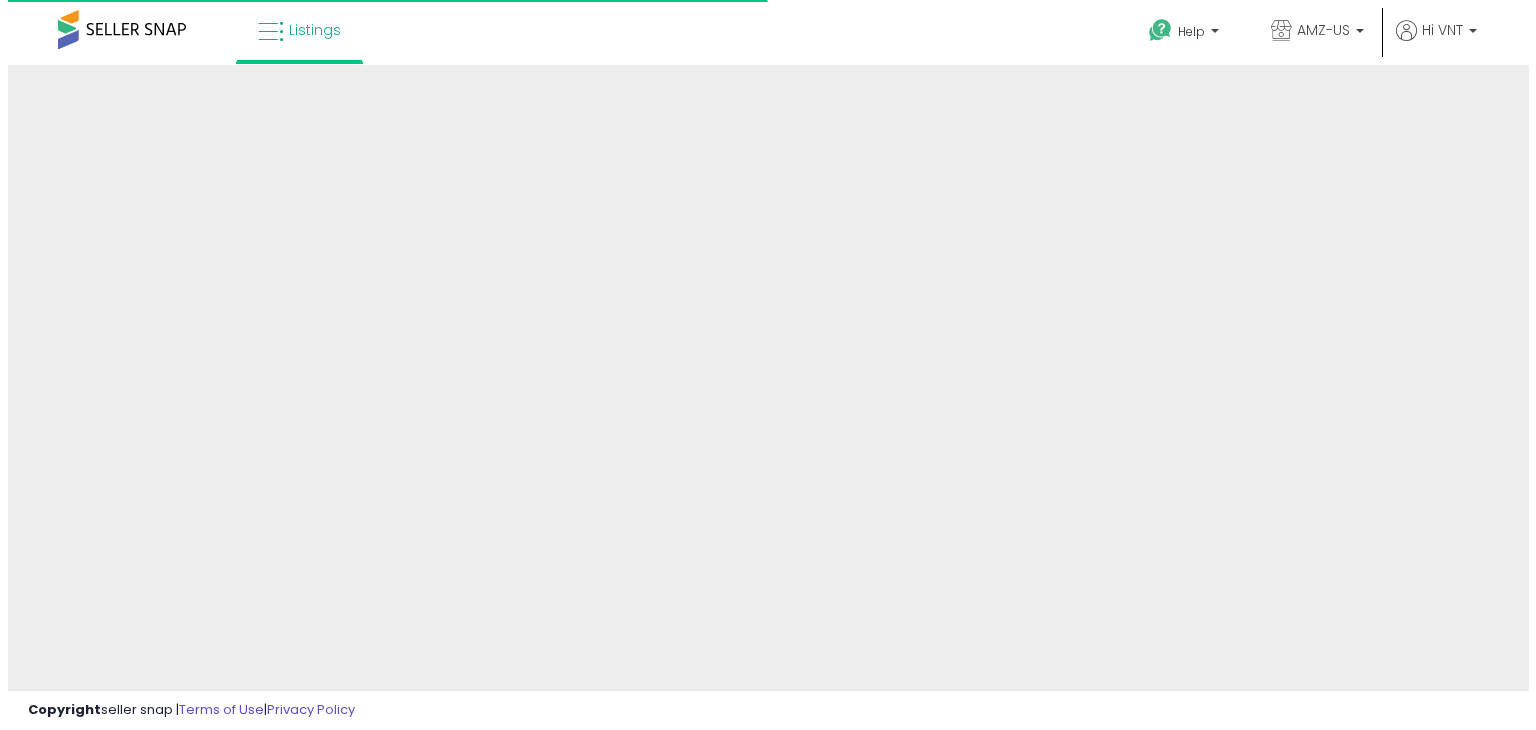 scroll, scrollTop: 0, scrollLeft: 0, axis: both 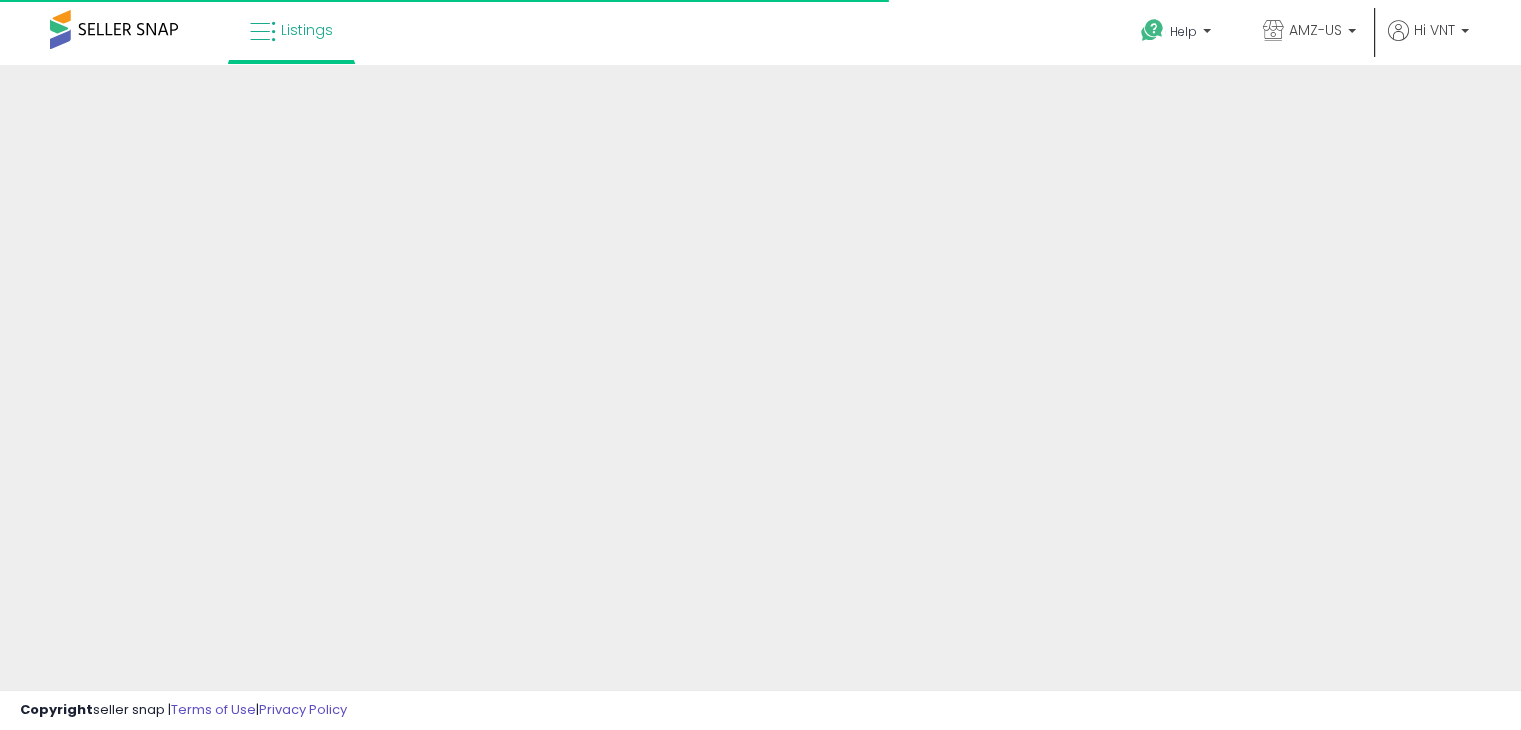 select on "**" 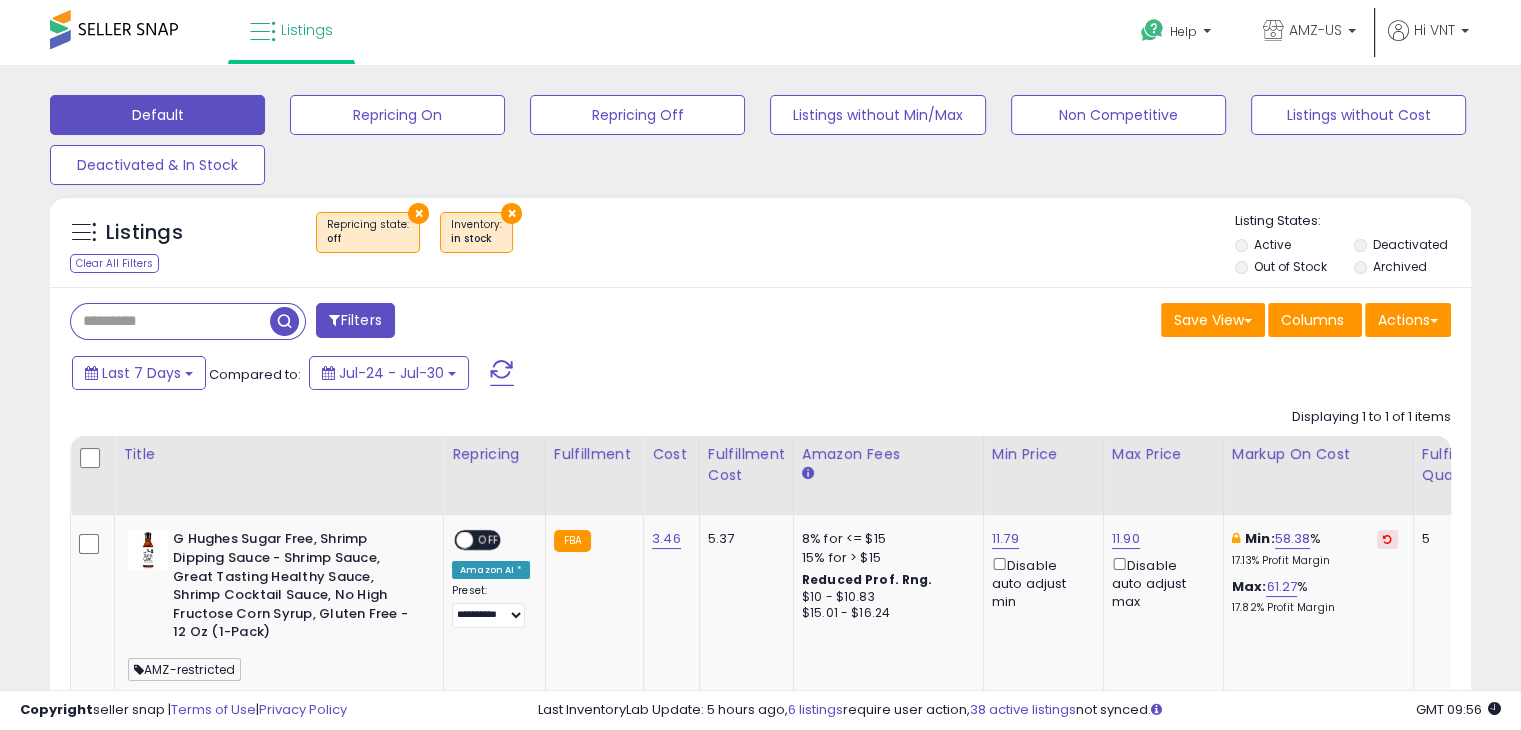 click on "×" at bounding box center [418, 213] 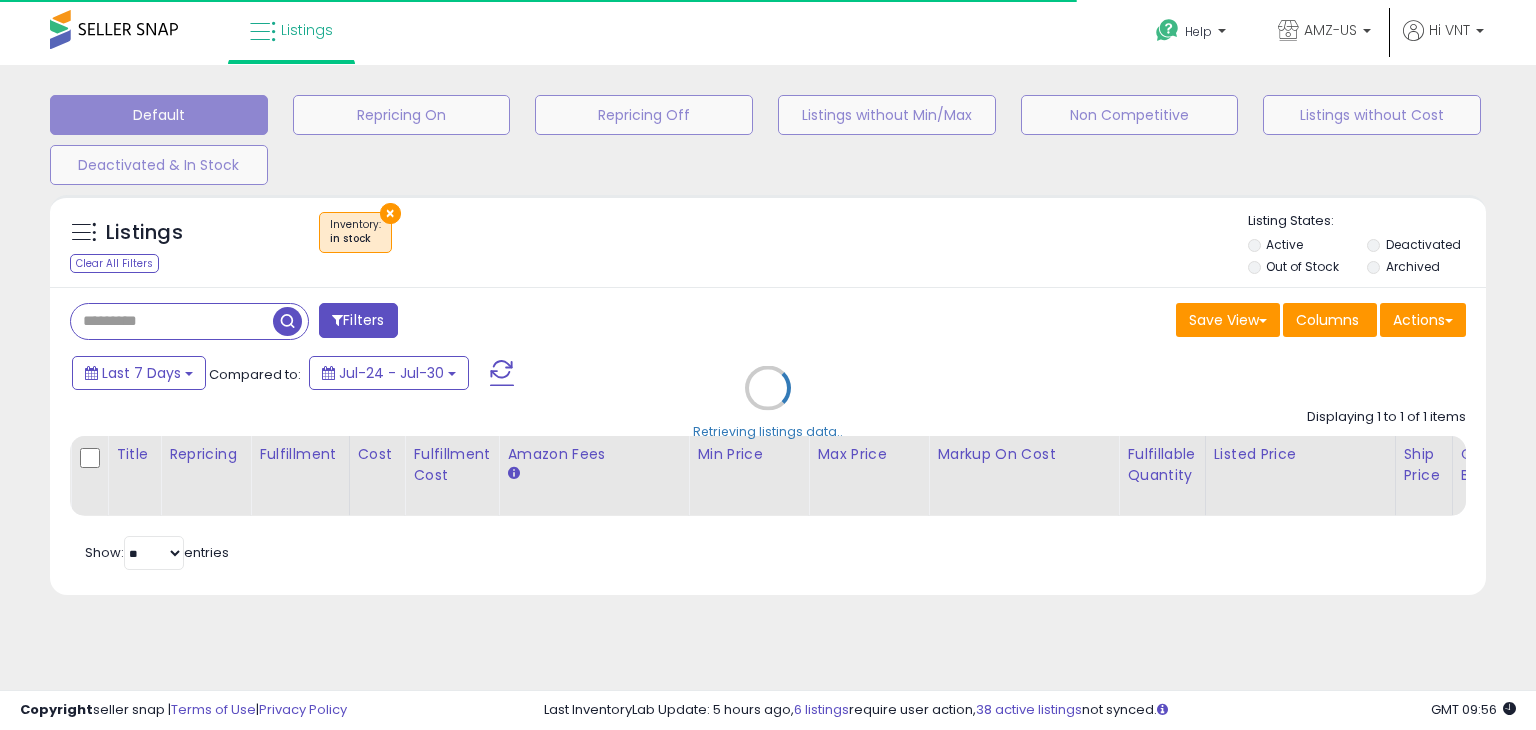 click on "Retrieving listings data.." at bounding box center [768, 402] 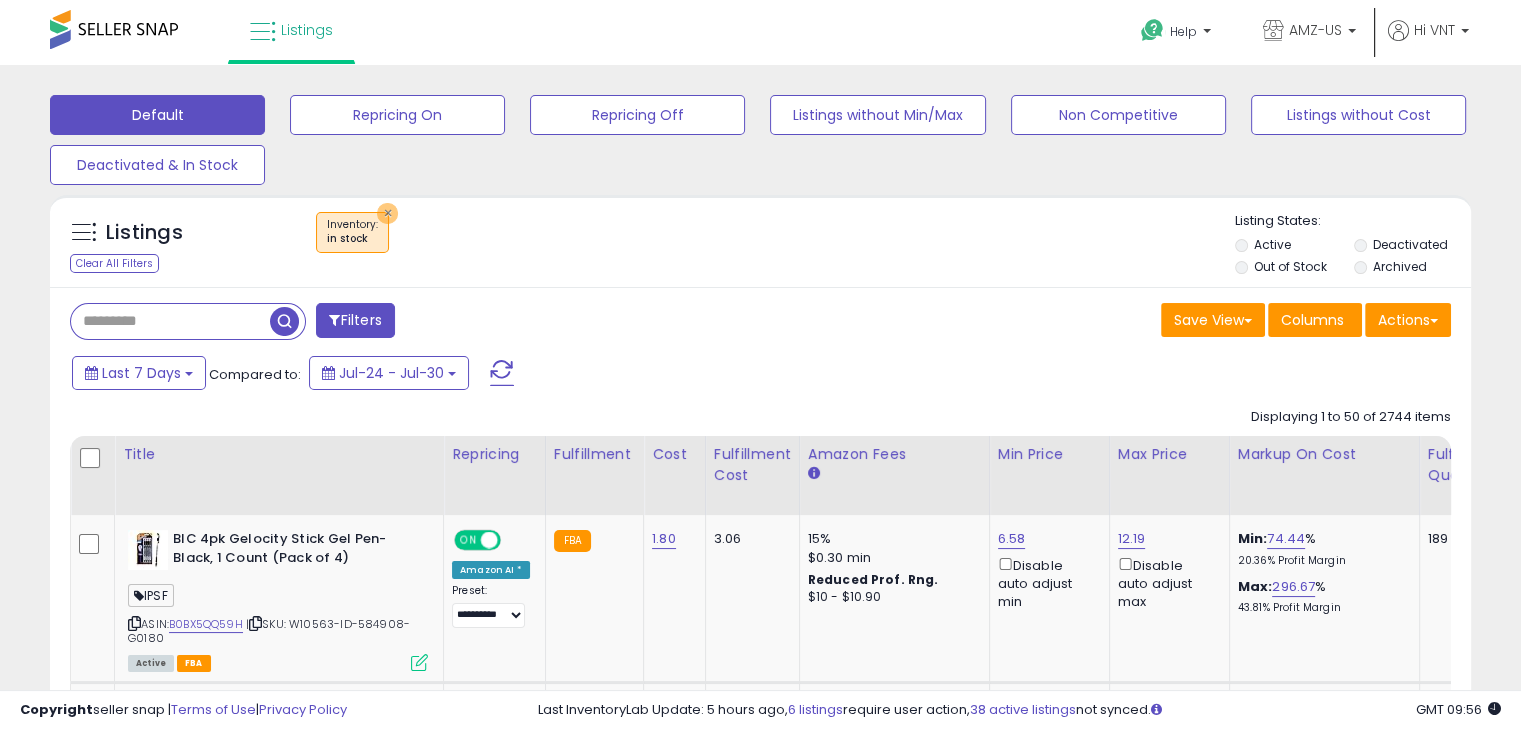 drag, startPoint x: 384, startPoint y: 216, endPoint x: 1415, endPoint y: 256, distance: 1031.7756 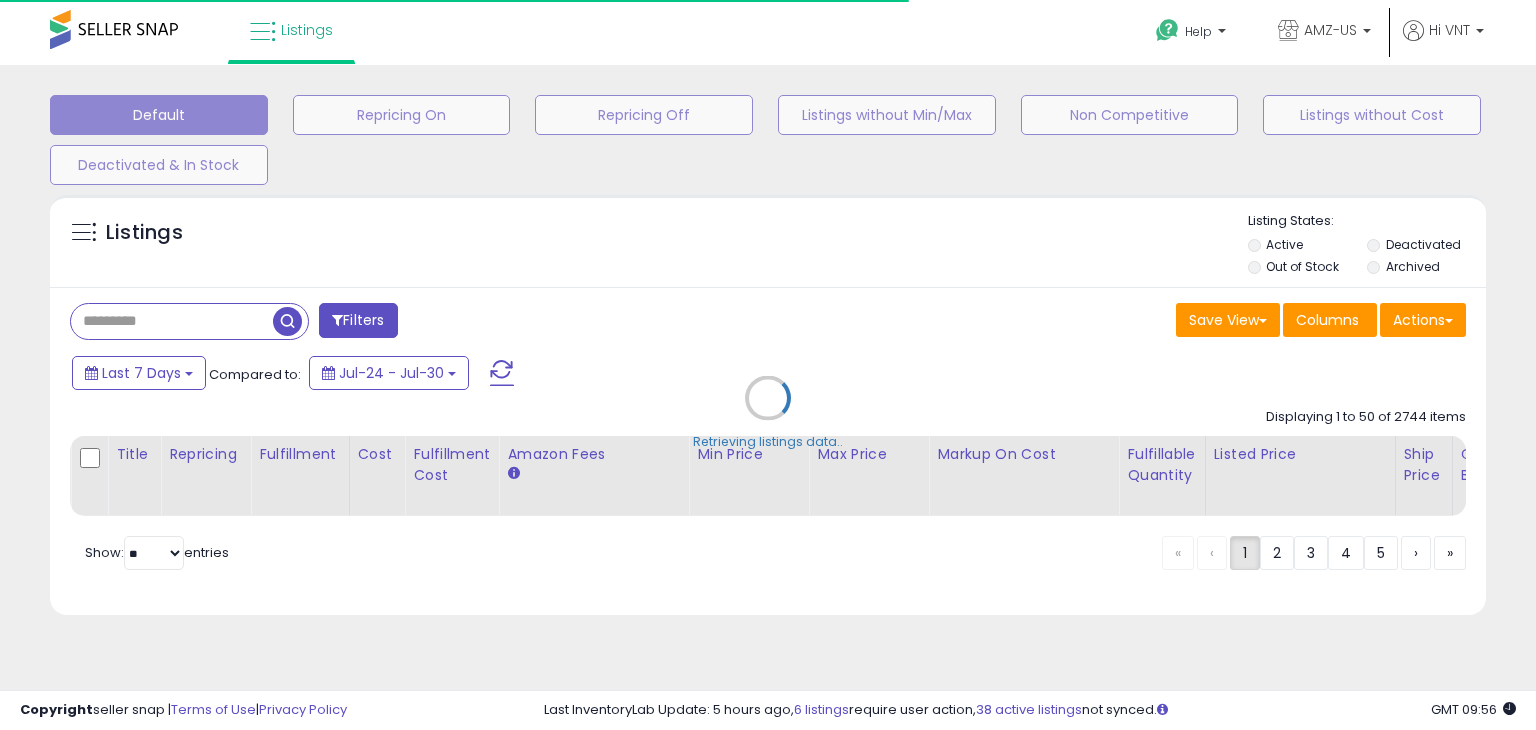 click on "Retrieving listings data.." at bounding box center (768, 412) 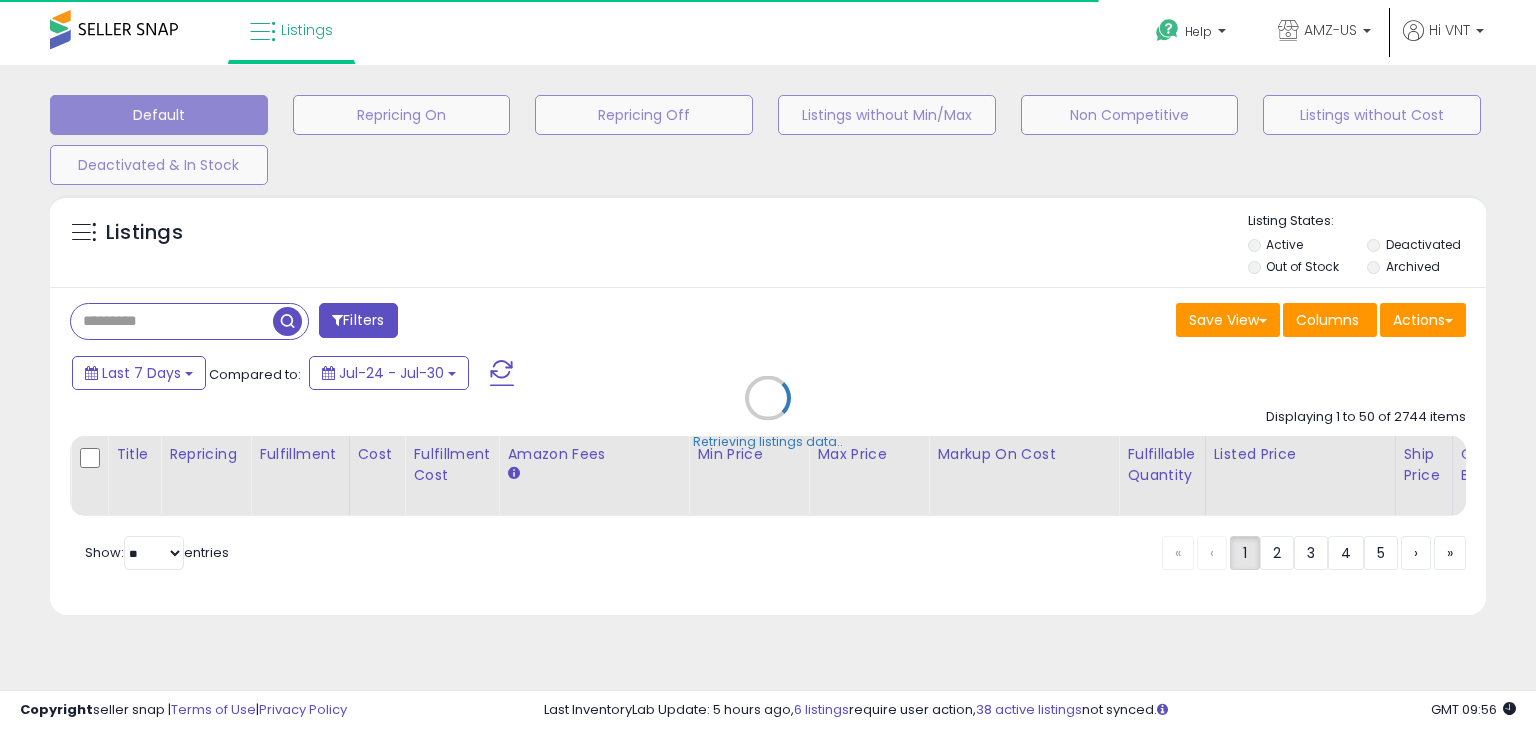 click on "Retrieving listings data.." at bounding box center (768, 412) 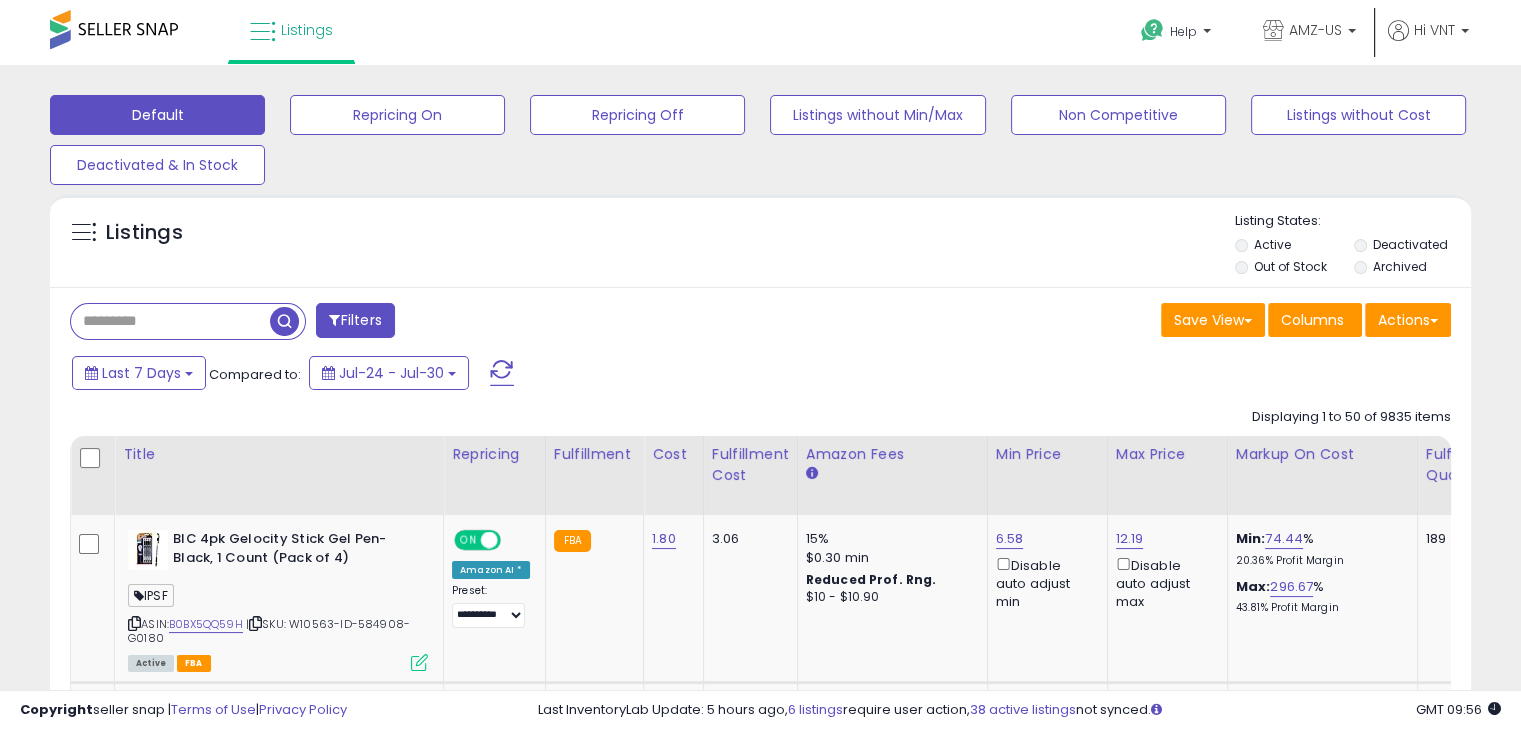 click on "Deactivated" at bounding box center (1412, 247) 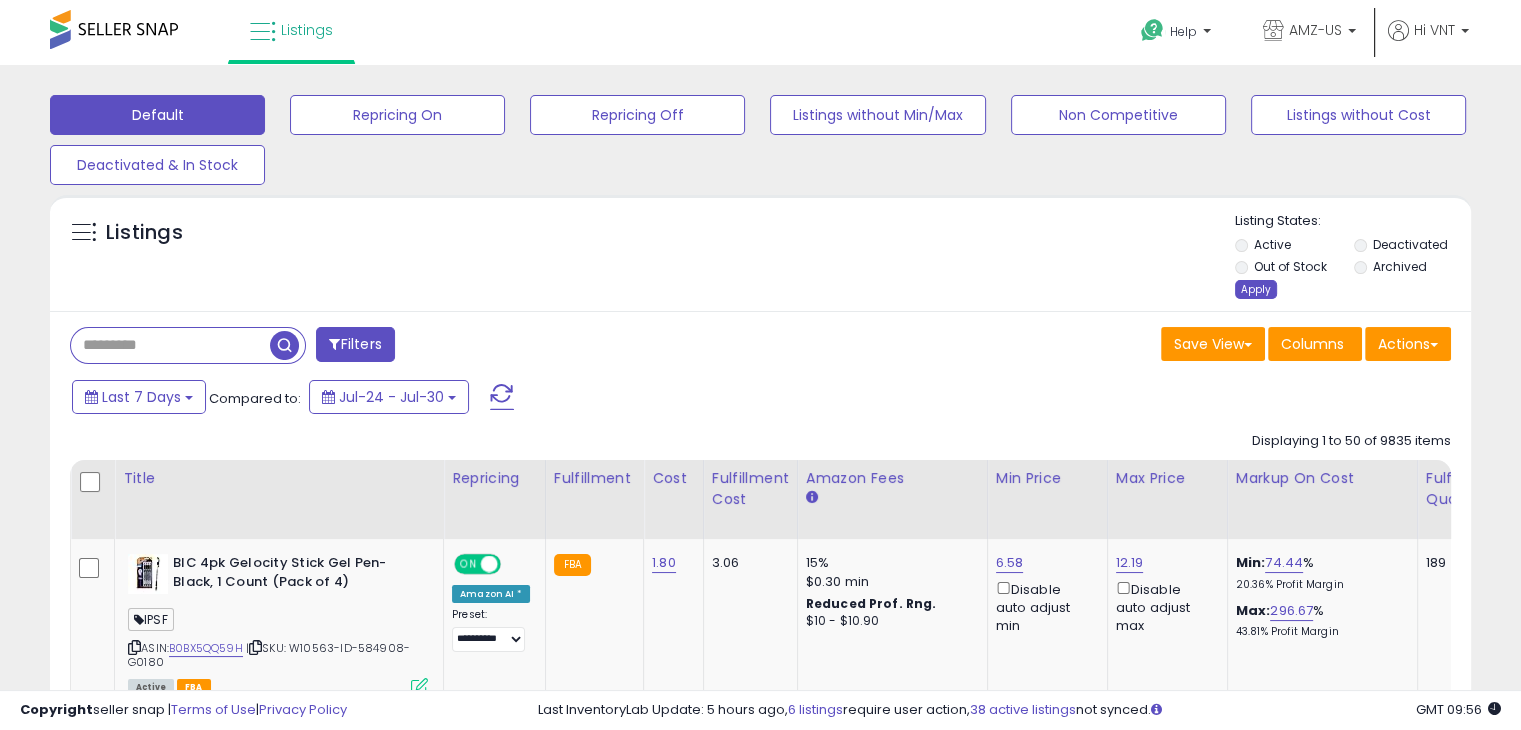 click on "Apply" at bounding box center (1256, 289) 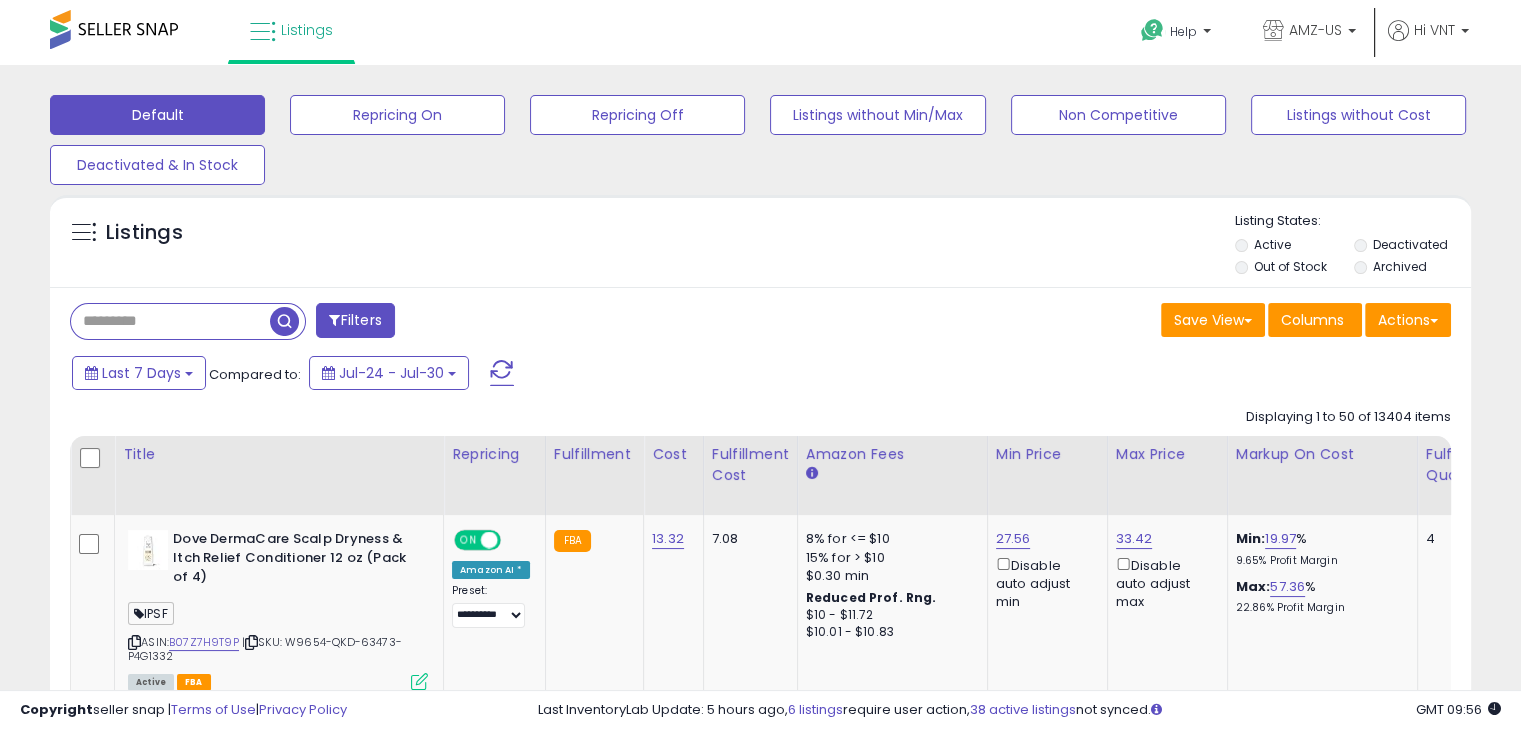 click on "Filters" at bounding box center (355, 320) 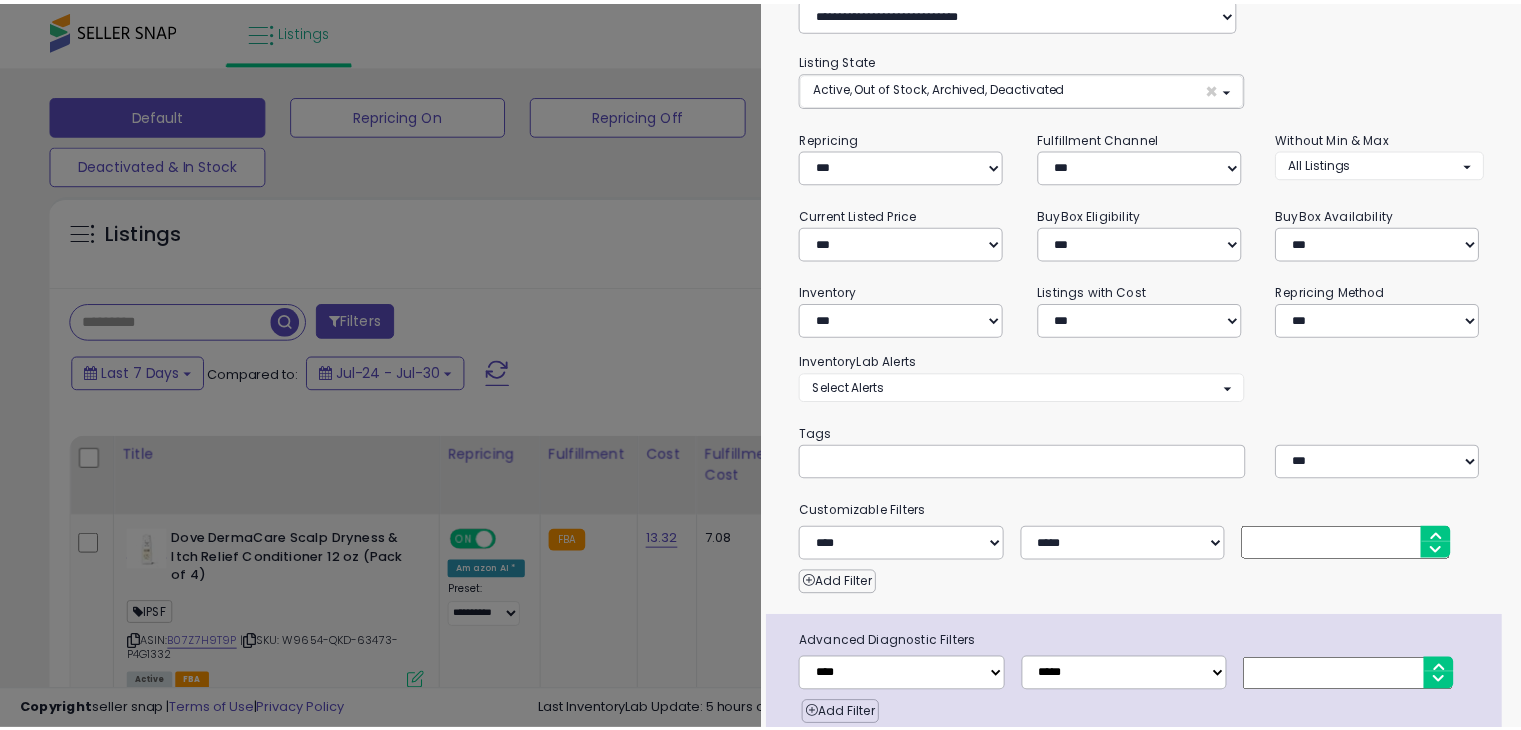 scroll, scrollTop: 184, scrollLeft: 0, axis: vertical 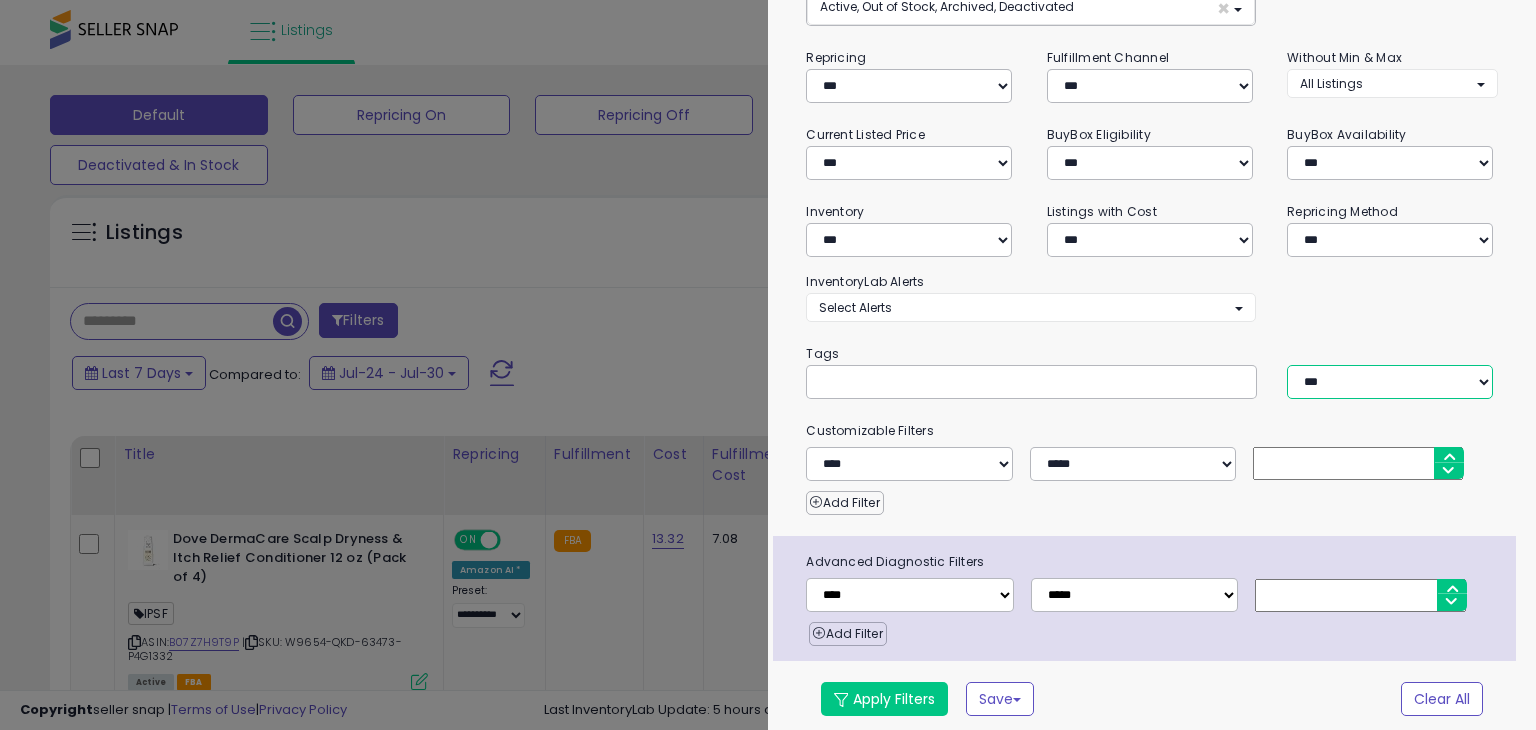 click on "***
***
****" at bounding box center [1390, 382] 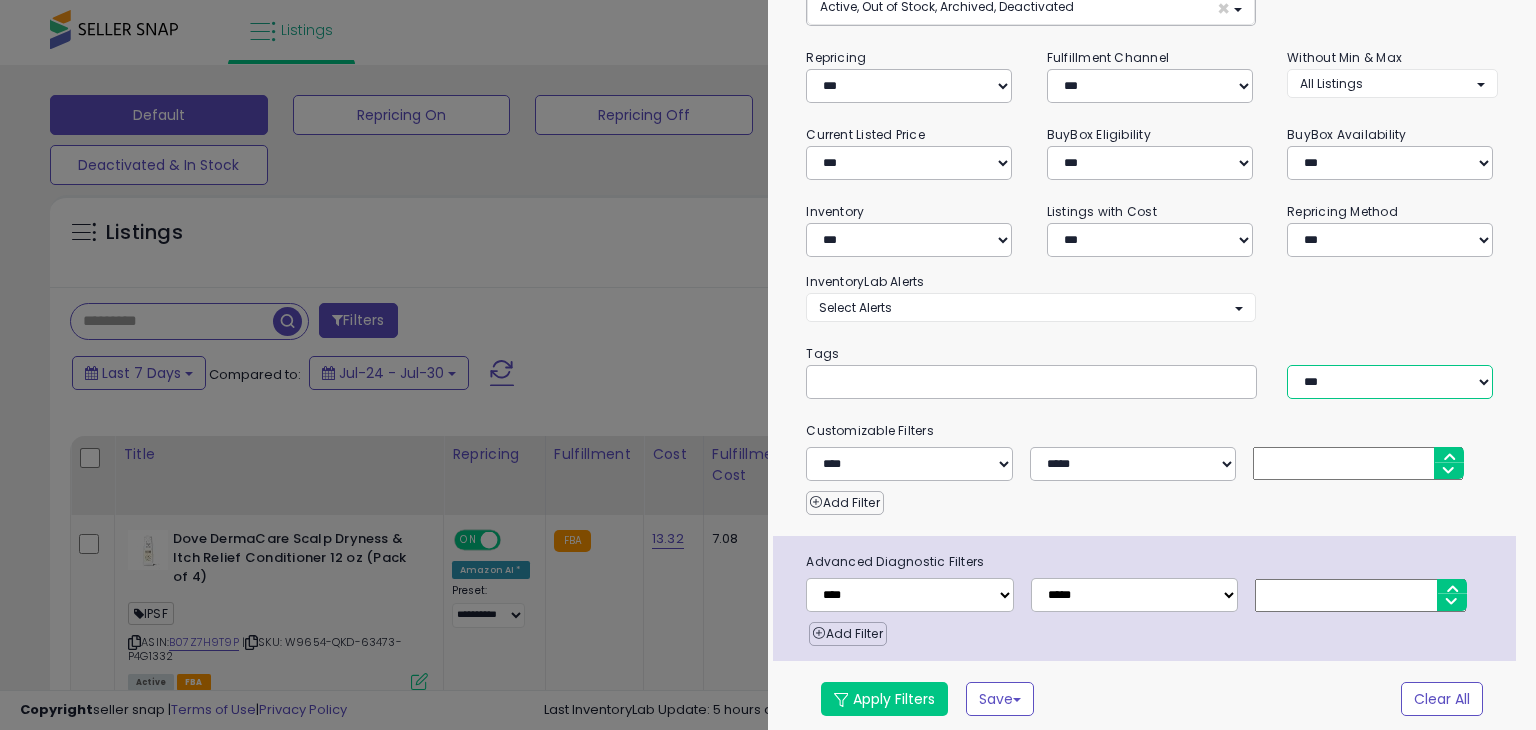 select on "***" 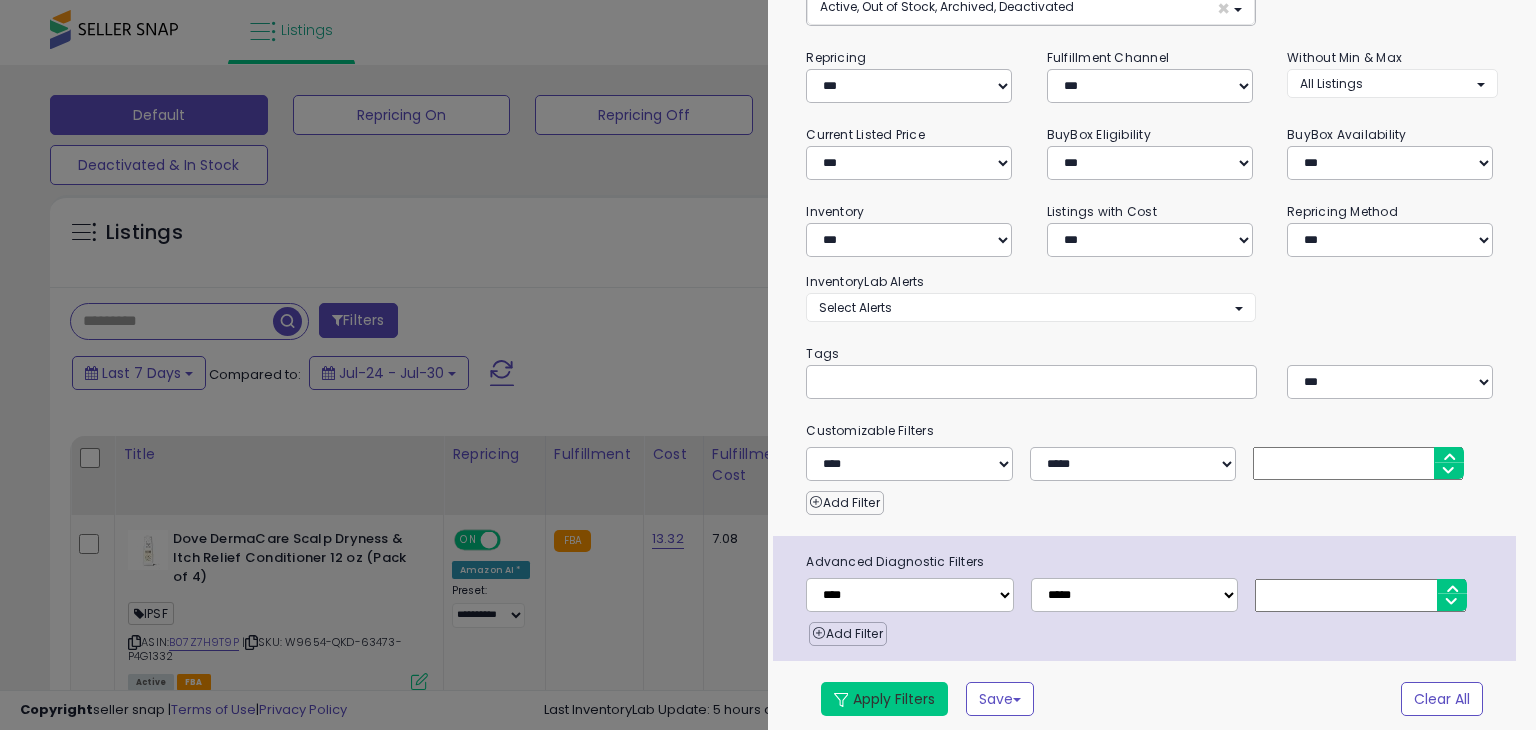click on "Apply Filters" at bounding box center (884, 699) 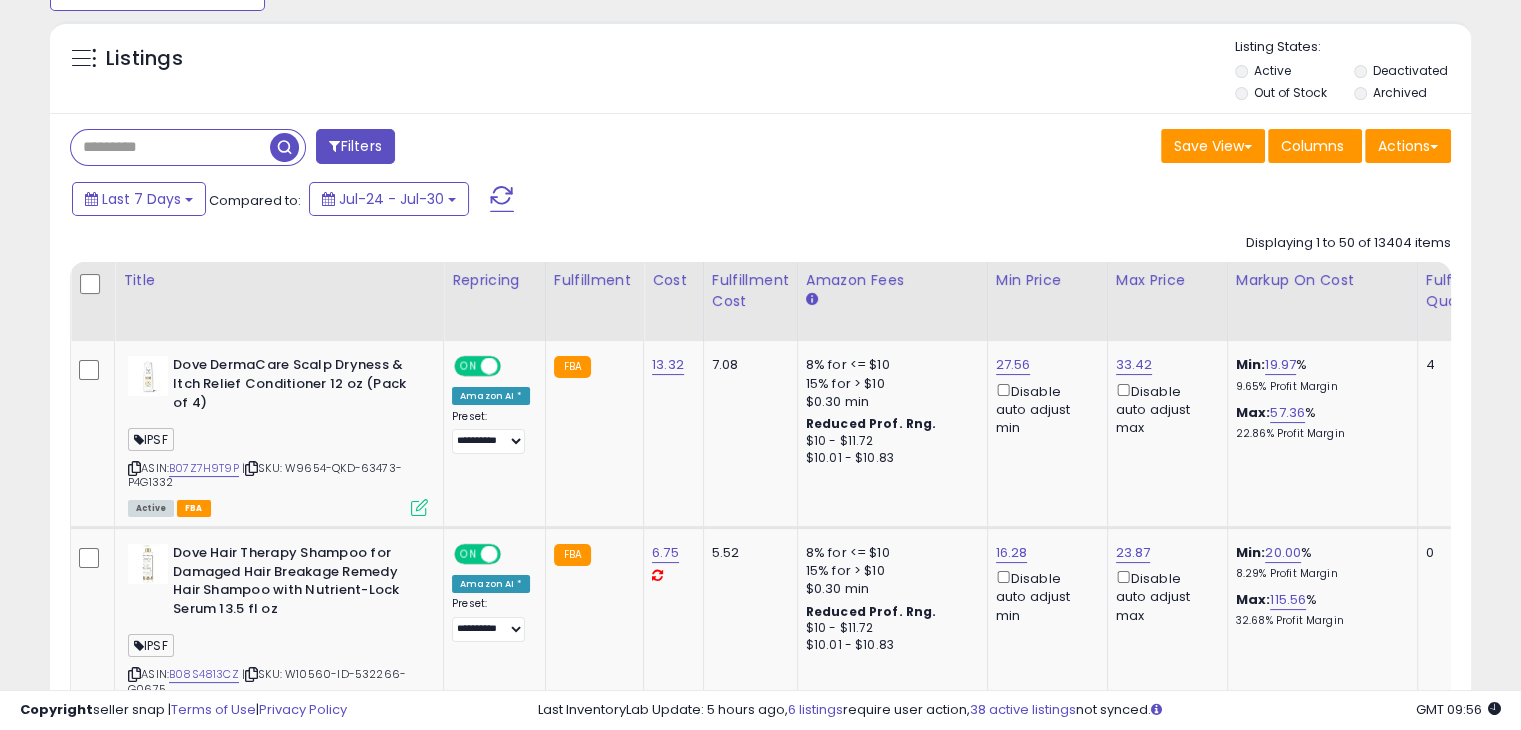 scroll, scrollTop: 100, scrollLeft: 0, axis: vertical 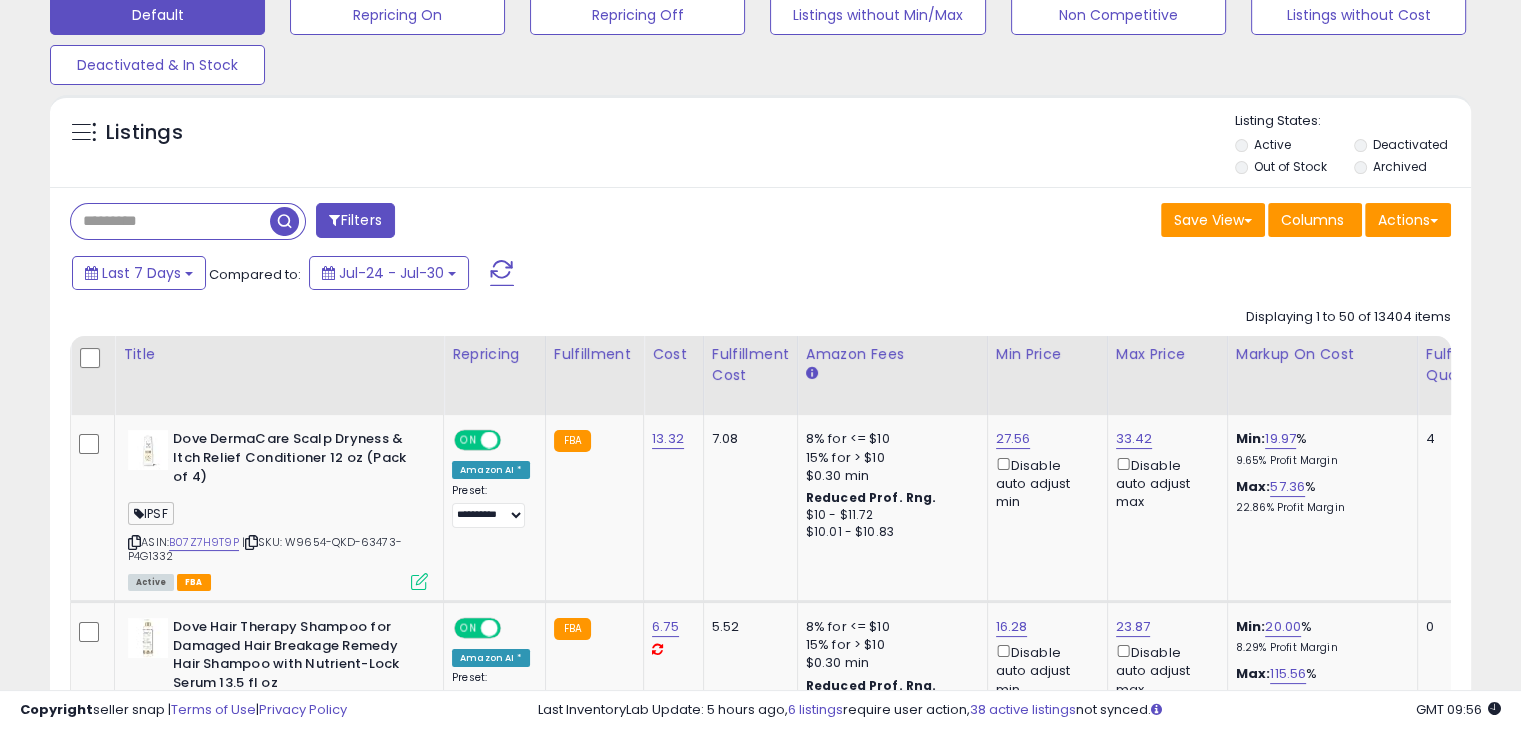 click on "Filters
Save View
Save As New View
Update Current View
Columns" at bounding box center (760, 4688) 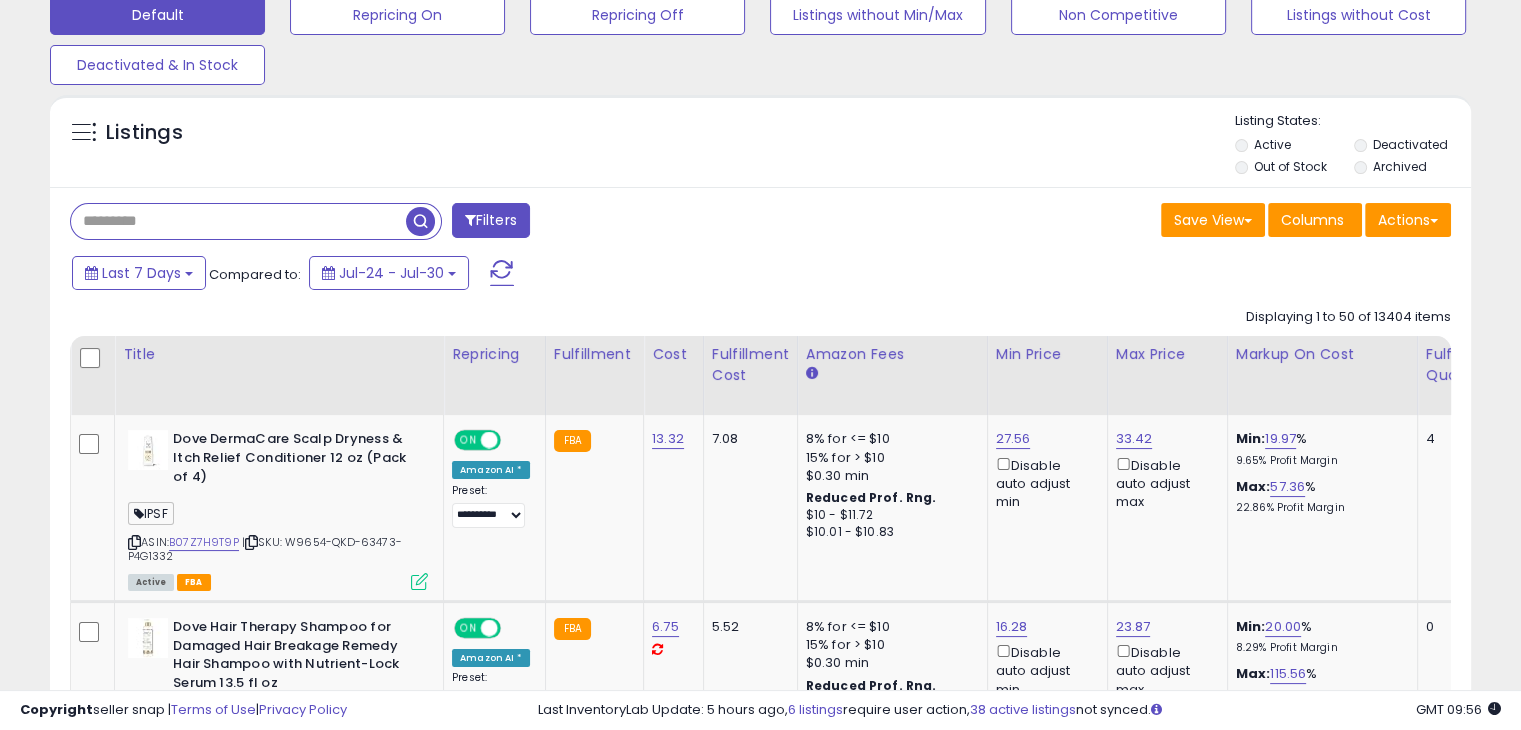 paste on "**********" 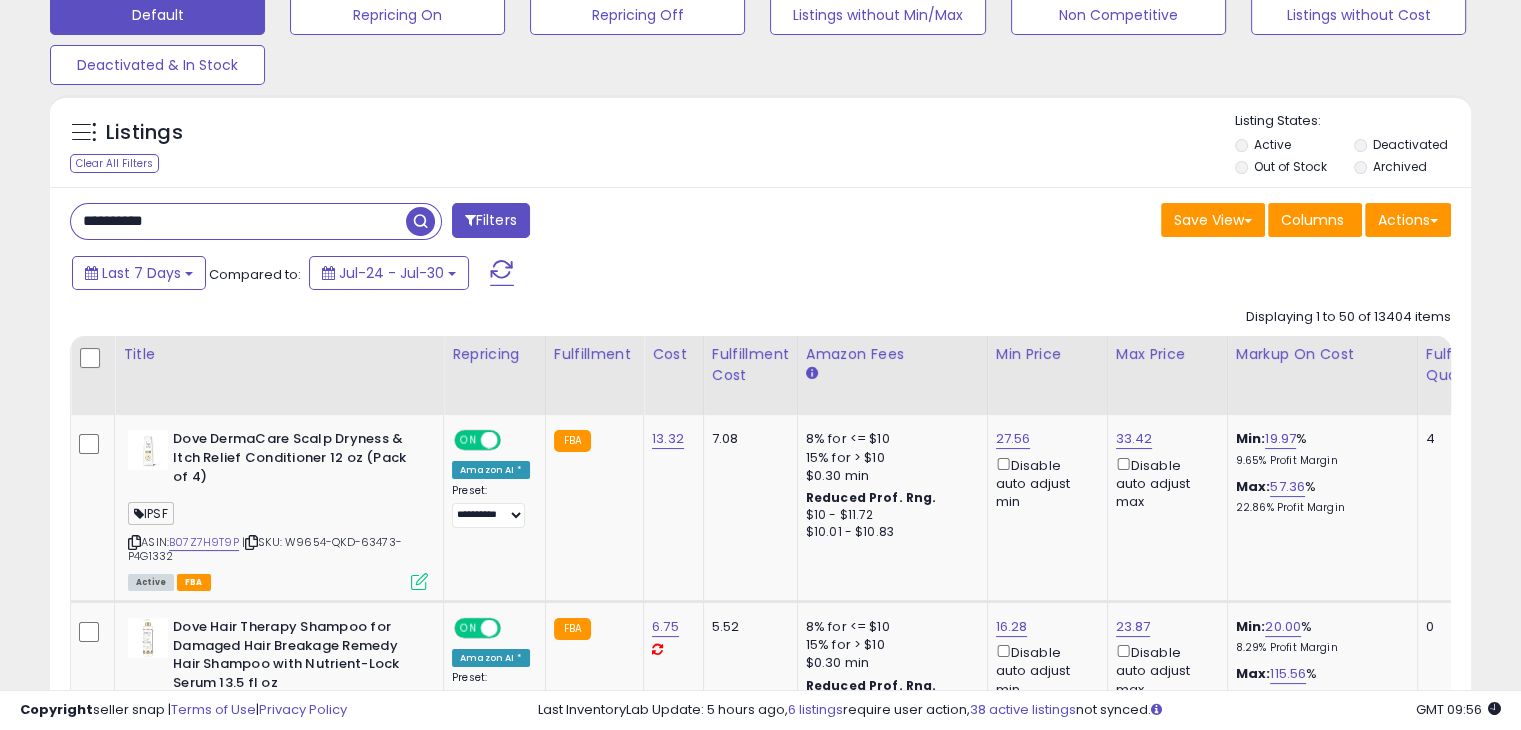 type on "**********" 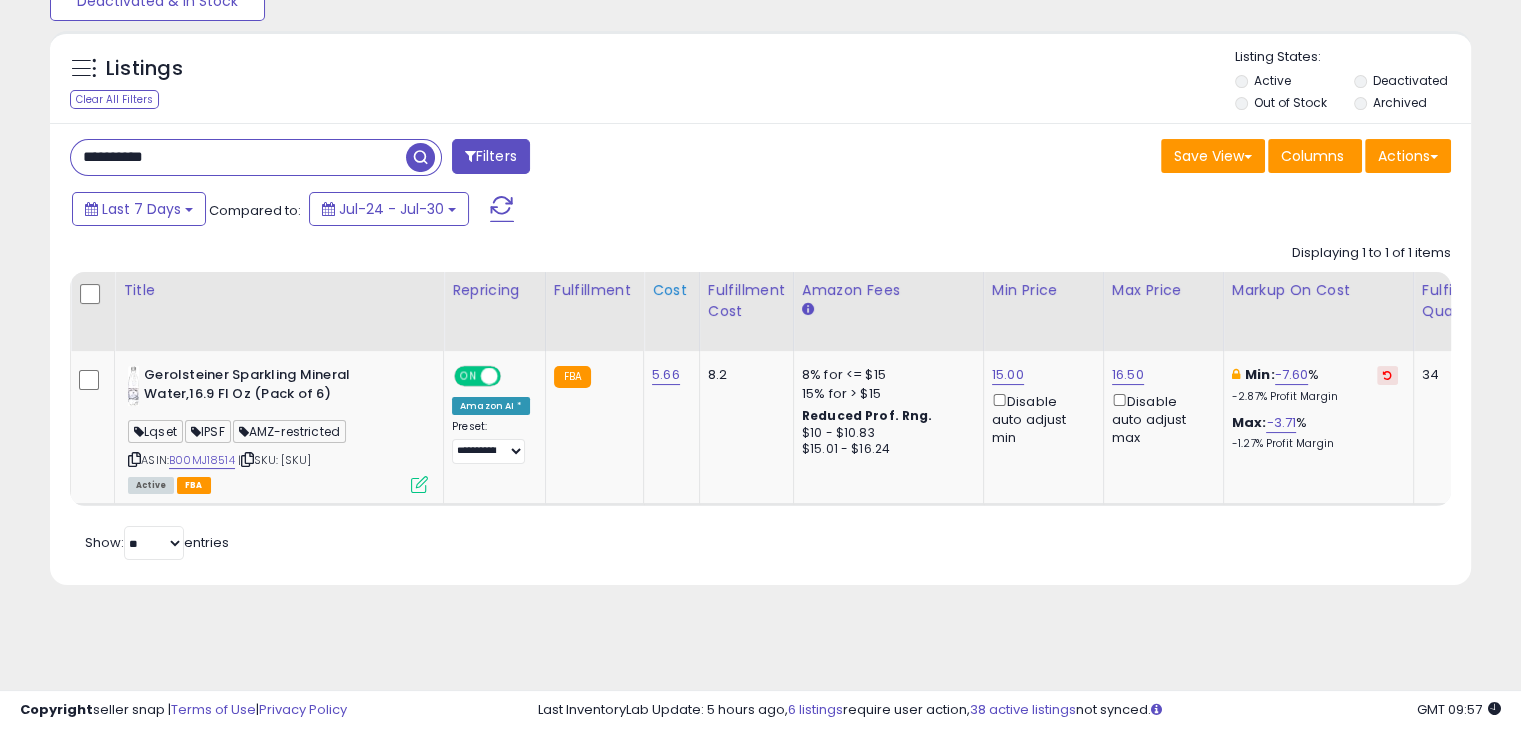 scroll, scrollTop: 165, scrollLeft: 0, axis: vertical 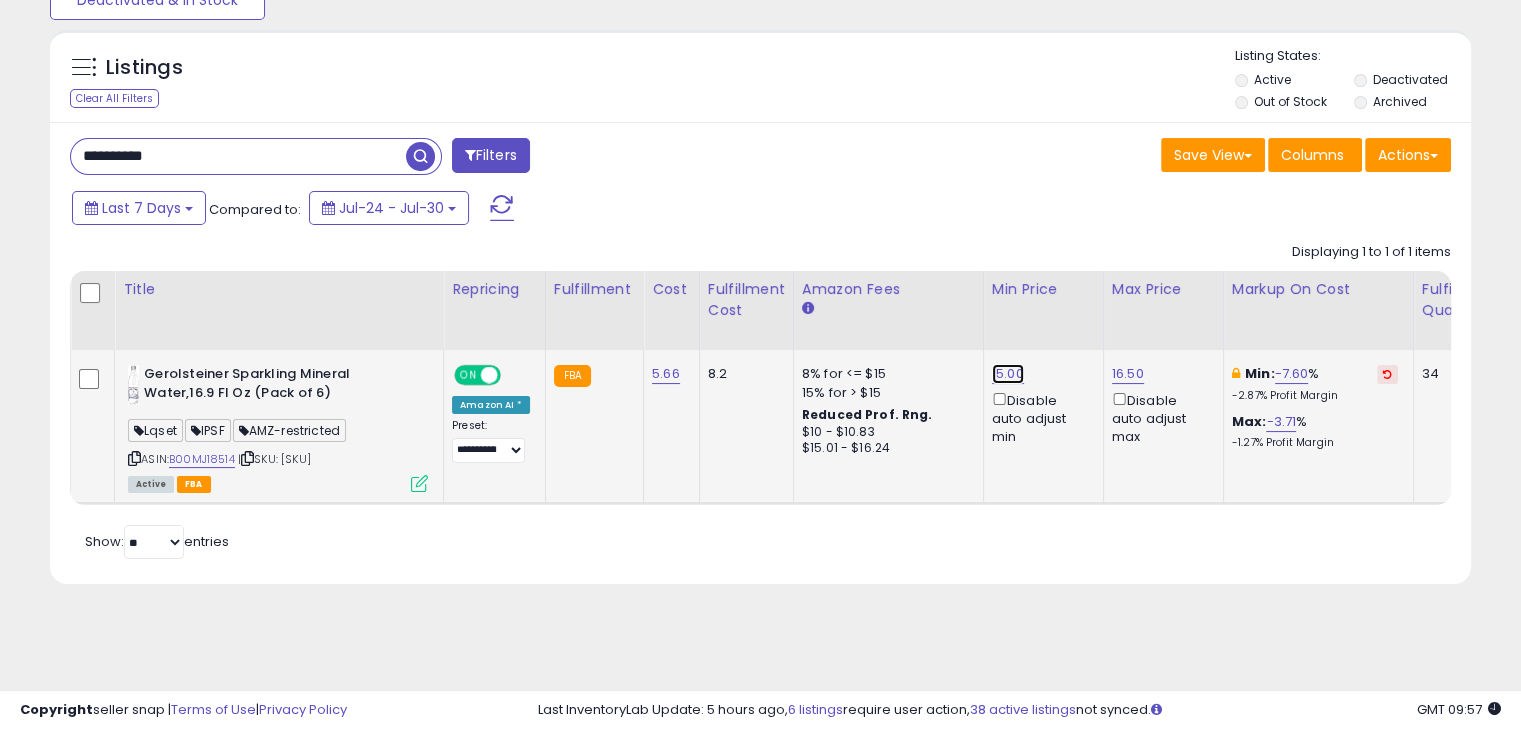 click on "15.00" at bounding box center (1008, 374) 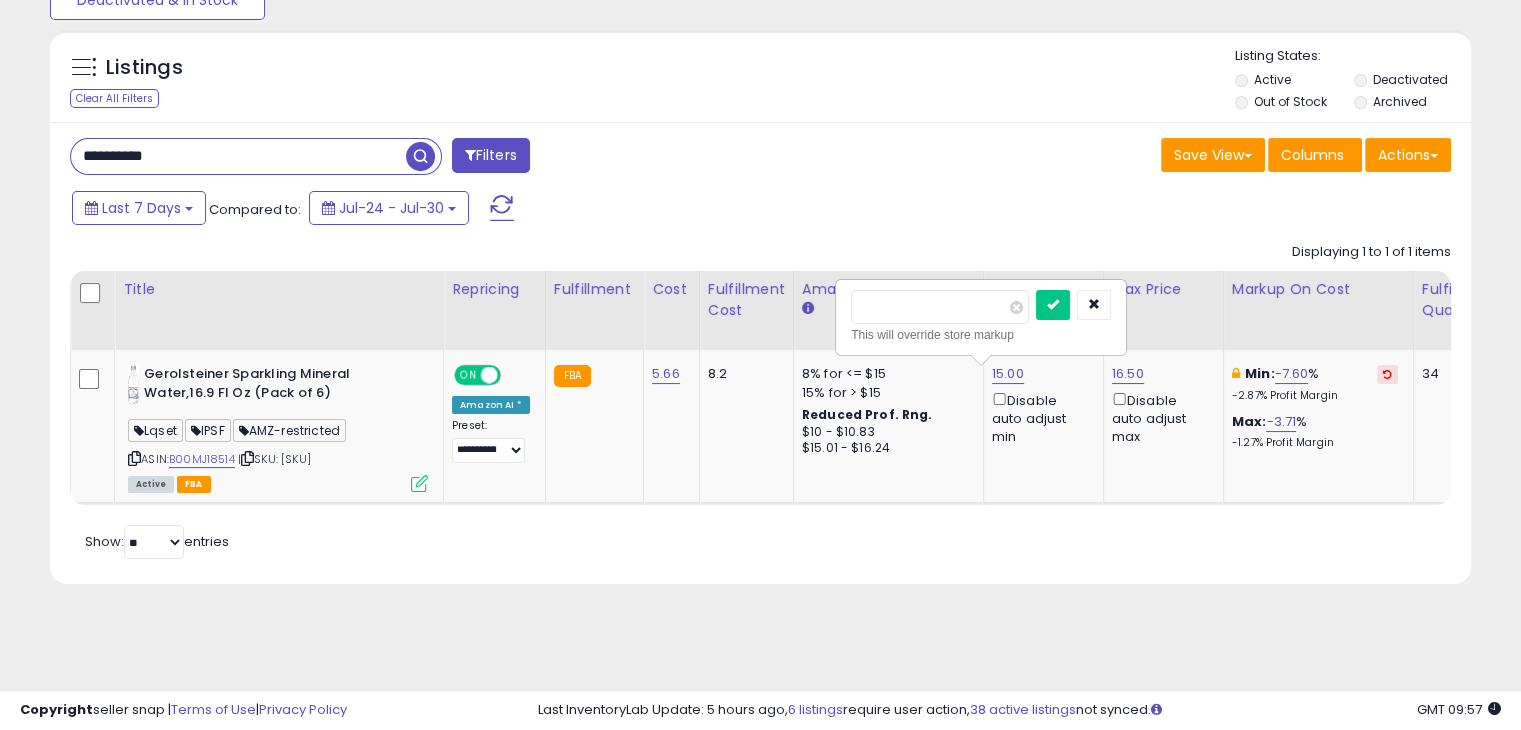 drag, startPoint x: 929, startPoint y: 299, endPoint x: 828, endPoint y: 279, distance: 102.96116 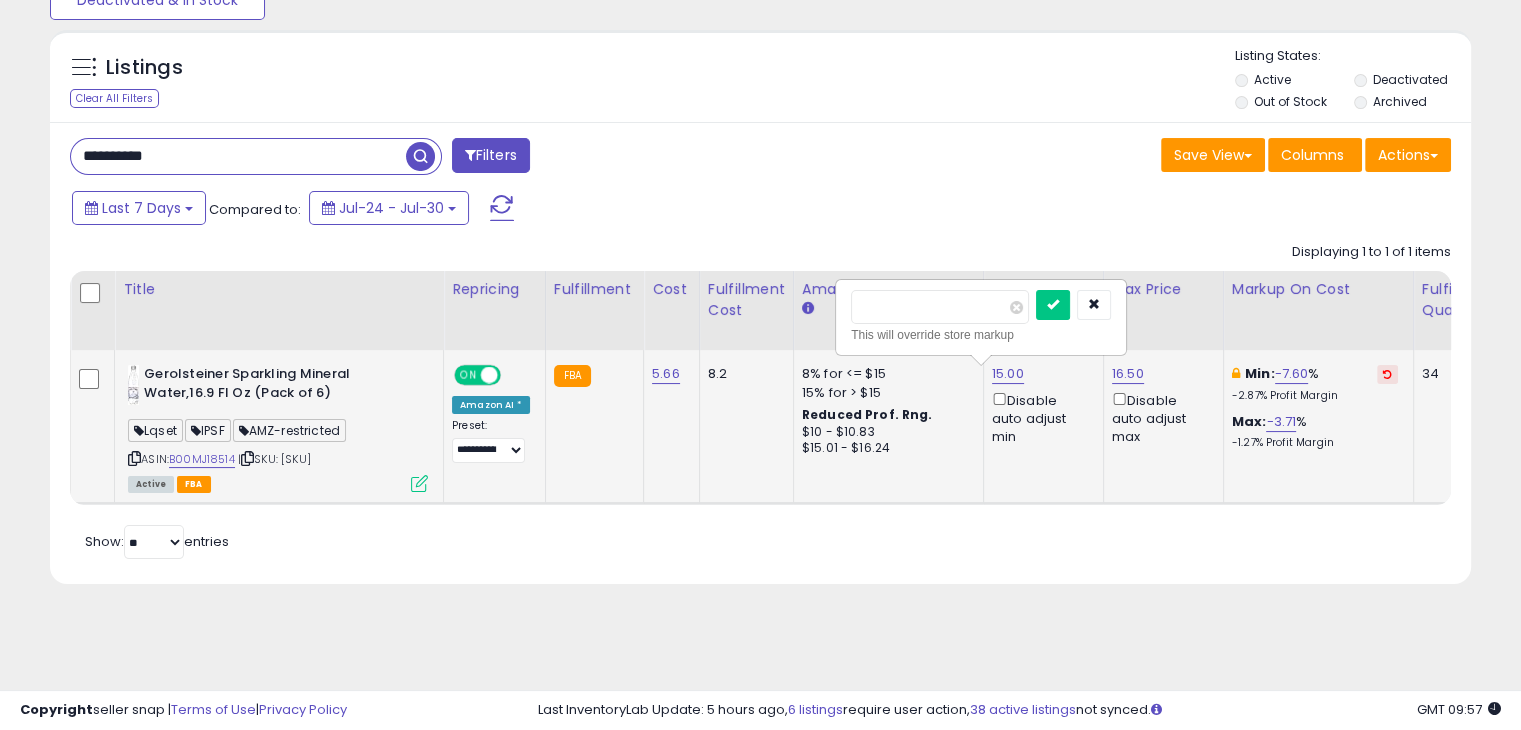 type on "****" 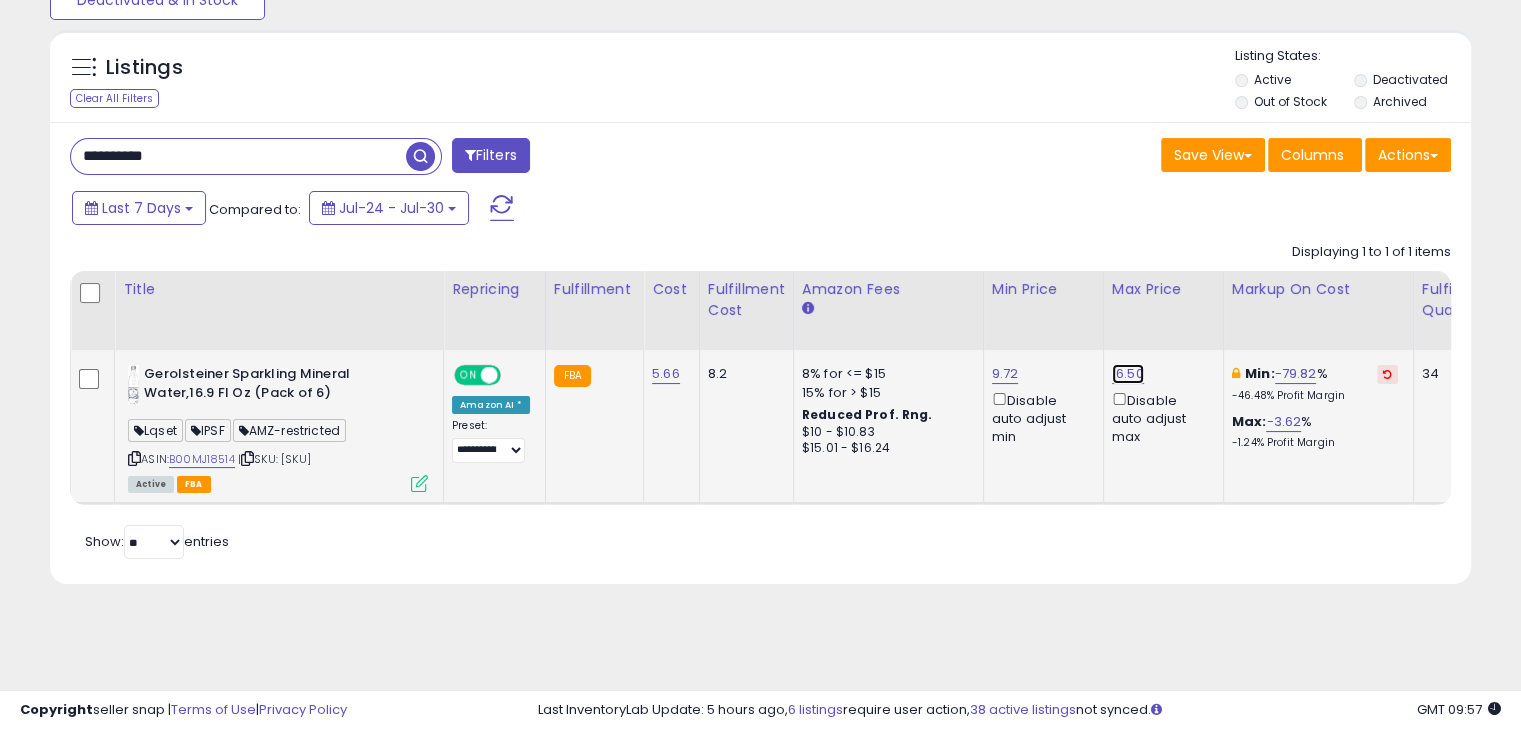 click on "16.50" at bounding box center (1128, 374) 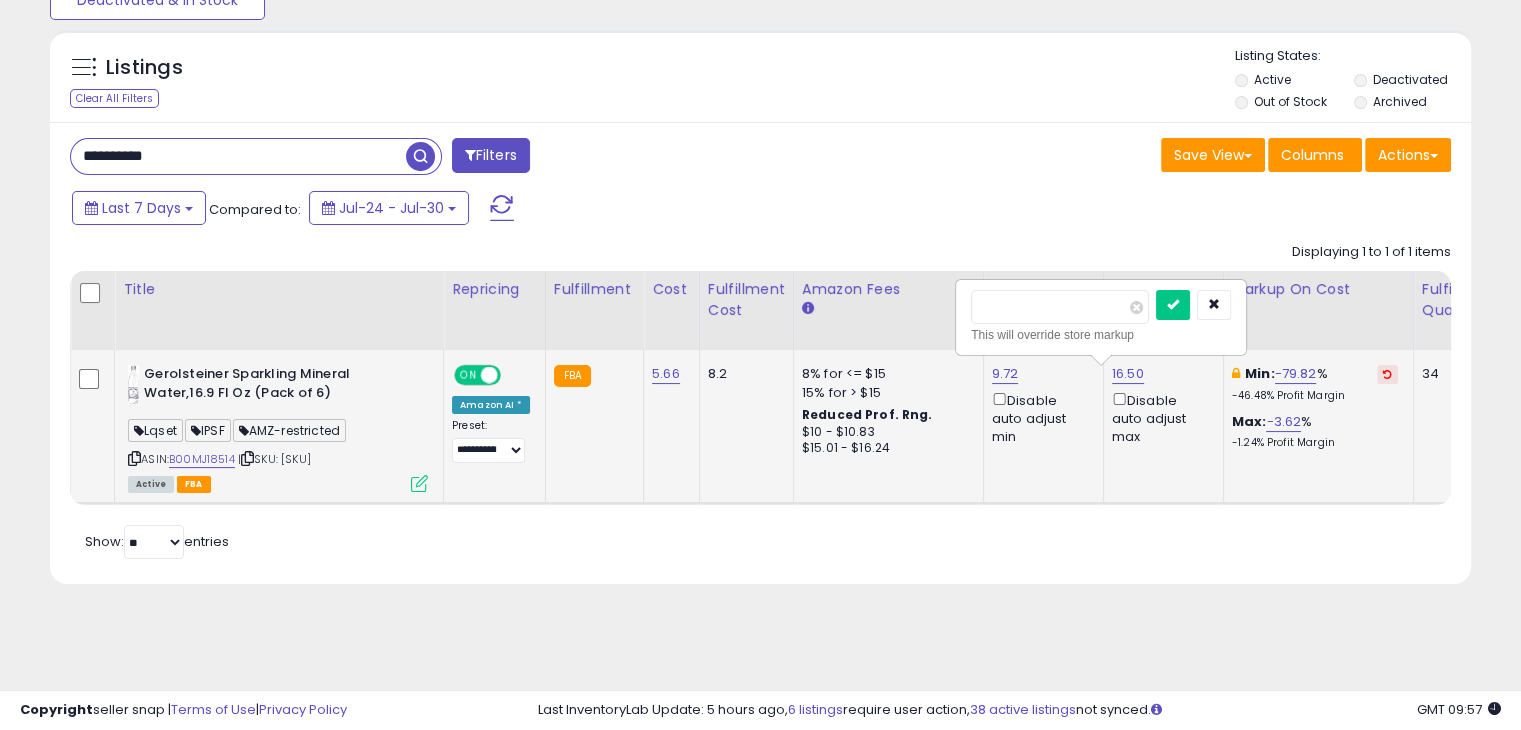 type on "*" 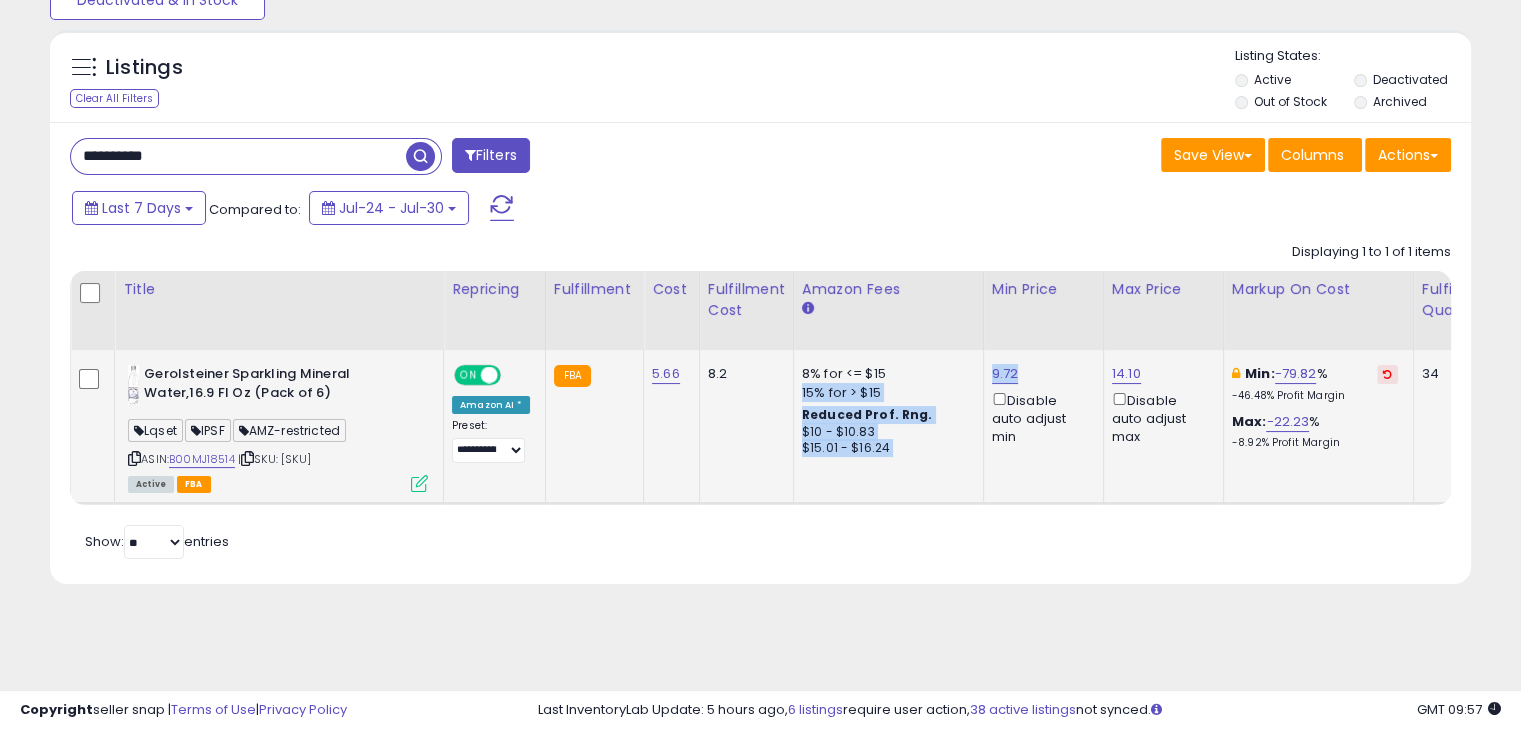 drag, startPoint x: 1024, startPoint y: 379, endPoint x: 972, endPoint y: 371, distance: 52.611786 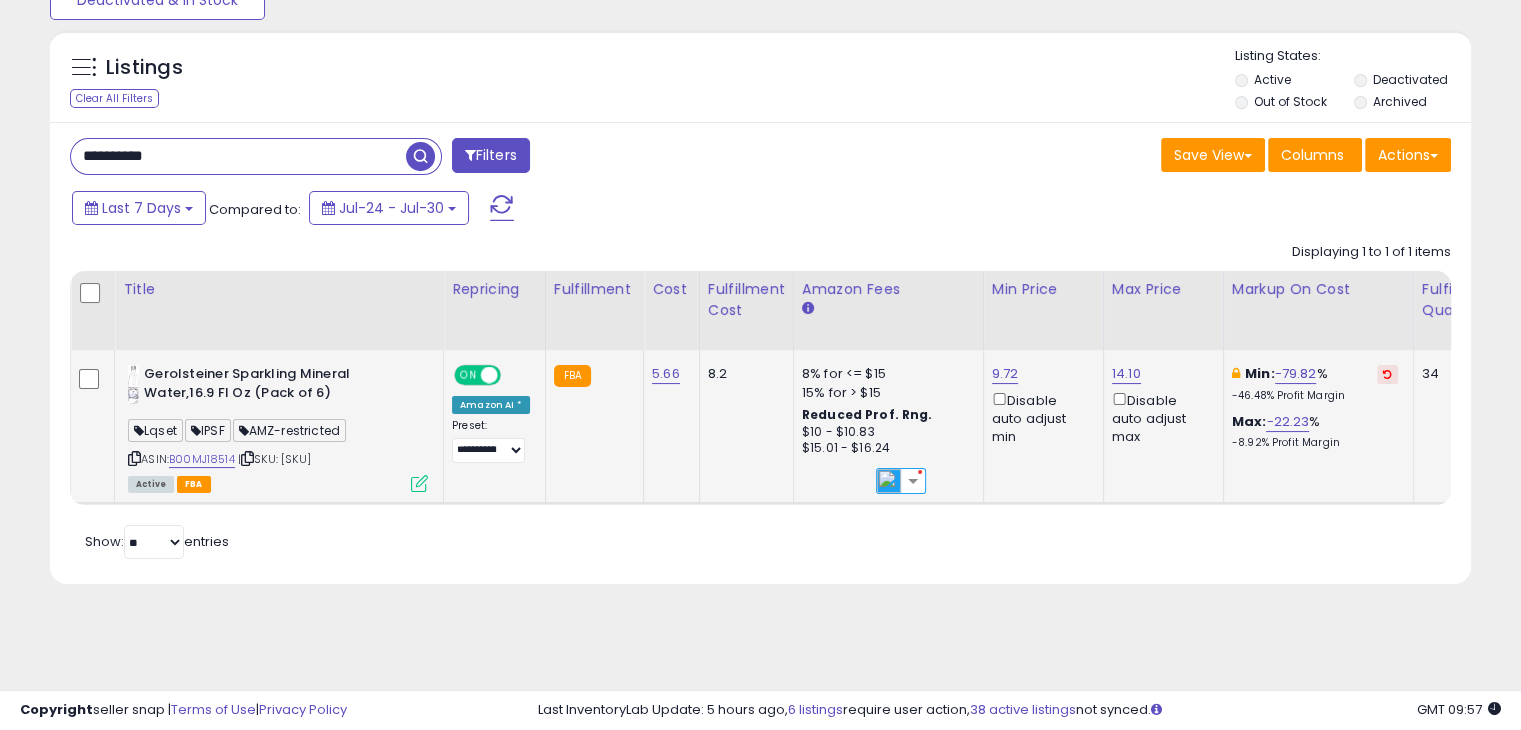 click on "9.72  Disable auto adjust min" 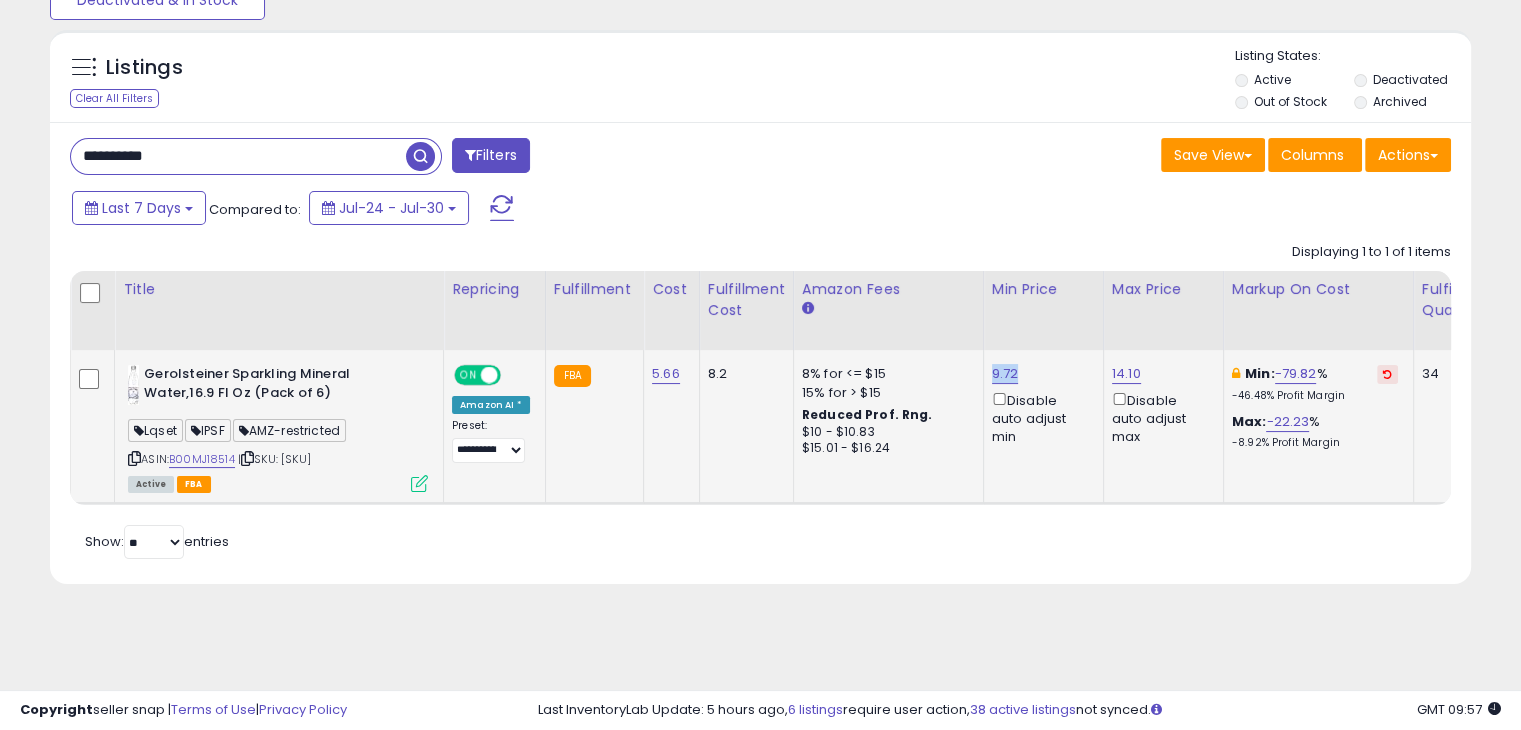 drag, startPoint x: 1016, startPoint y: 360, endPoint x: 976, endPoint y: 360, distance: 40 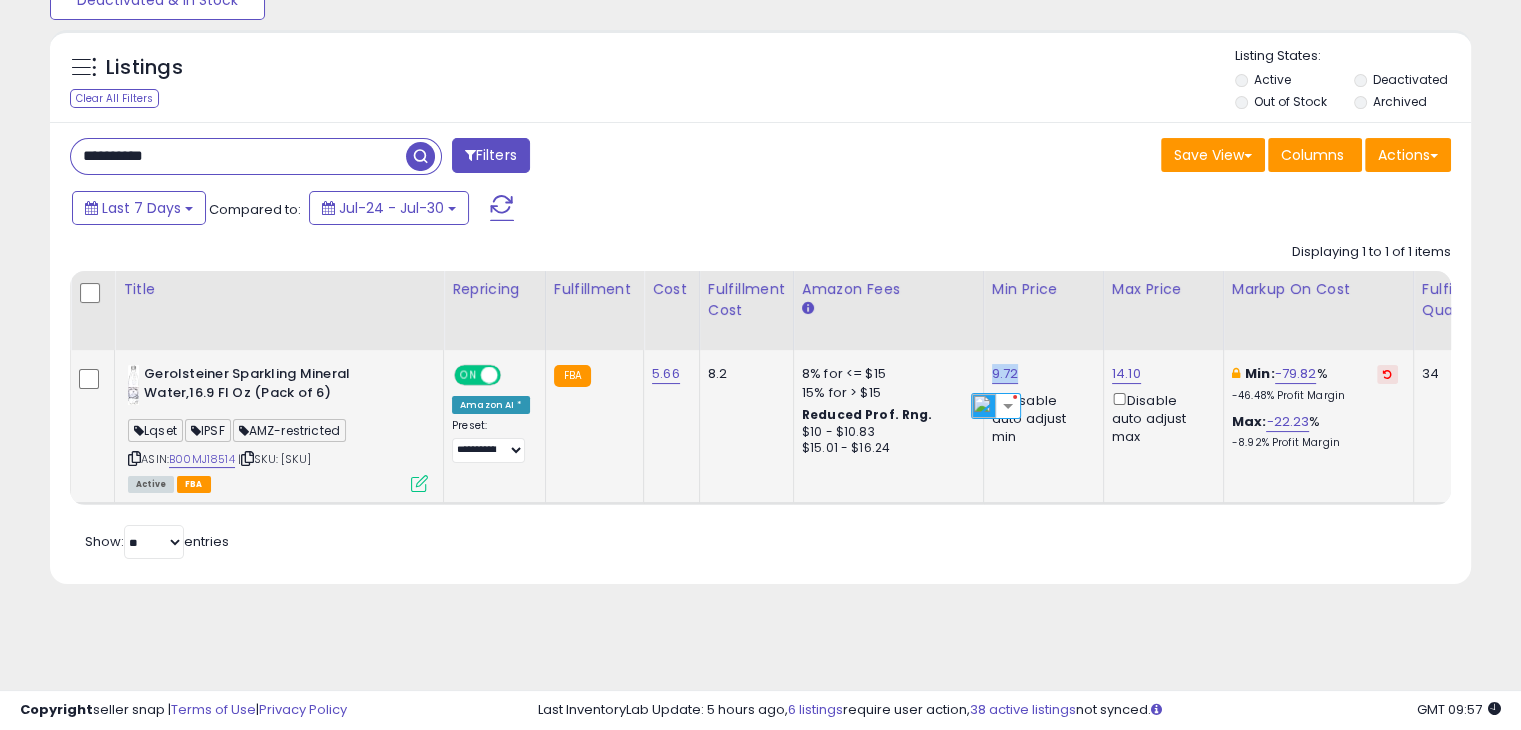 copy on "9.72" 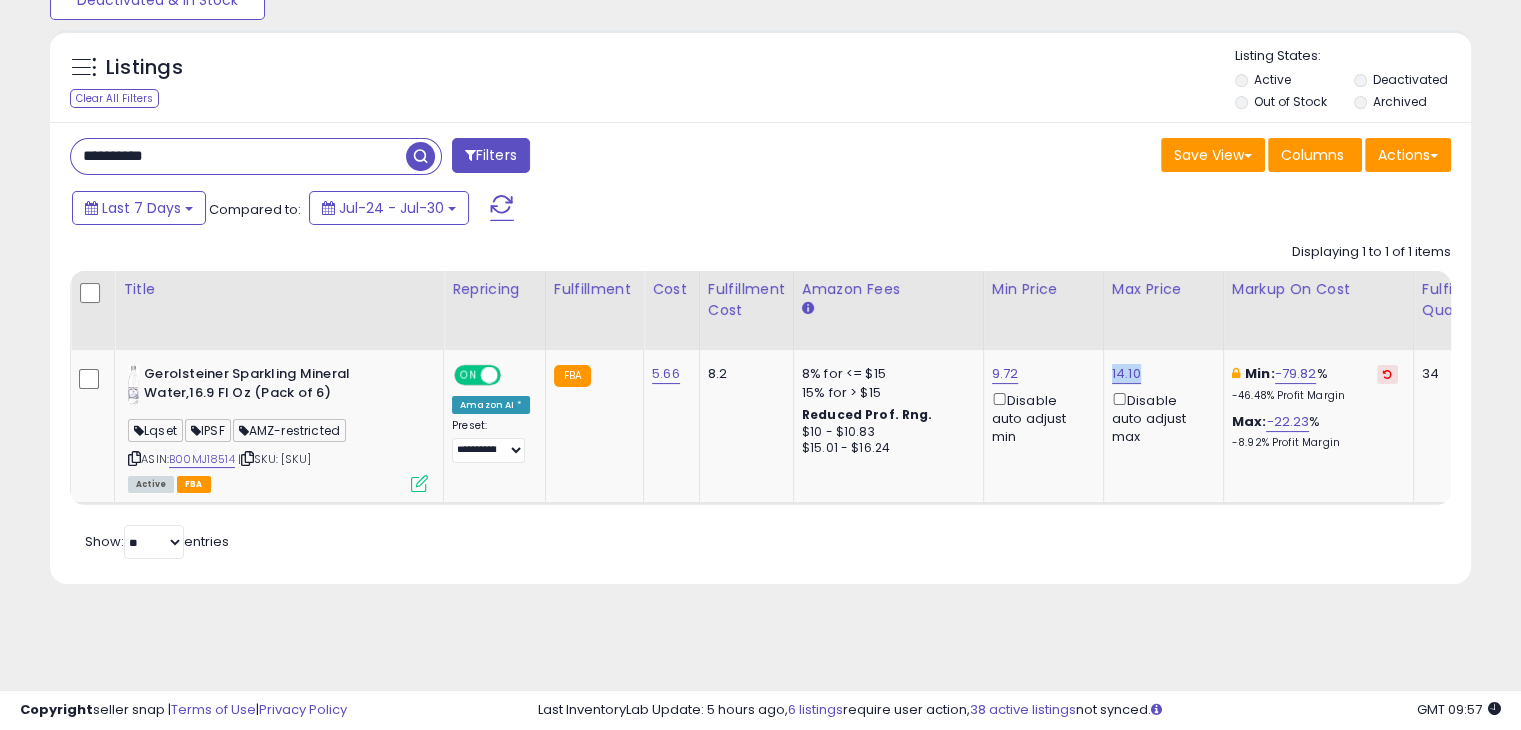 drag, startPoint x: 1136, startPoint y: 369, endPoint x: 1096, endPoint y: 366, distance: 40.112343 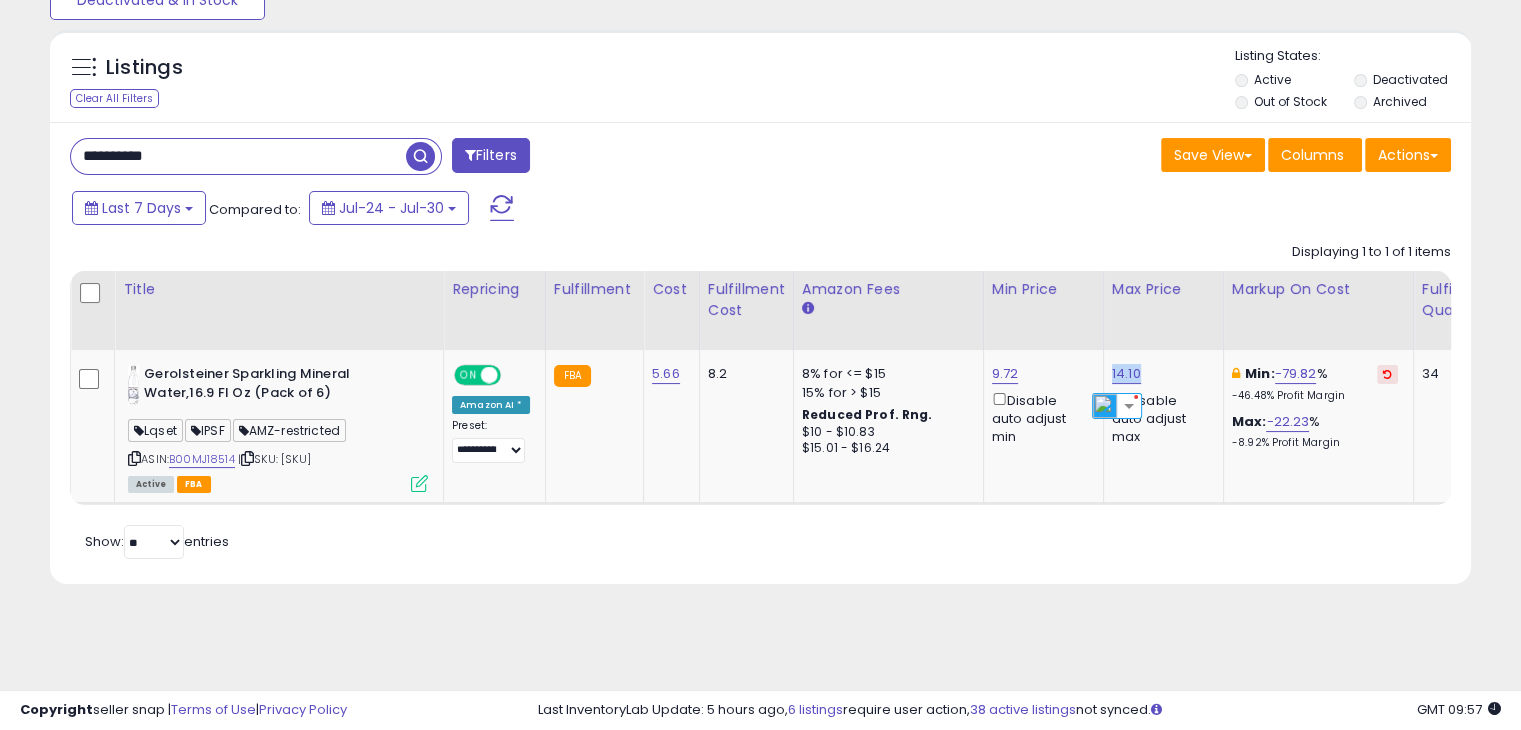 copy on "14.10" 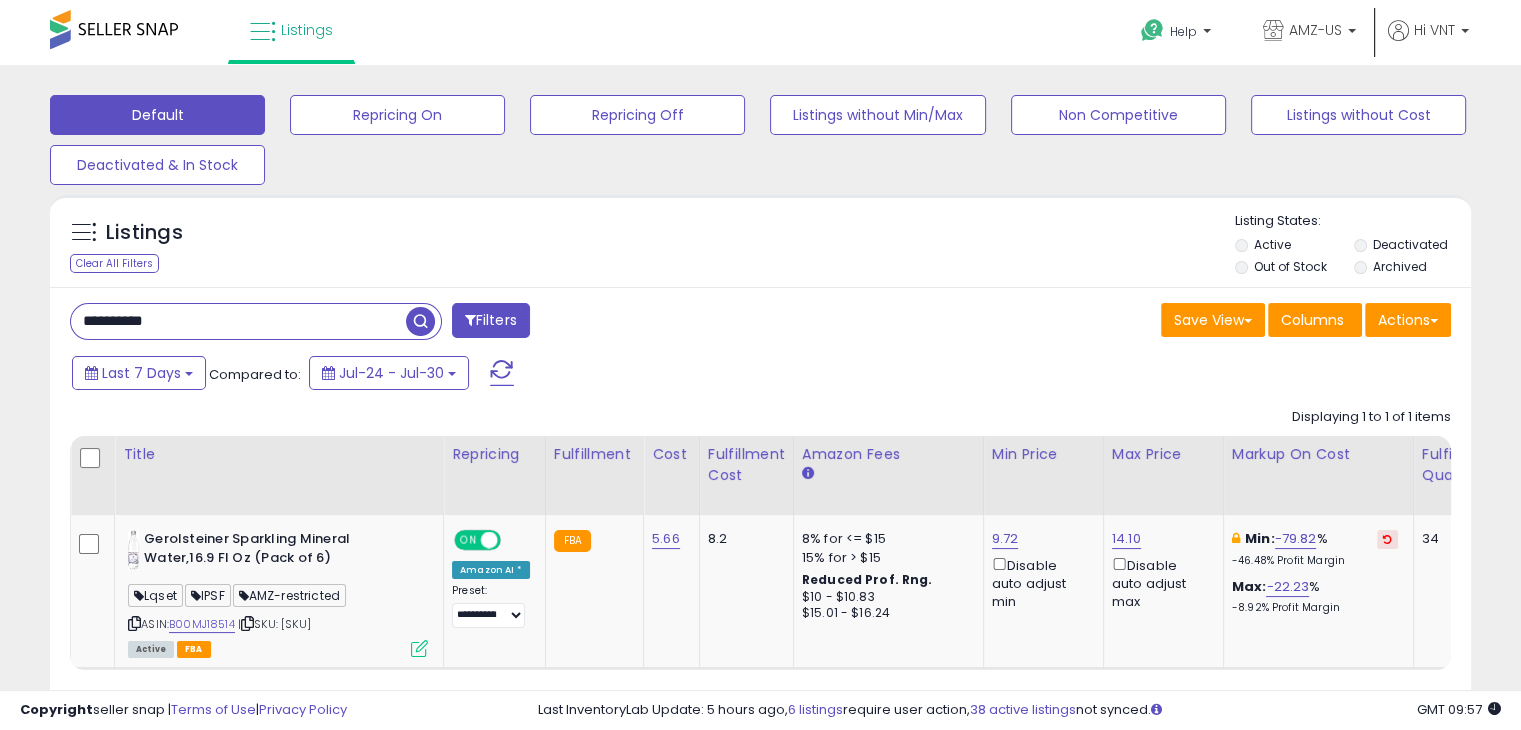 click on "**********" at bounding box center [238, 321] 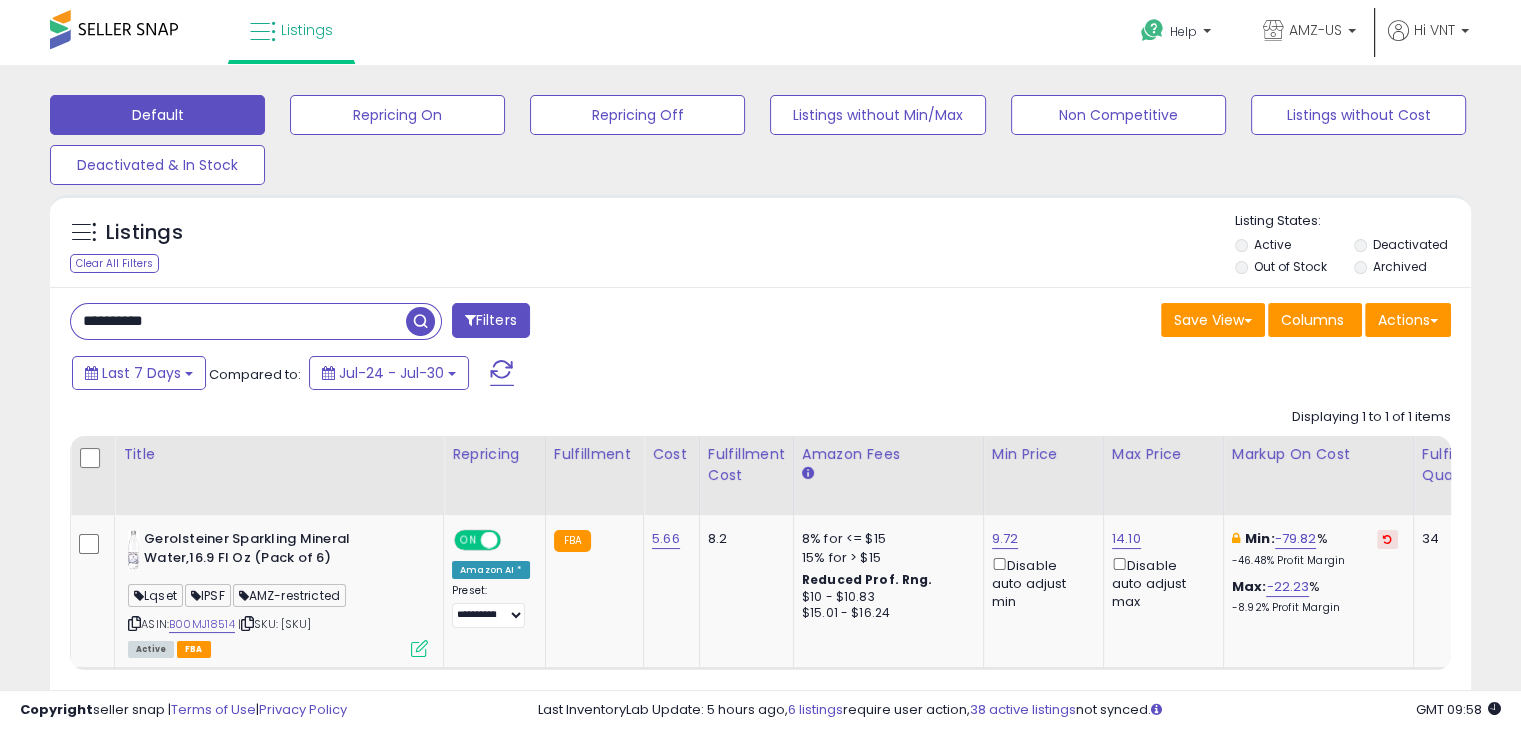 paste 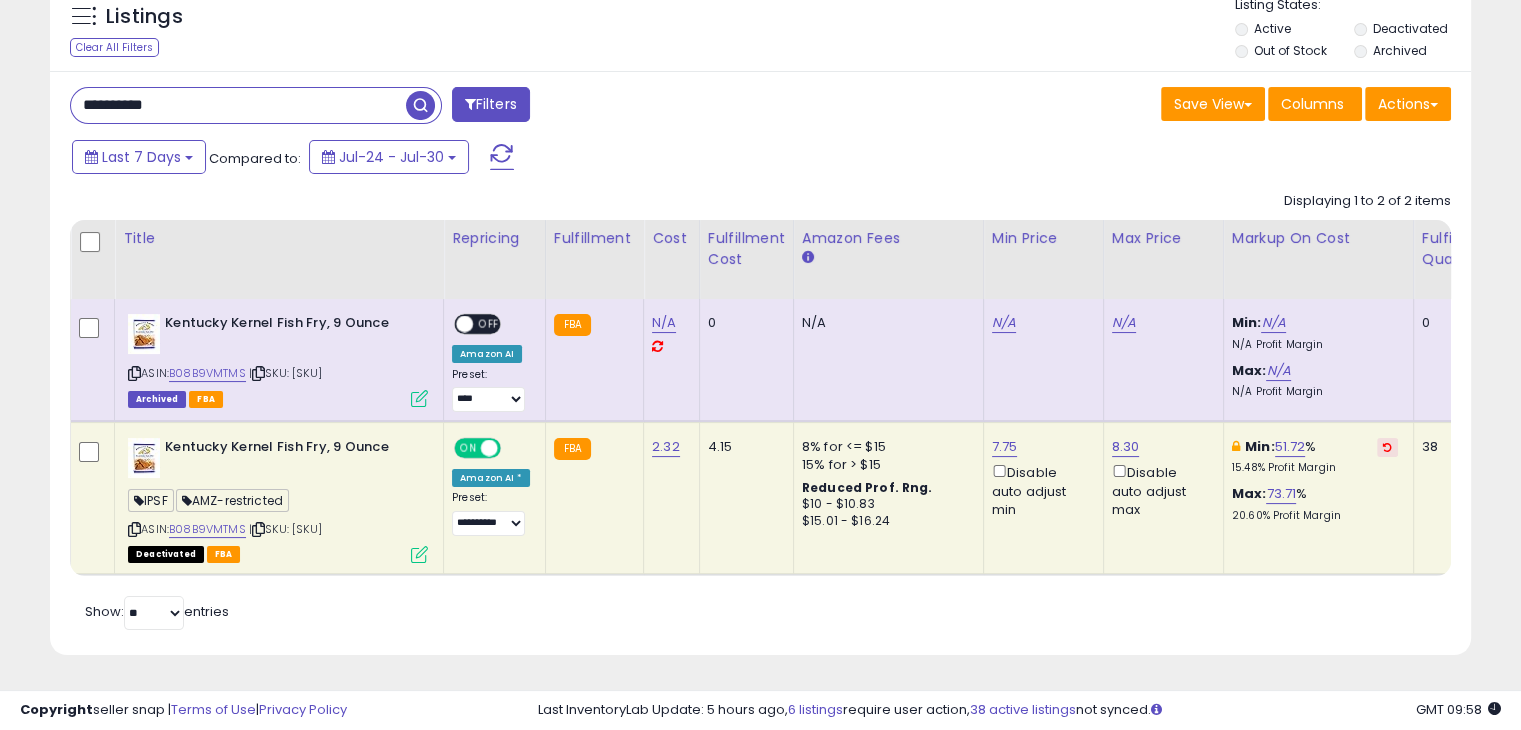 scroll, scrollTop: 244, scrollLeft: 0, axis: vertical 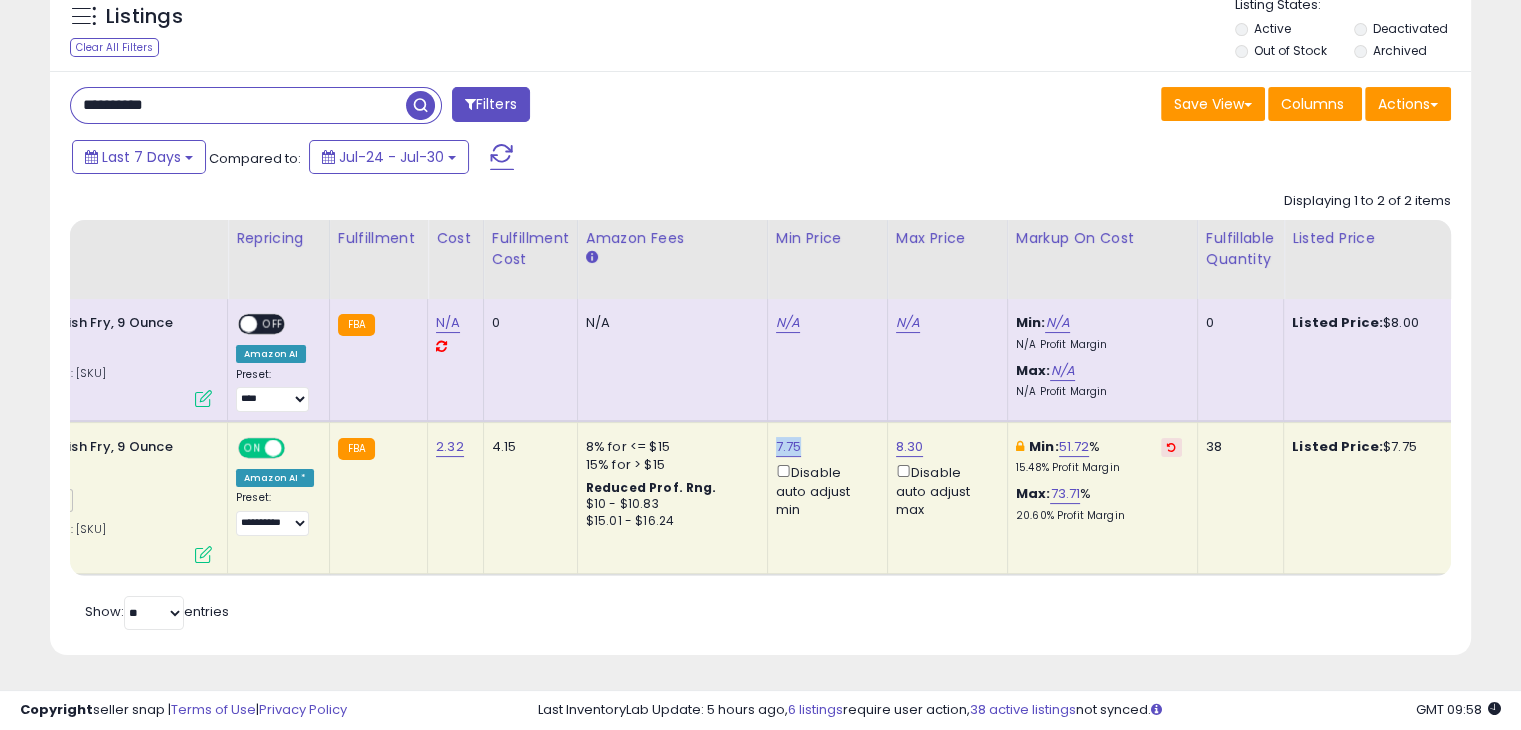 drag, startPoint x: 792, startPoint y: 423, endPoint x: 763, endPoint y: 417, distance: 29.614185 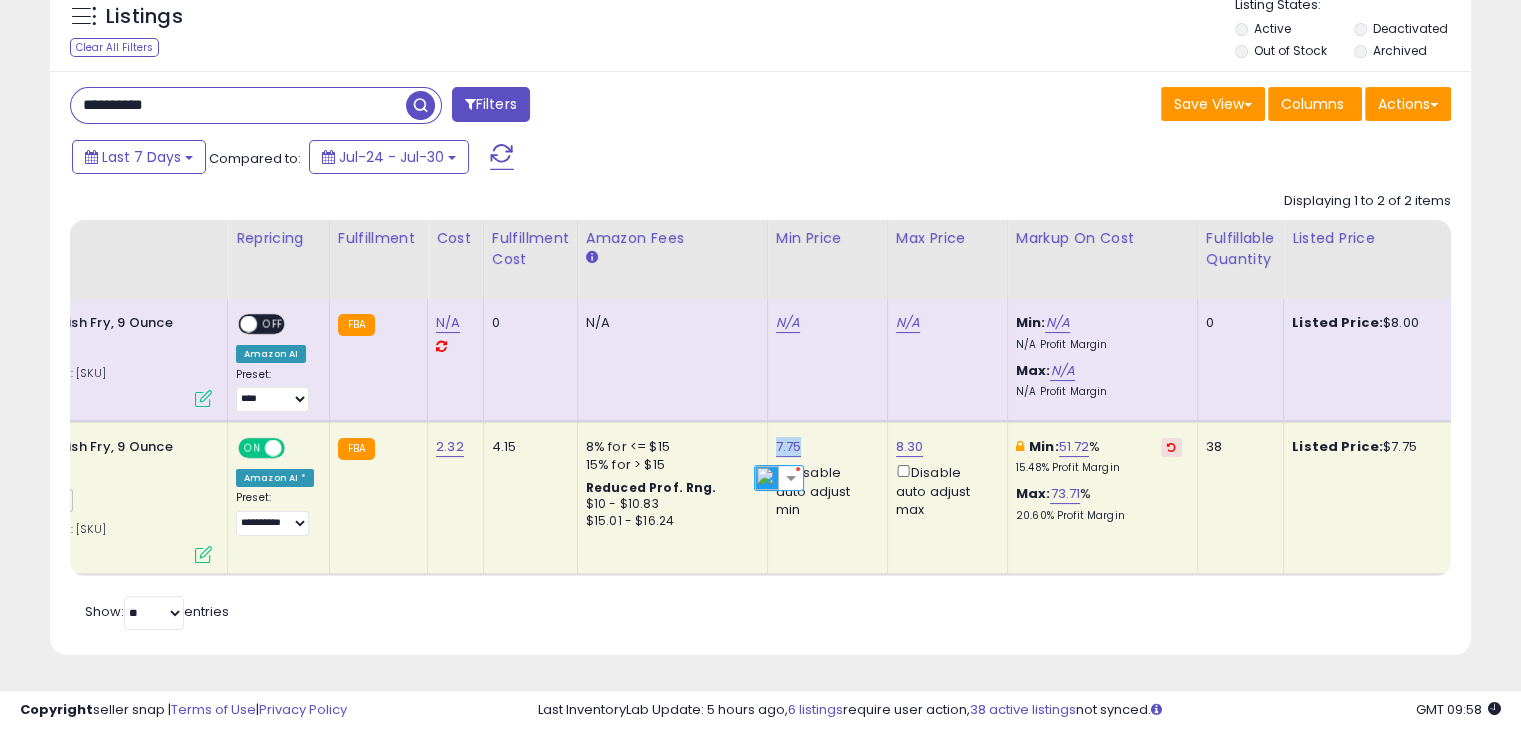 copy on "7.75" 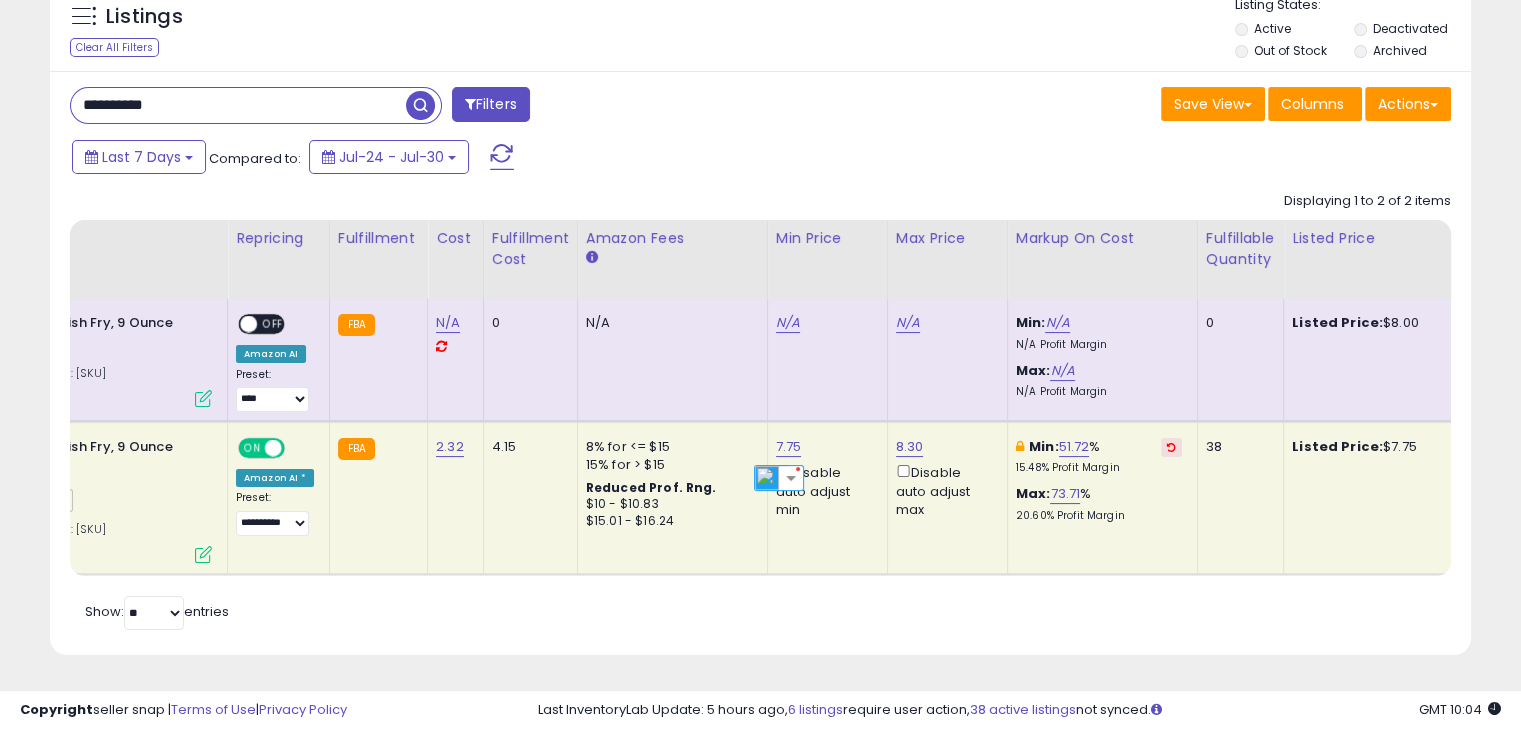 click on "**********" at bounding box center [238, 105] 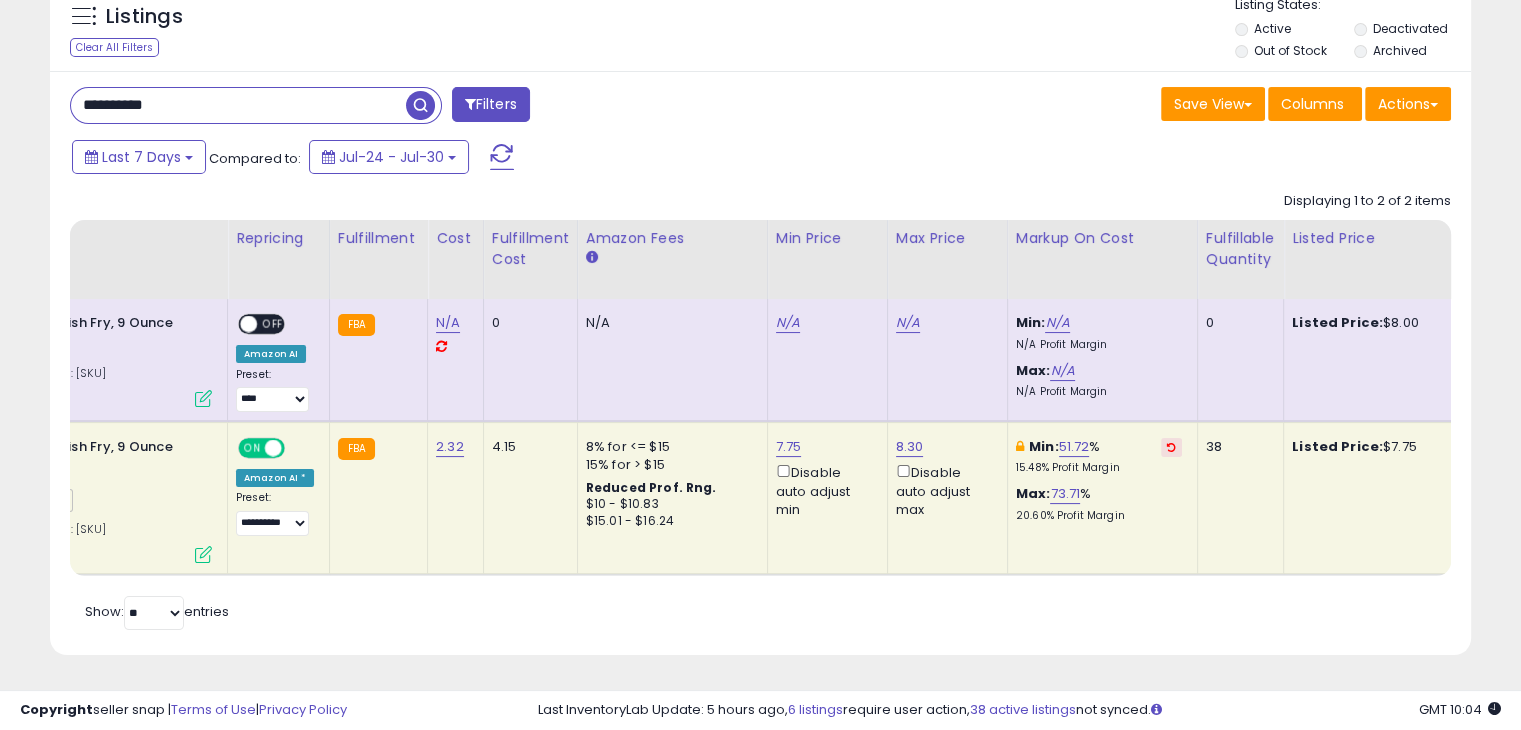click on "**********" at bounding box center (238, 105) 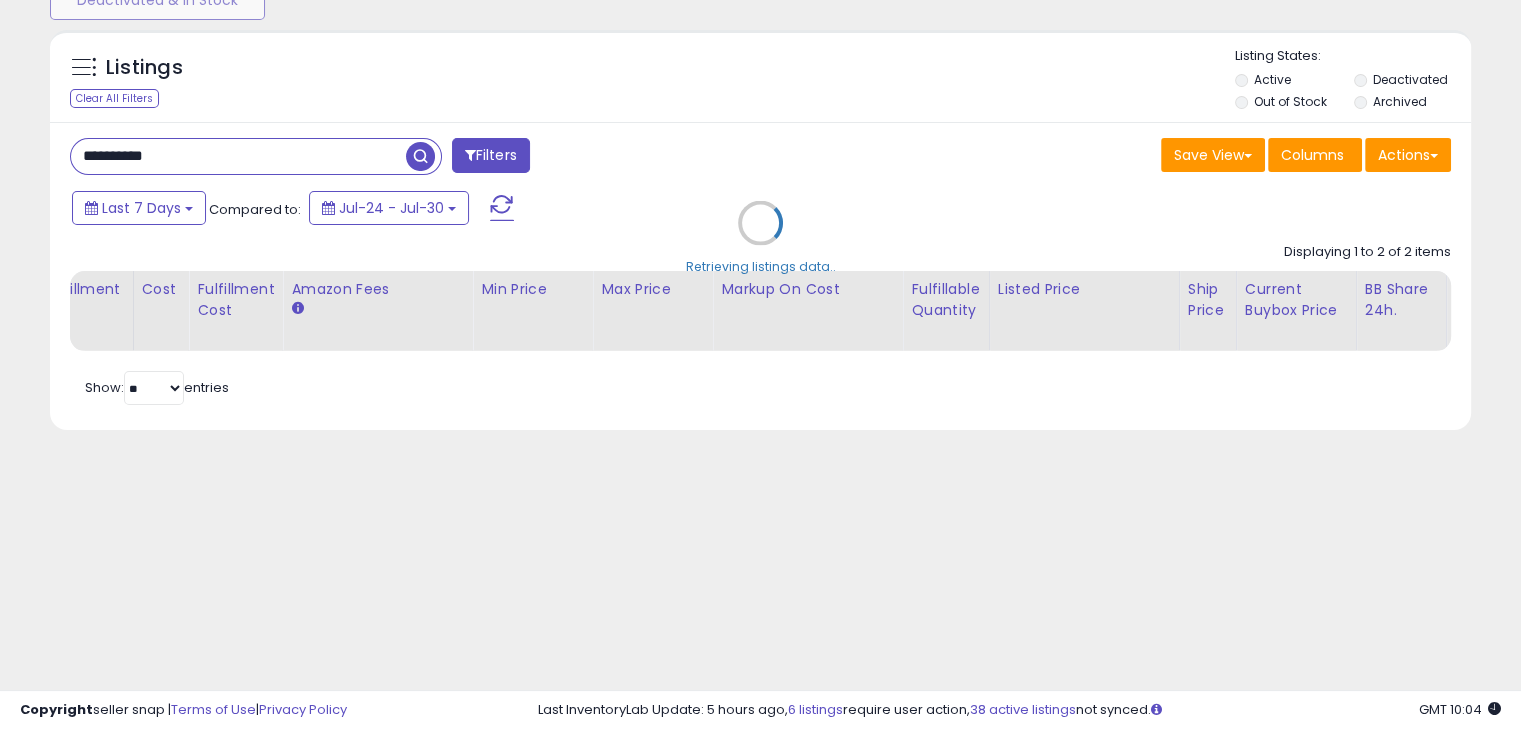 scroll, scrollTop: 165, scrollLeft: 0, axis: vertical 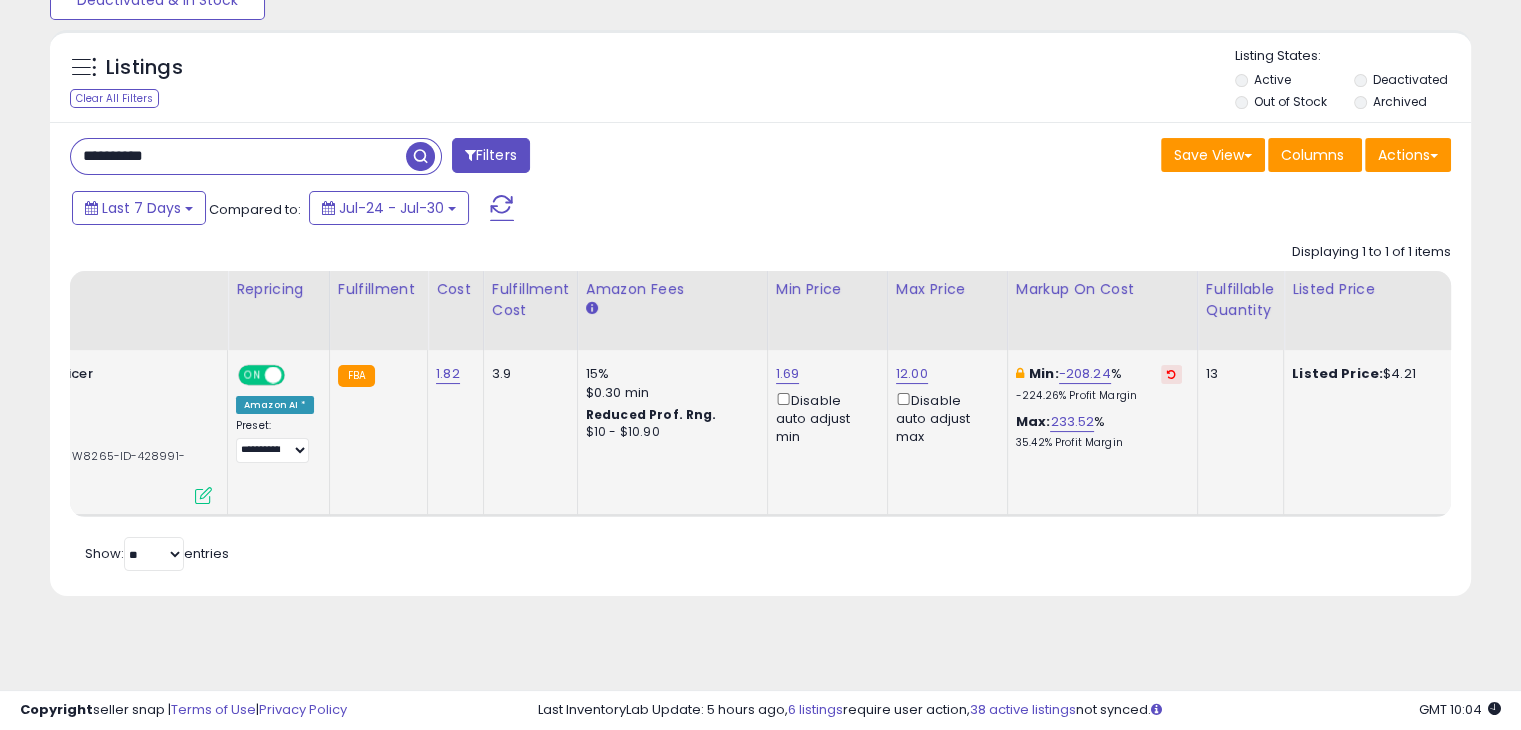 drag, startPoint x: 412, startPoint y: 501, endPoint x: 424, endPoint y: 511, distance: 15.6205 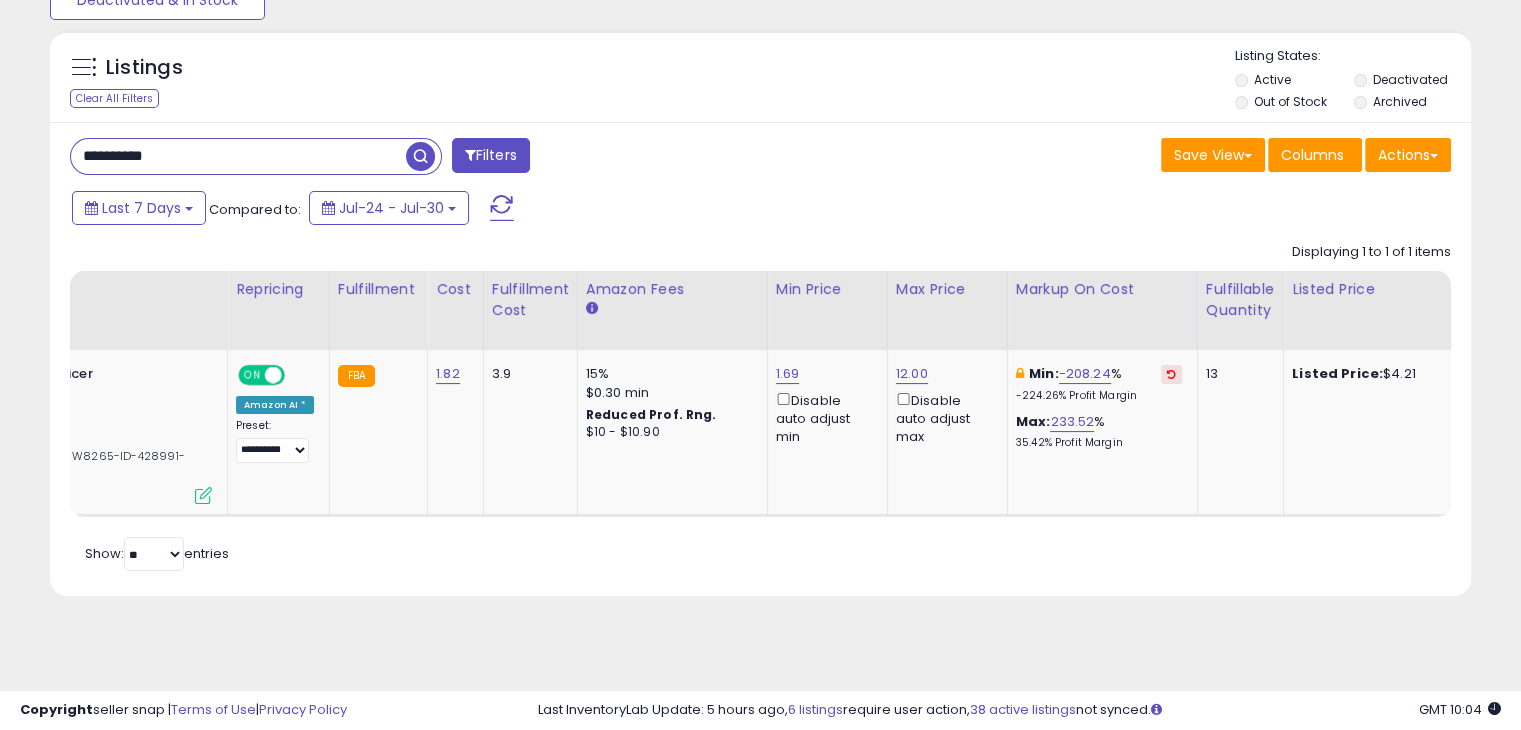 scroll, scrollTop: 0, scrollLeft: 146, axis: horizontal 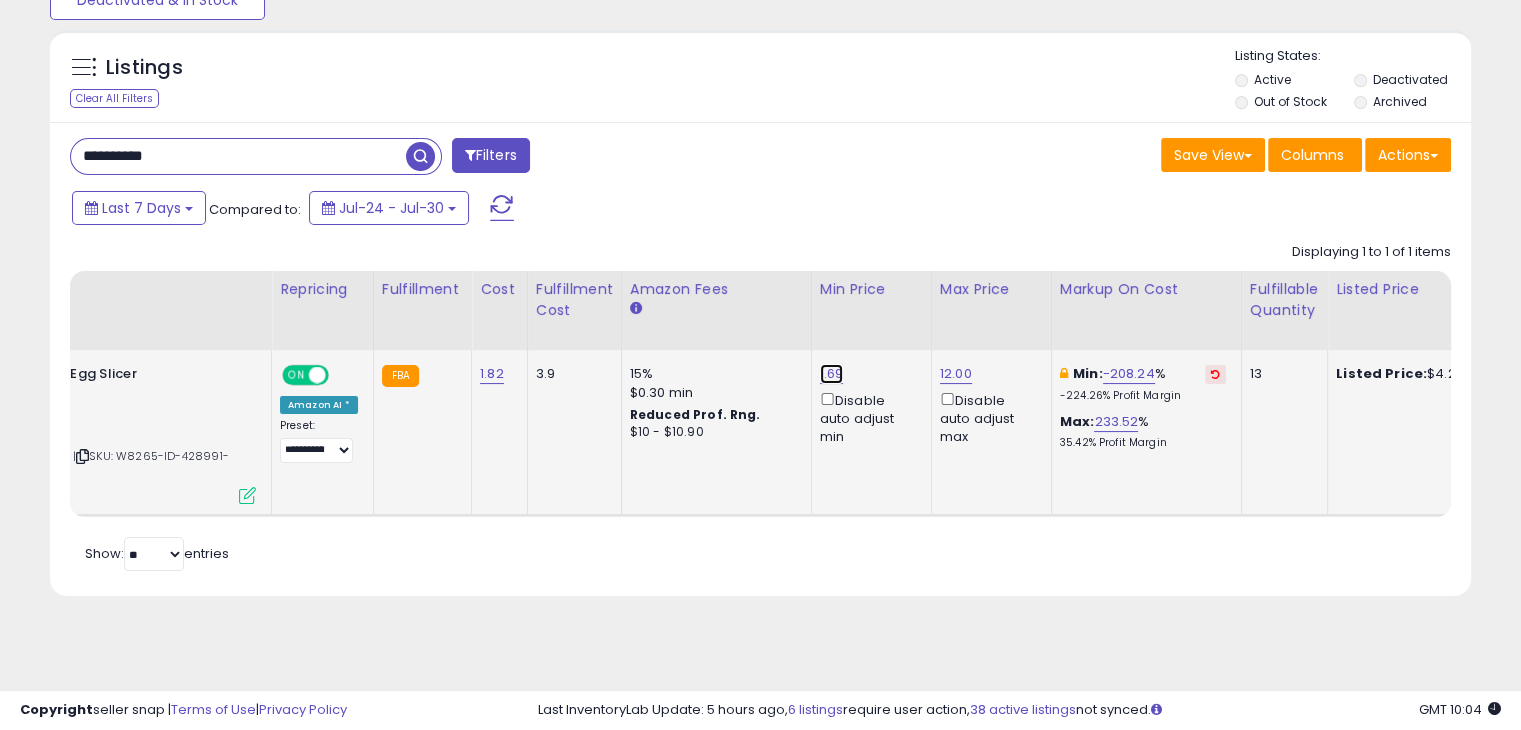 click on "1.69" at bounding box center [832, 374] 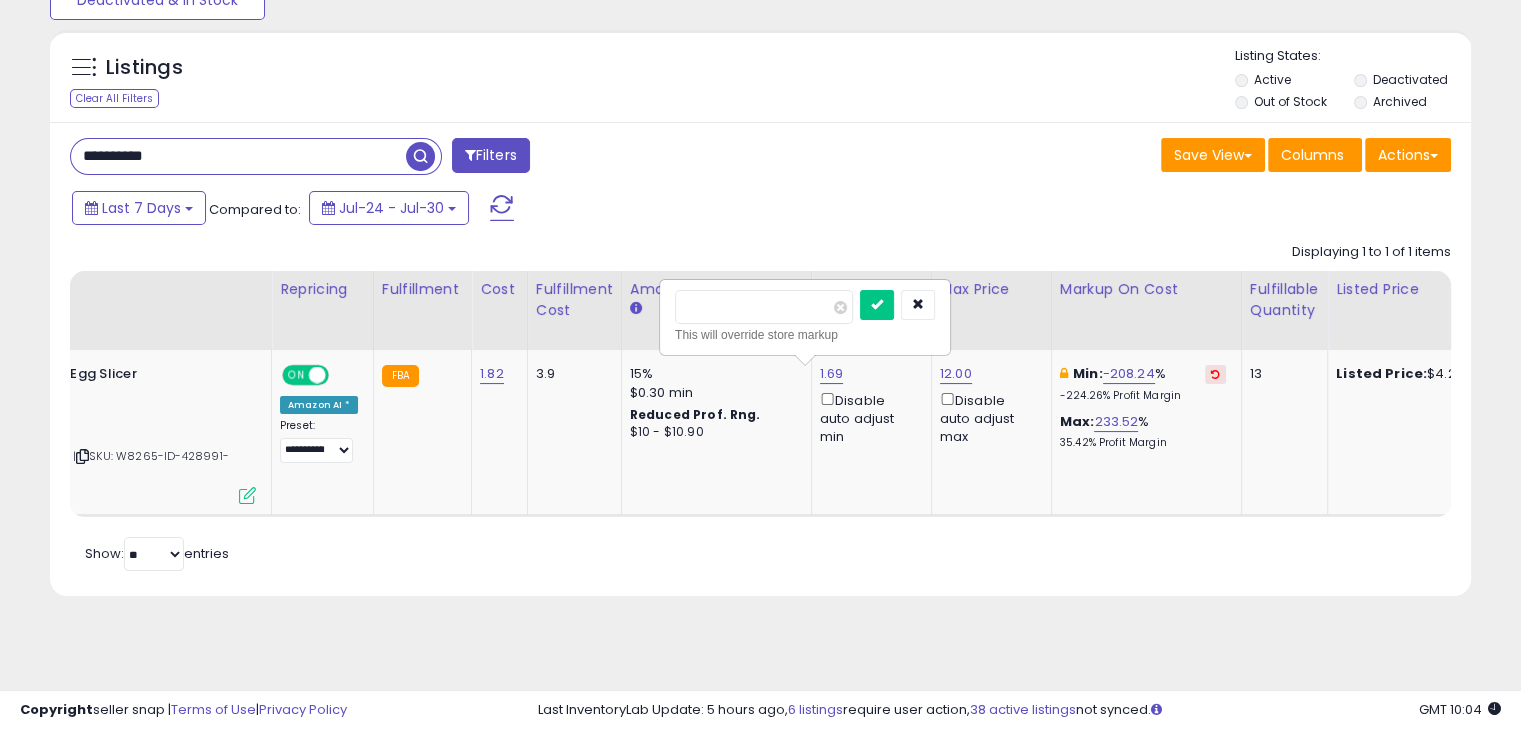 drag, startPoint x: 752, startPoint y: 315, endPoint x: 643, endPoint y: 319, distance: 109.07337 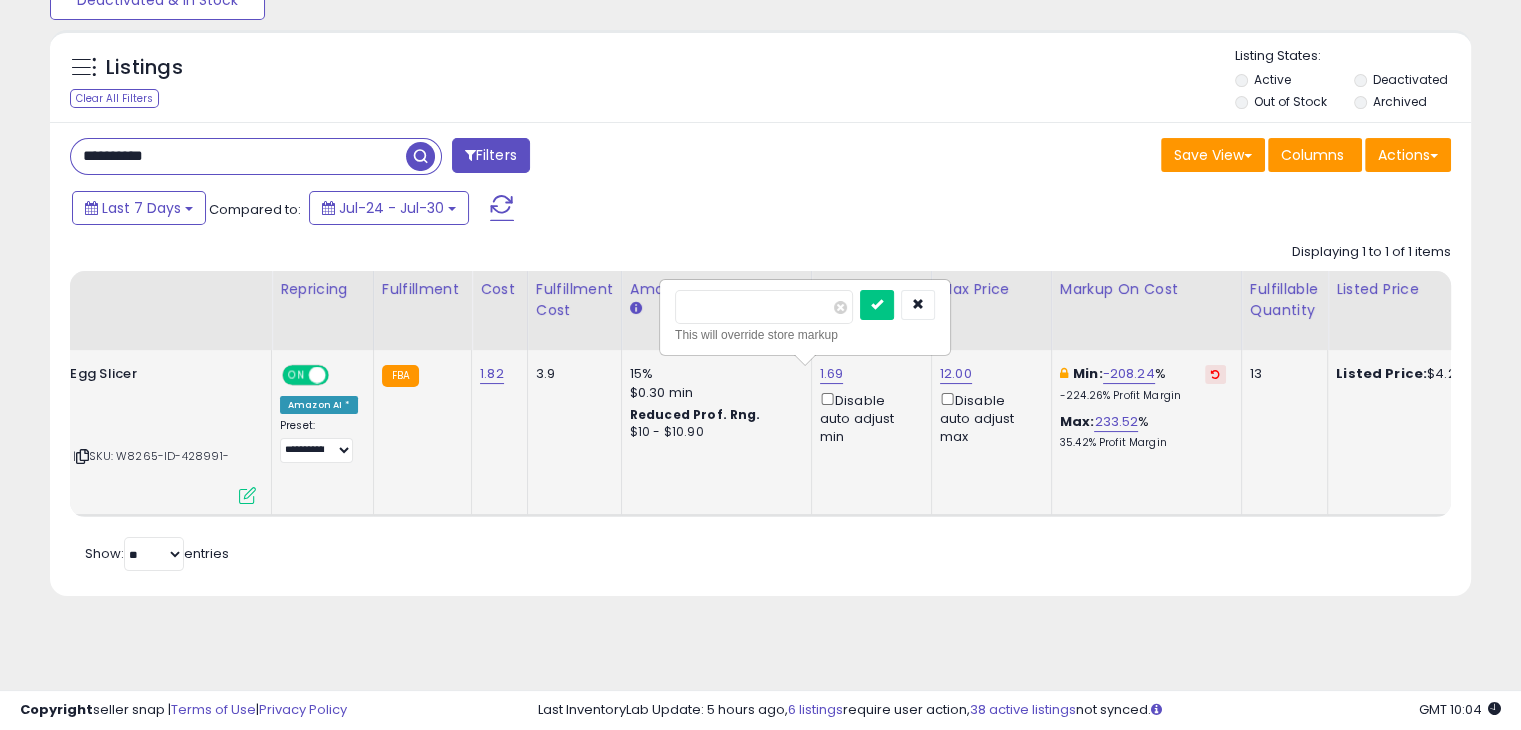 type on "****" 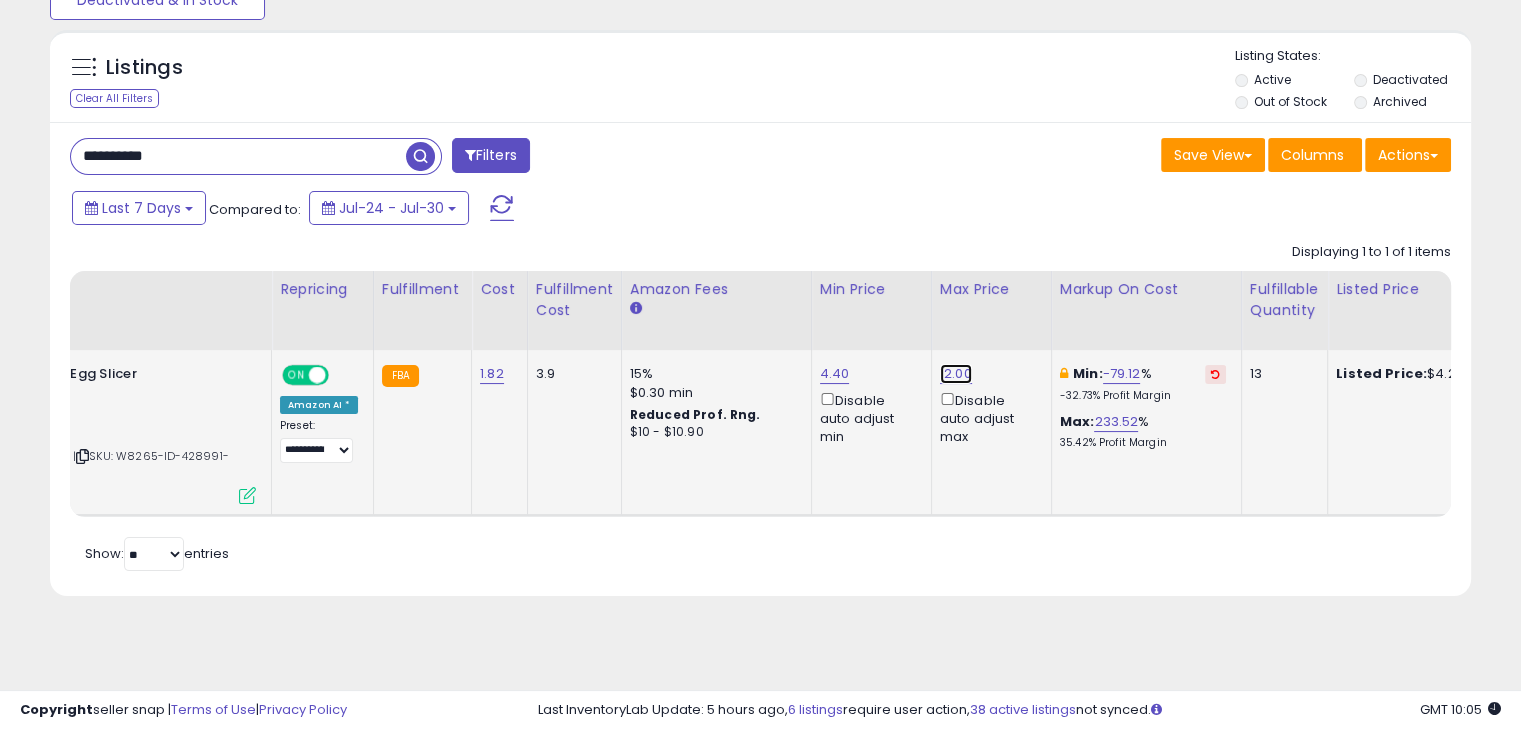 click on "12.00" at bounding box center (956, 374) 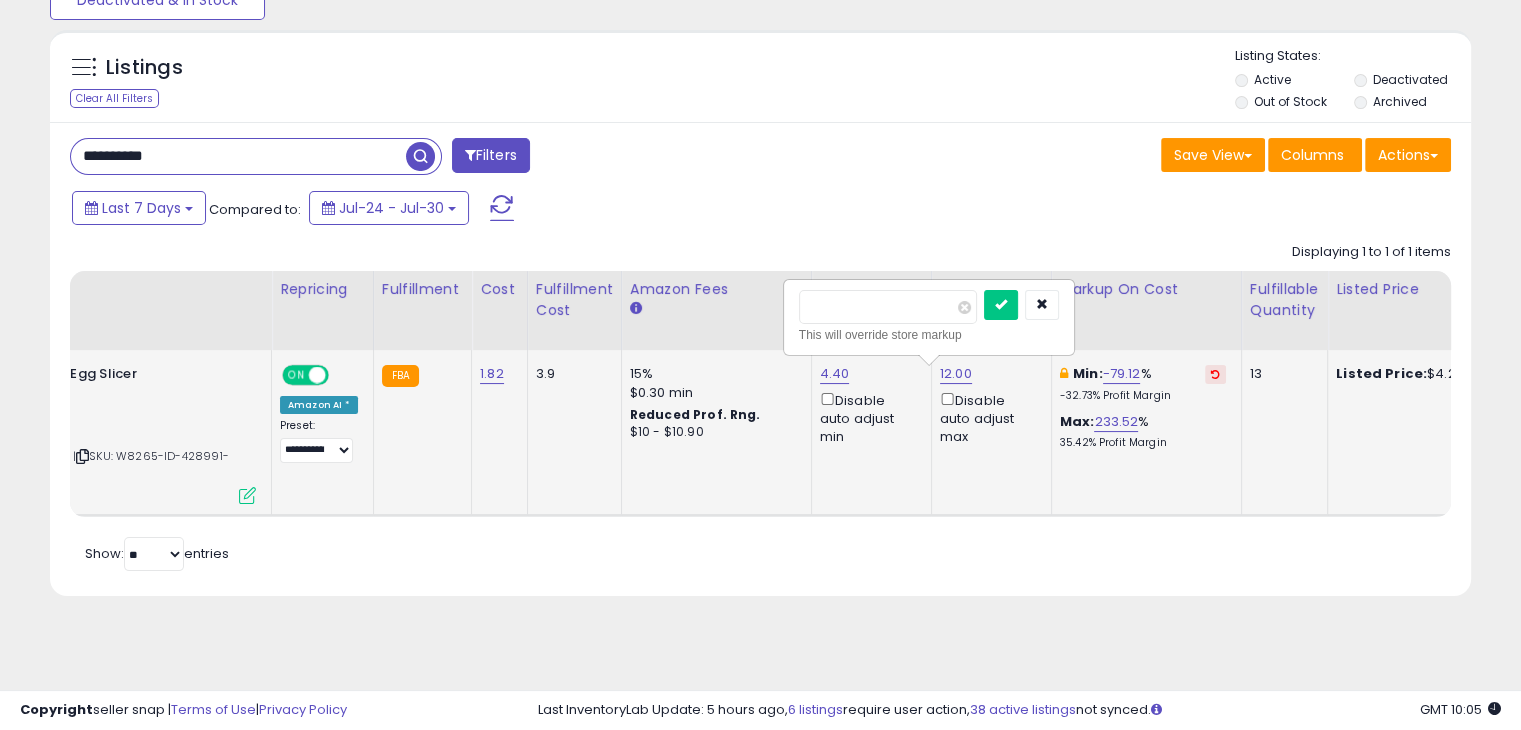 type on "*" 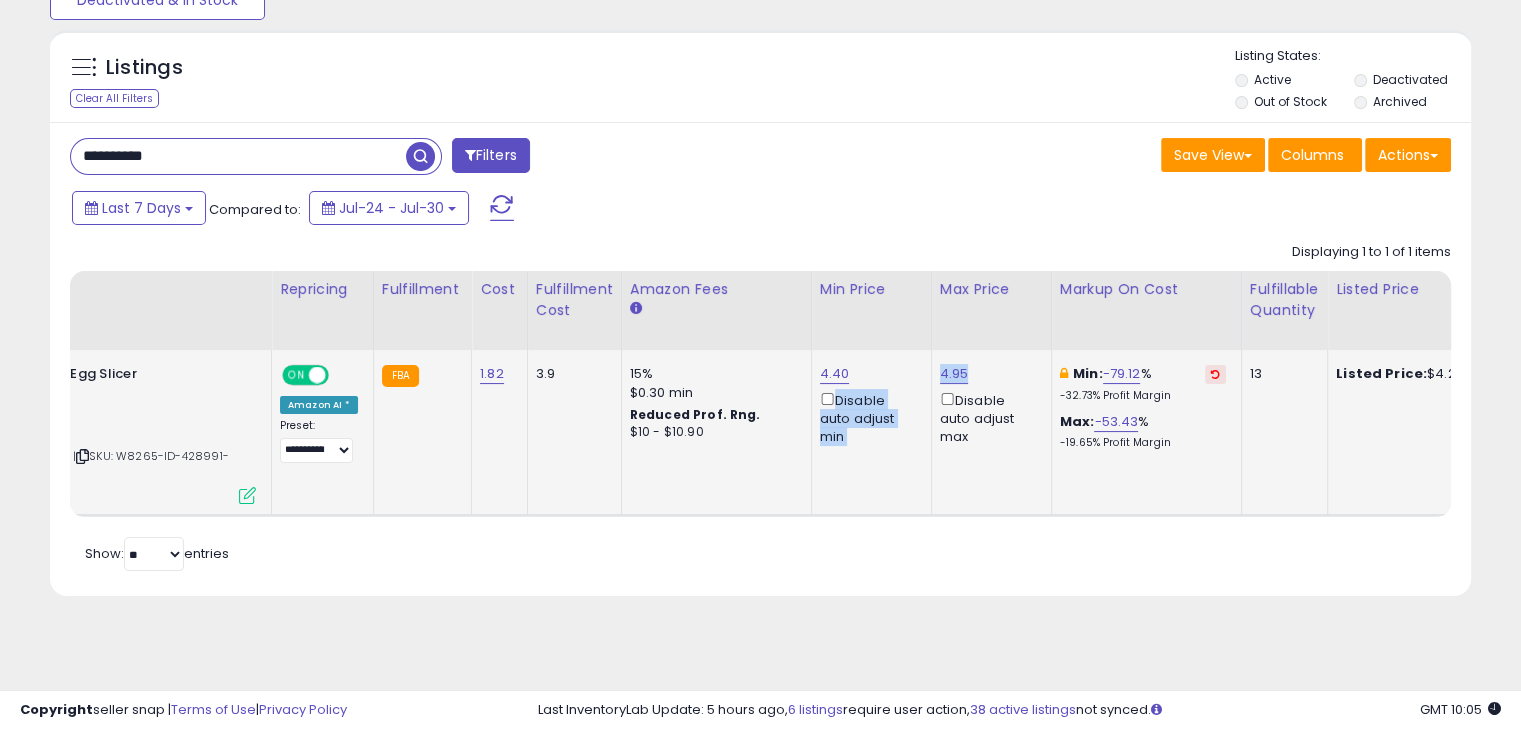 drag, startPoint x: 973, startPoint y: 365, endPoint x: 917, endPoint y: 363, distance: 56.0357 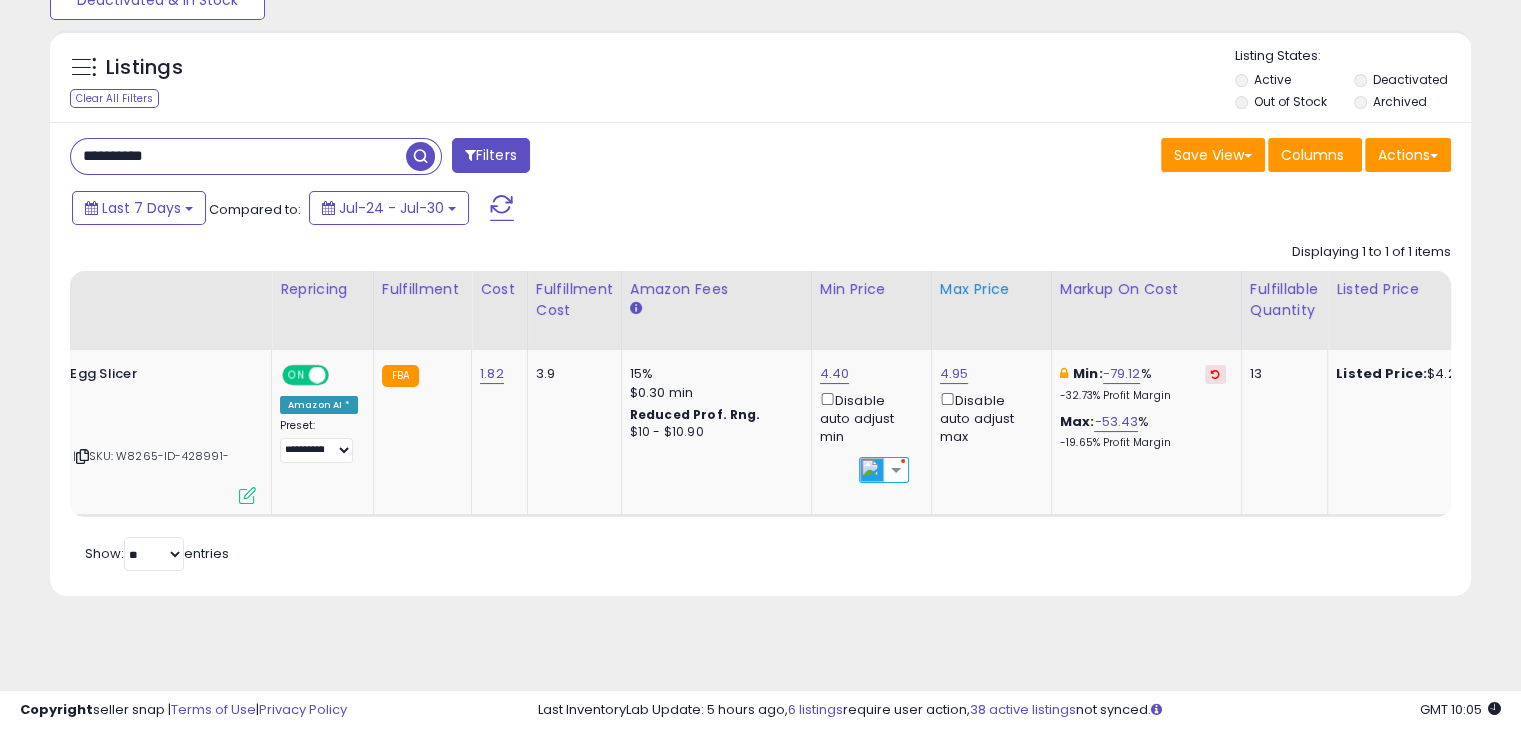drag, startPoint x: 955, startPoint y: 213, endPoint x: 974, endPoint y: 347, distance: 135.34032 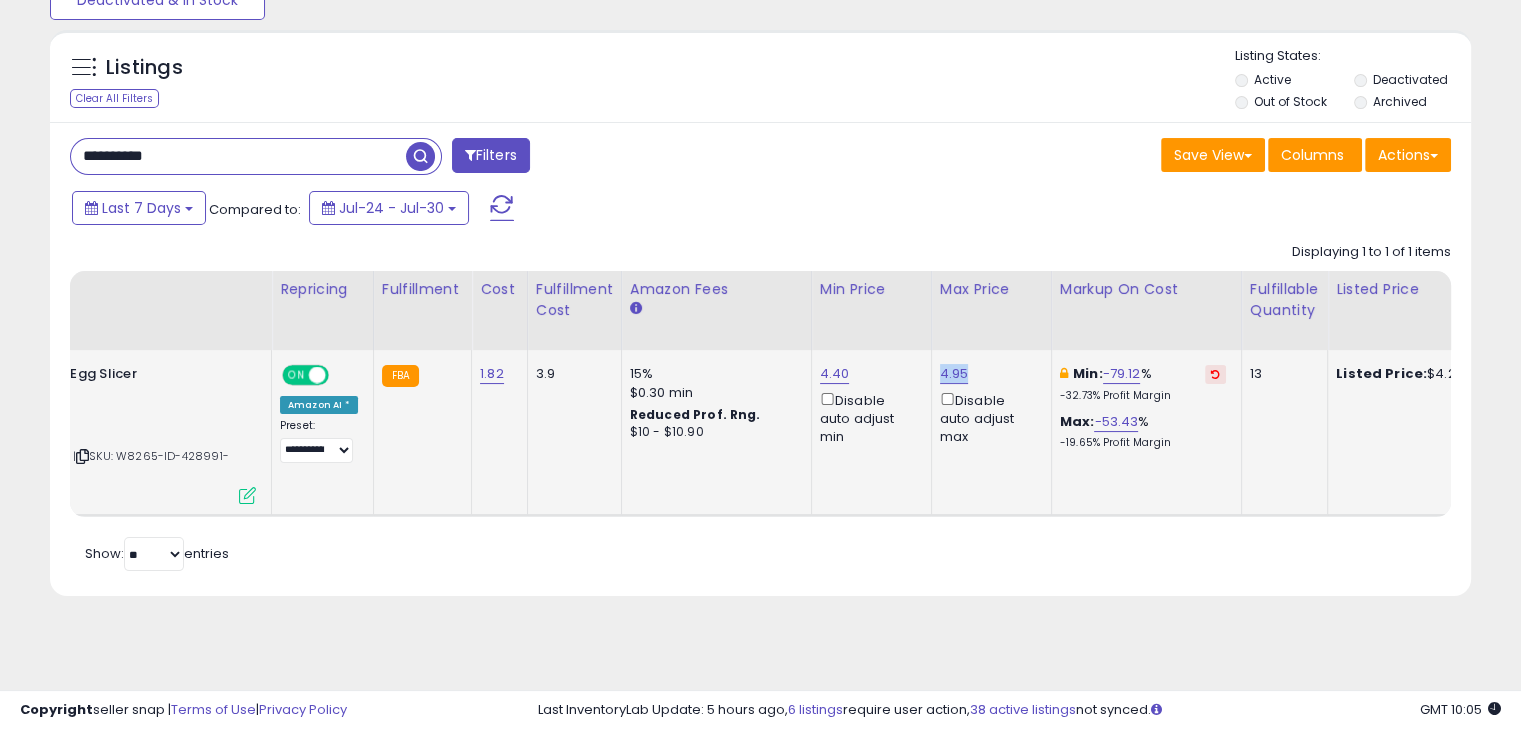 drag, startPoint x: 970, startPoint y: 372, endPoint x: 924, endPoint y: 367, distance: 46.270943 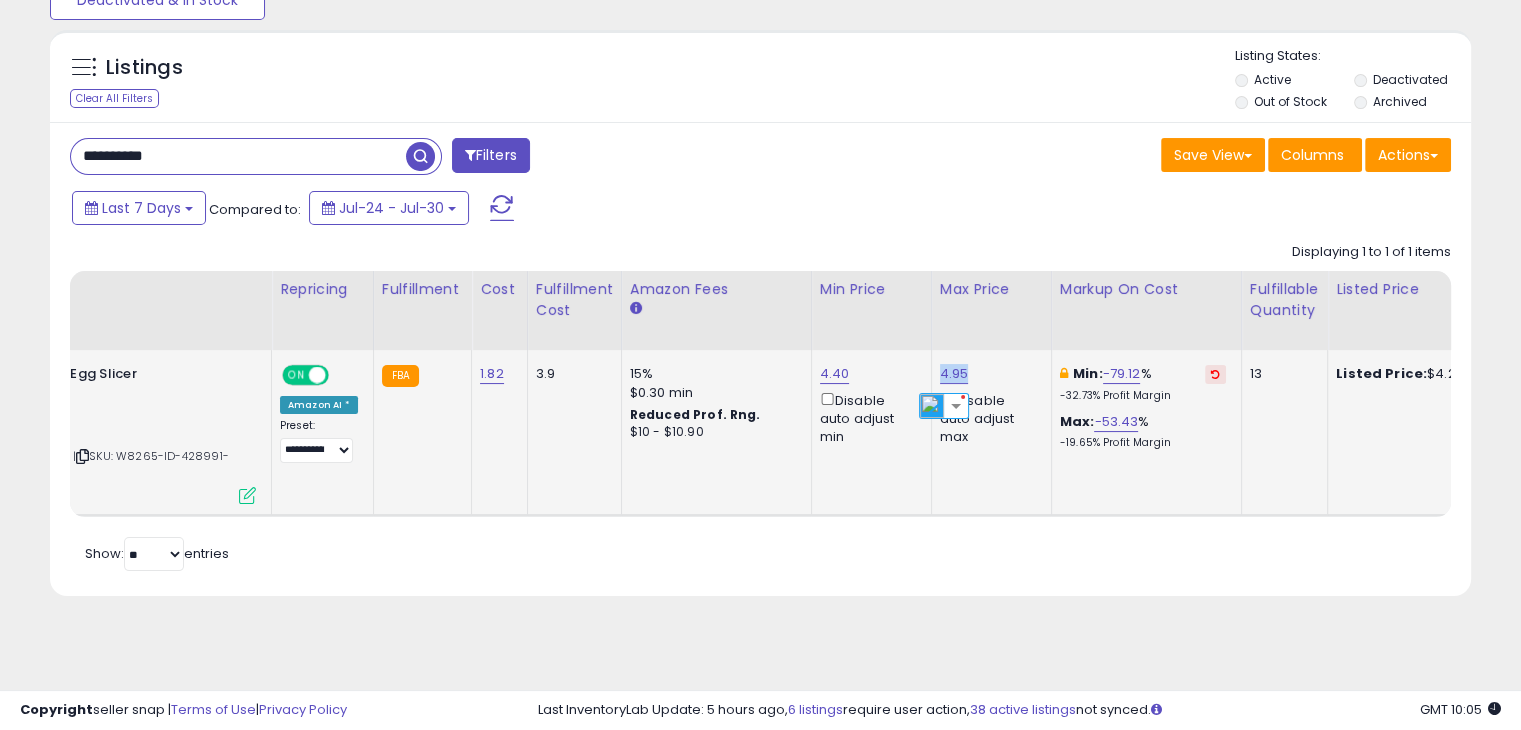 copy on "4.95" 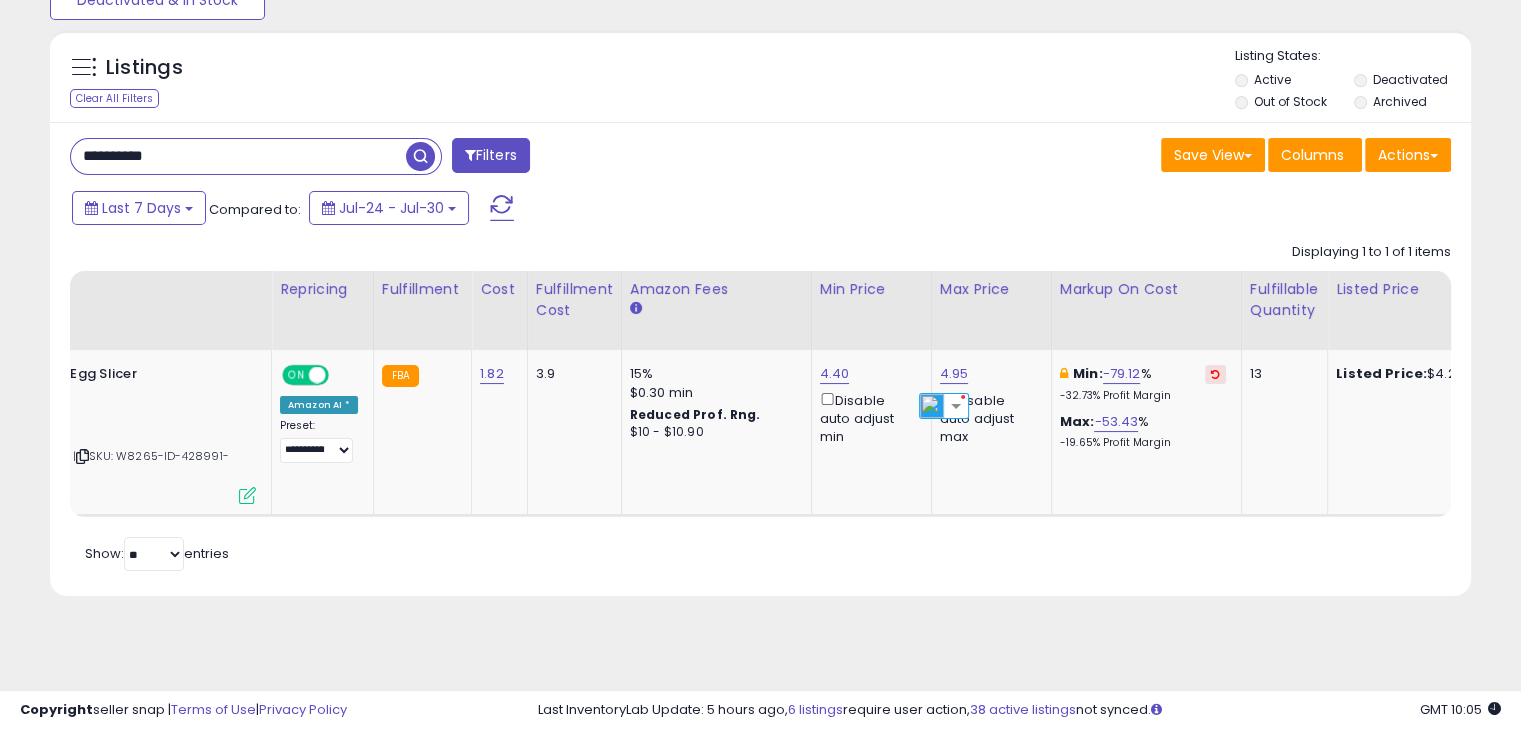 click on "**********" at bounding box center (238, 156) 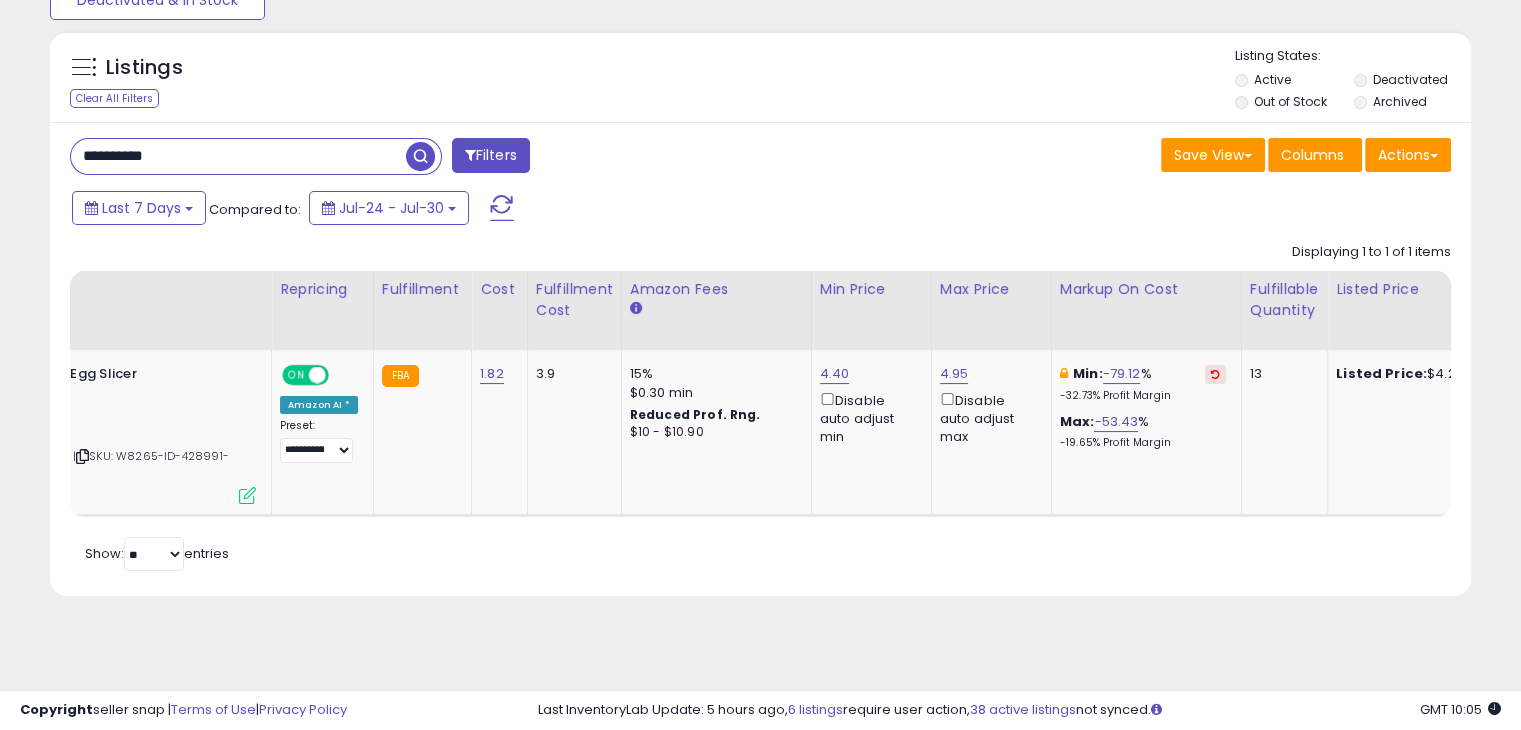 click on "**********" at bounding box center [238, 156] 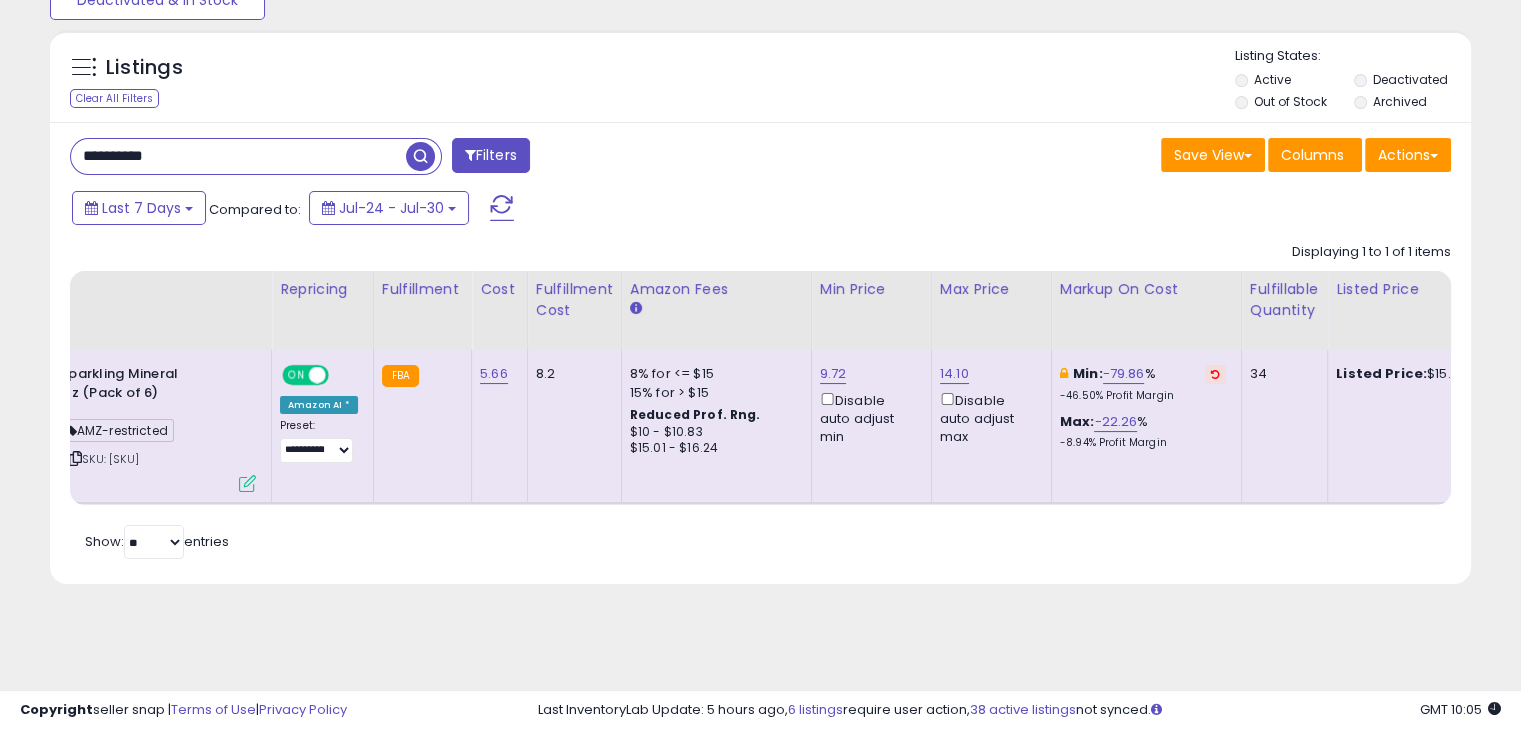 scroll, scrollTop: 0, scrollLeft: 91, axis: horizontal 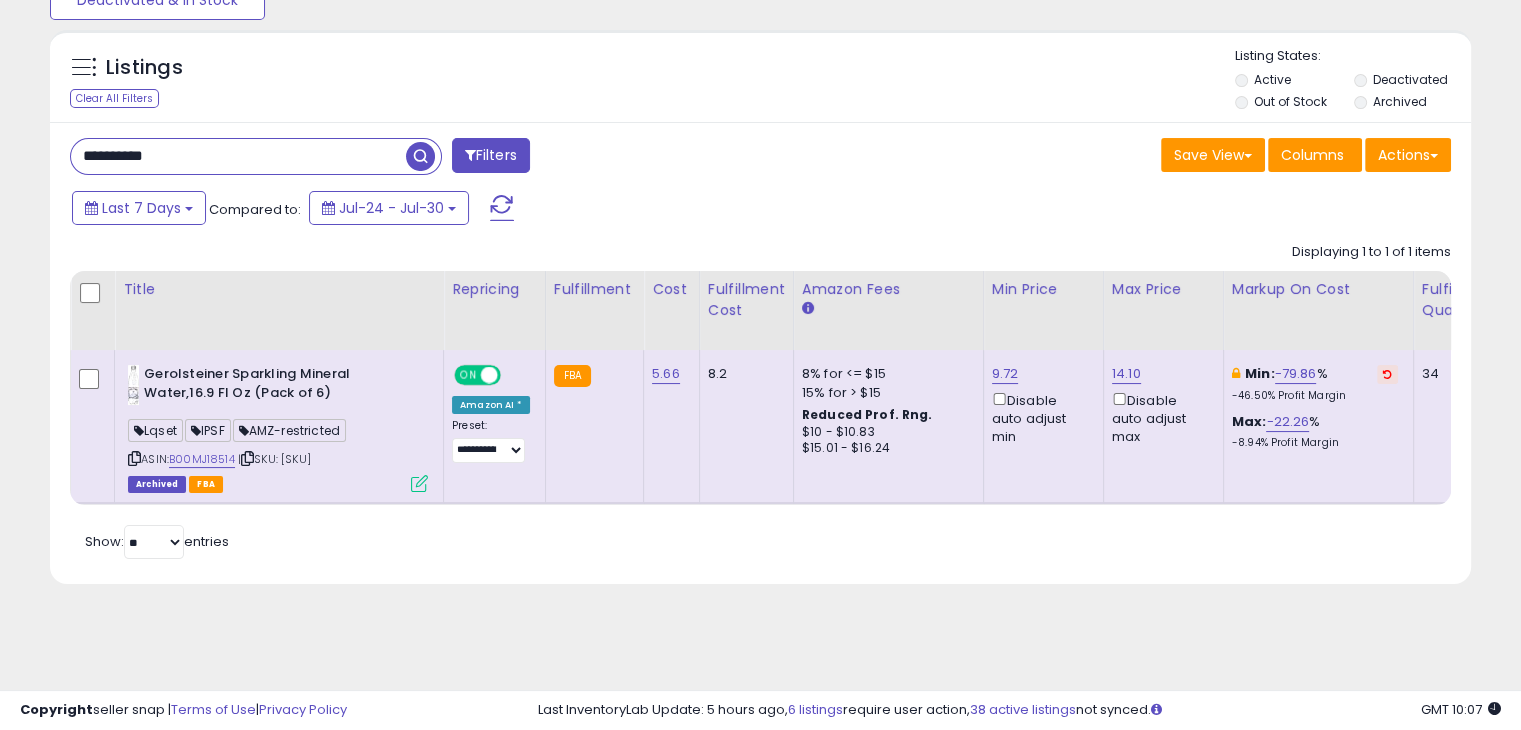 click on "**********" at bounding box center (238, 156) 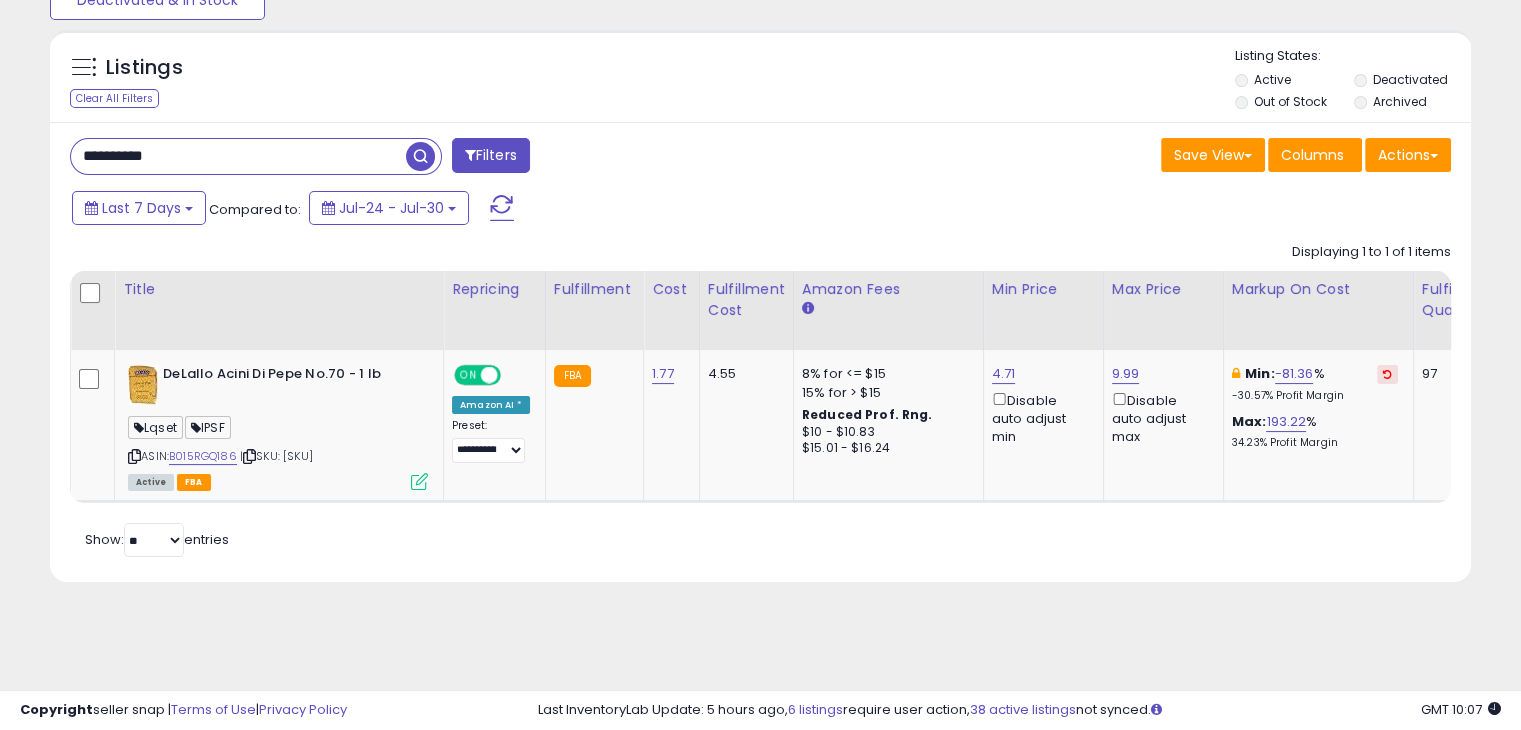 scroll, scrollTop: 0, scrollLeft: 88, axis: horizontal 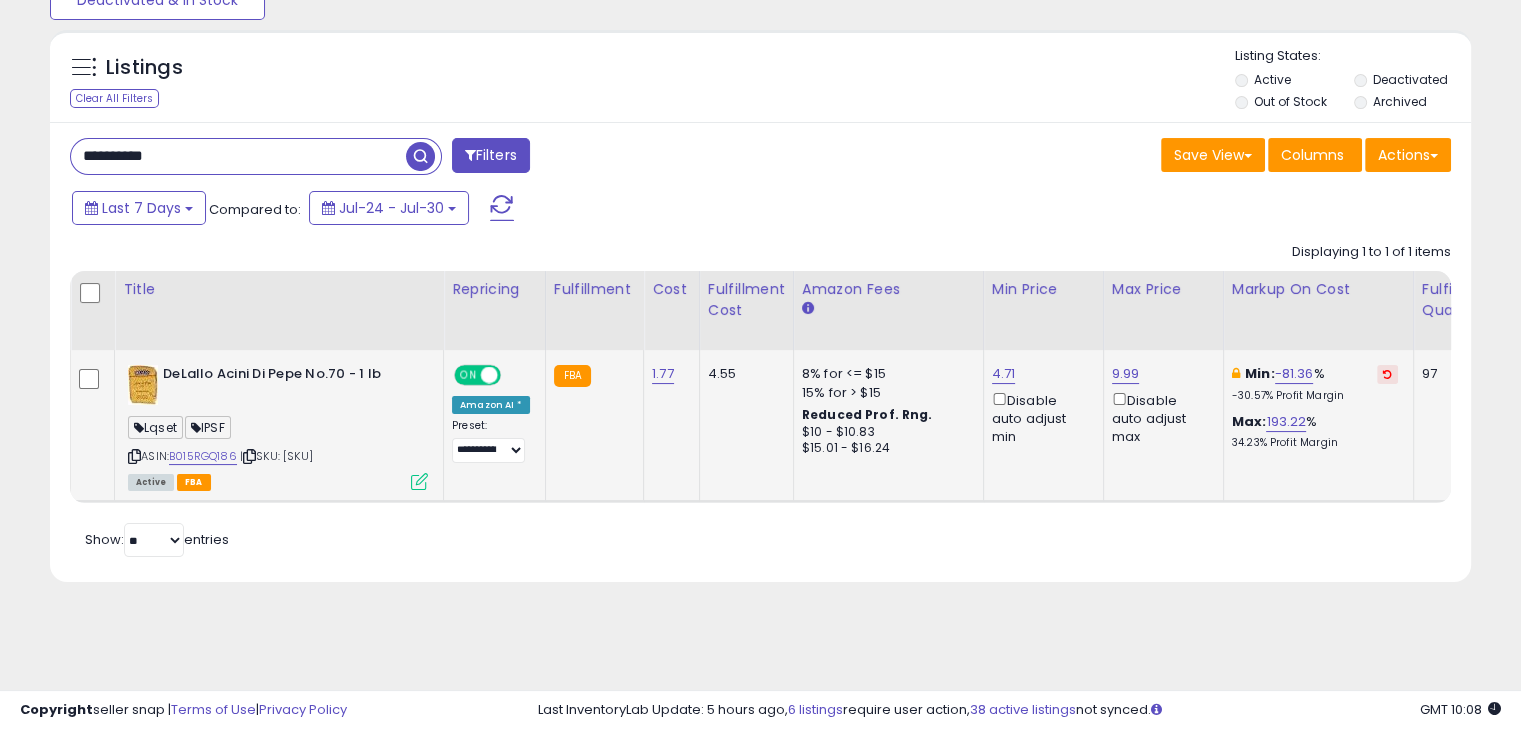 click on "4.71  Disable auto adjust min" 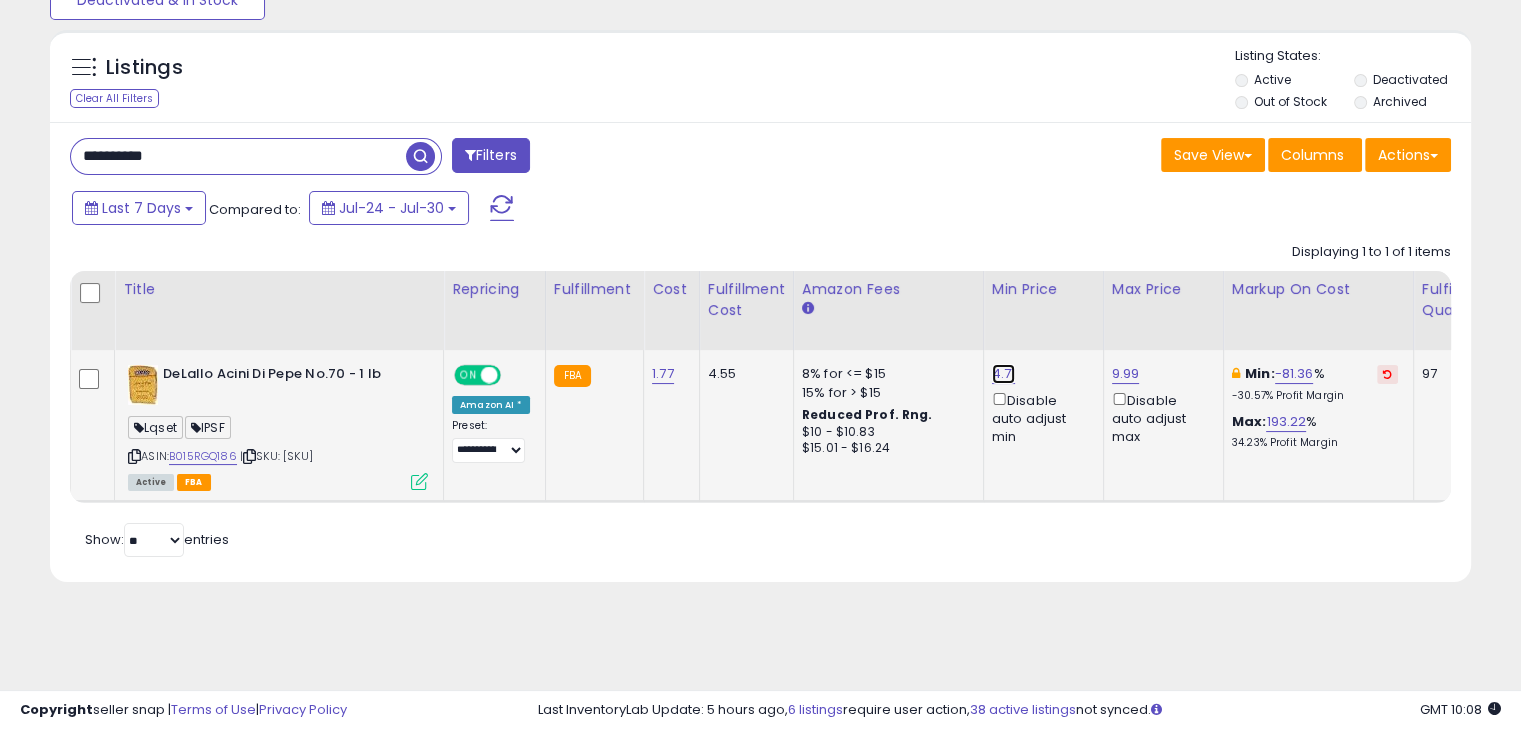 click on "4.71" at bounding box center [1004, 374] 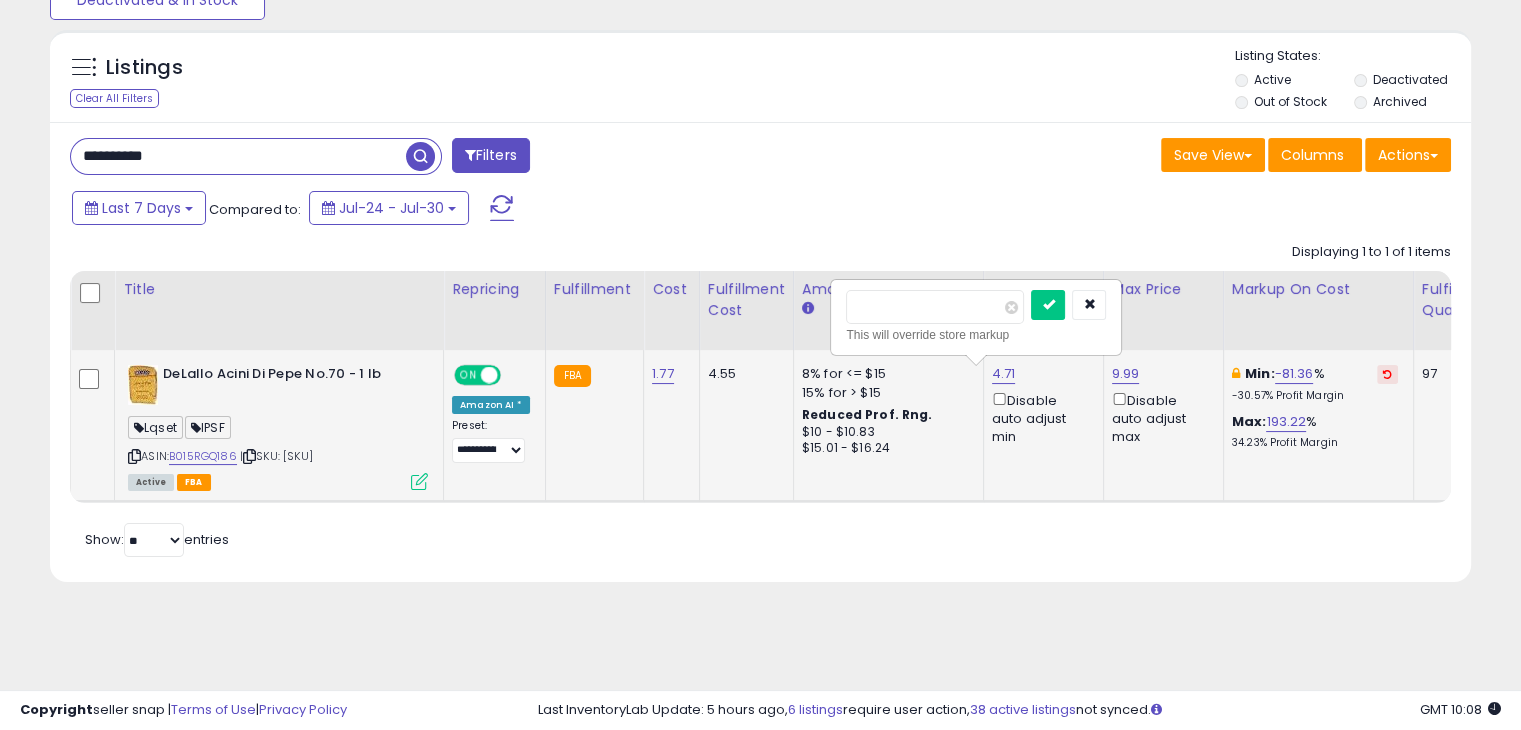 type on "*" 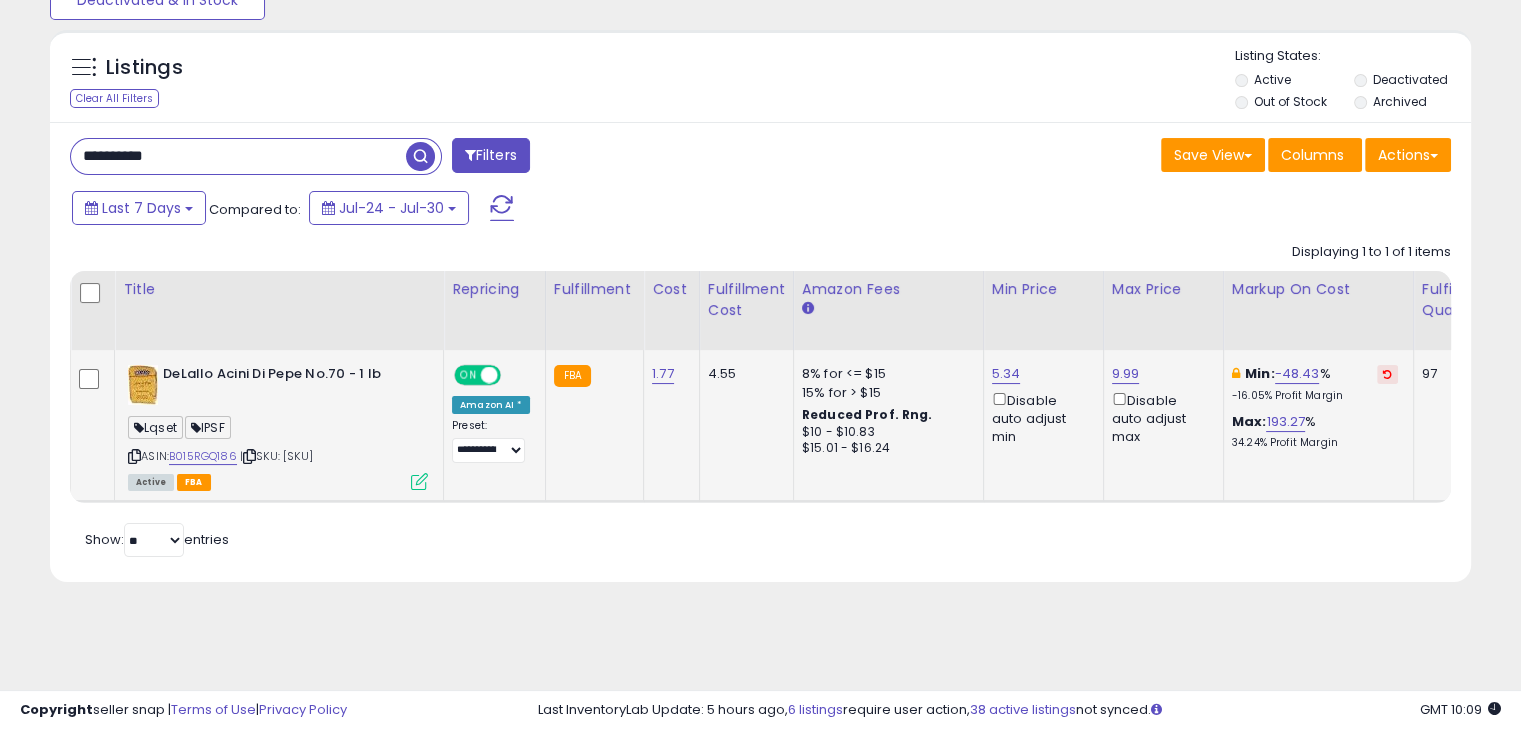 drag, startPoint x: 1120, startPoint y: 398, endPoint x: 1134, endPoint y: 384, distance: 19.79899 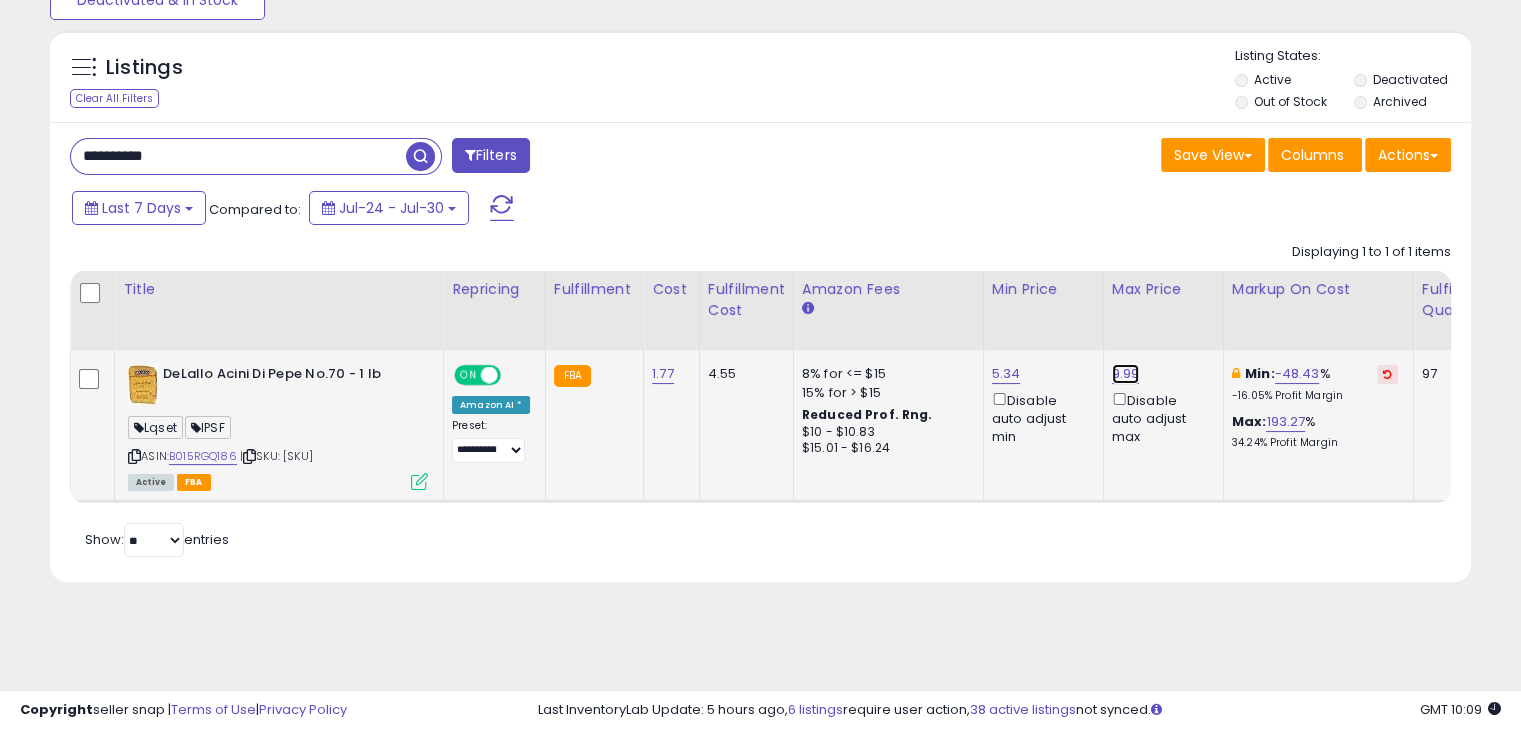 click on "9.99" at bounding box center [1126, 374] 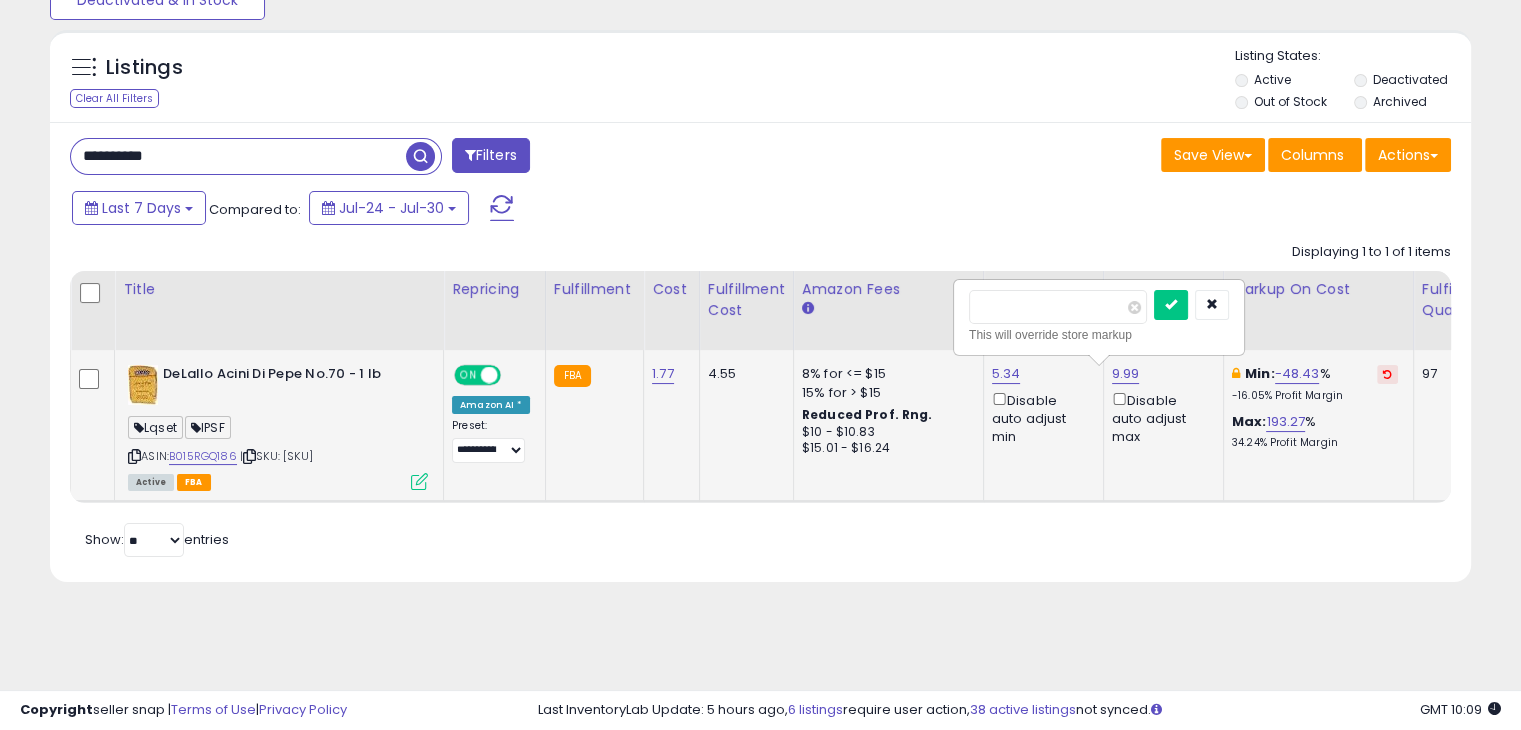 type on "*" 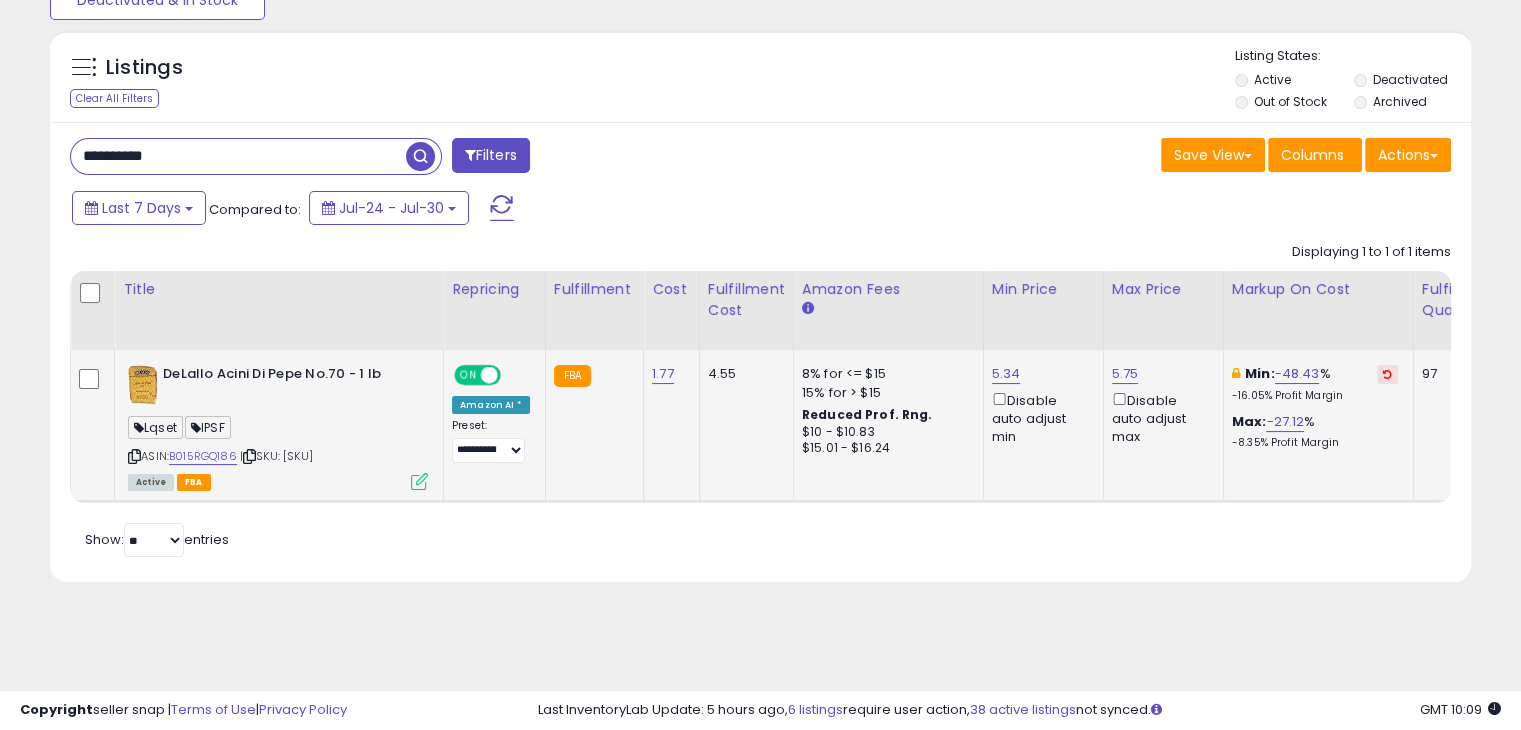 click at bounding box center (419, 481) 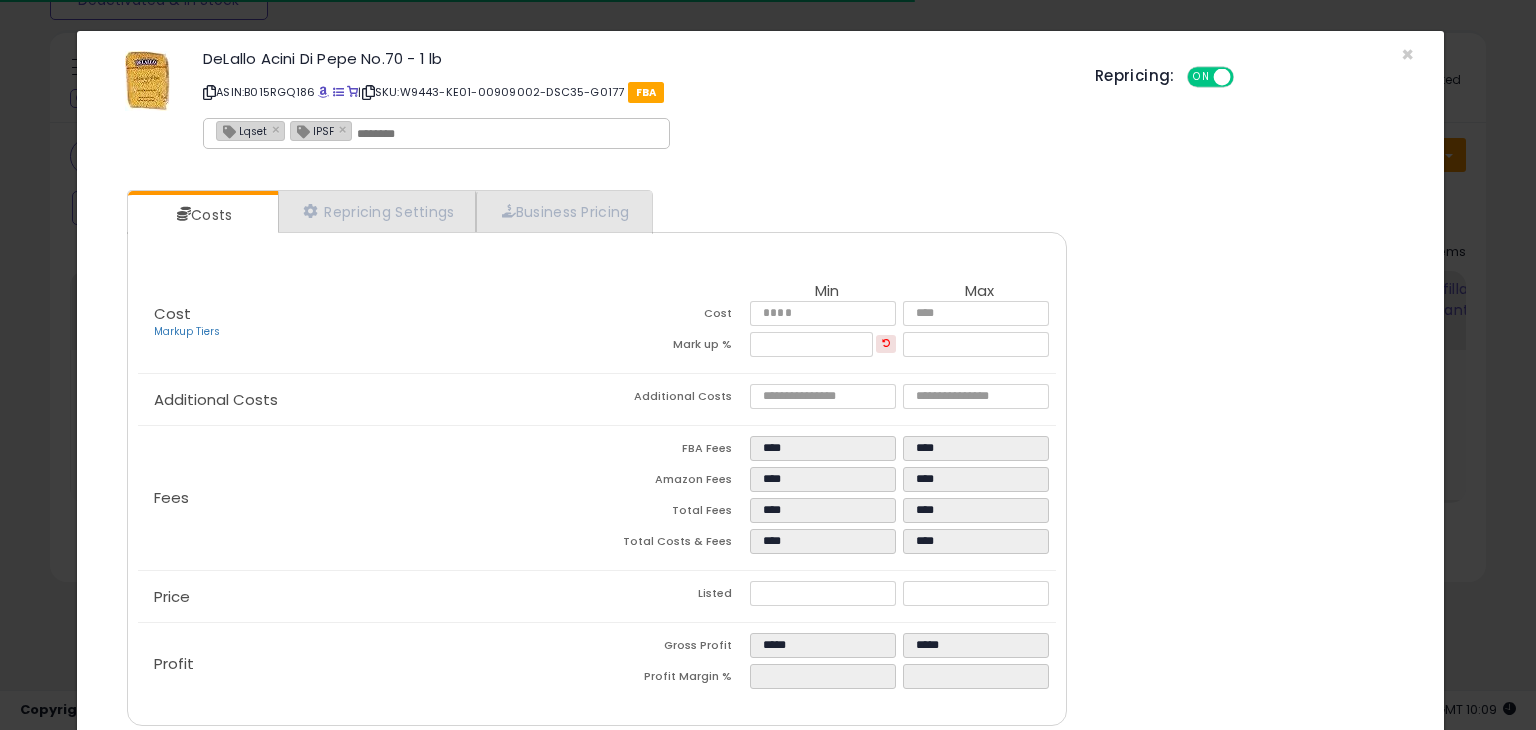 click at bounding box center (507, 134) 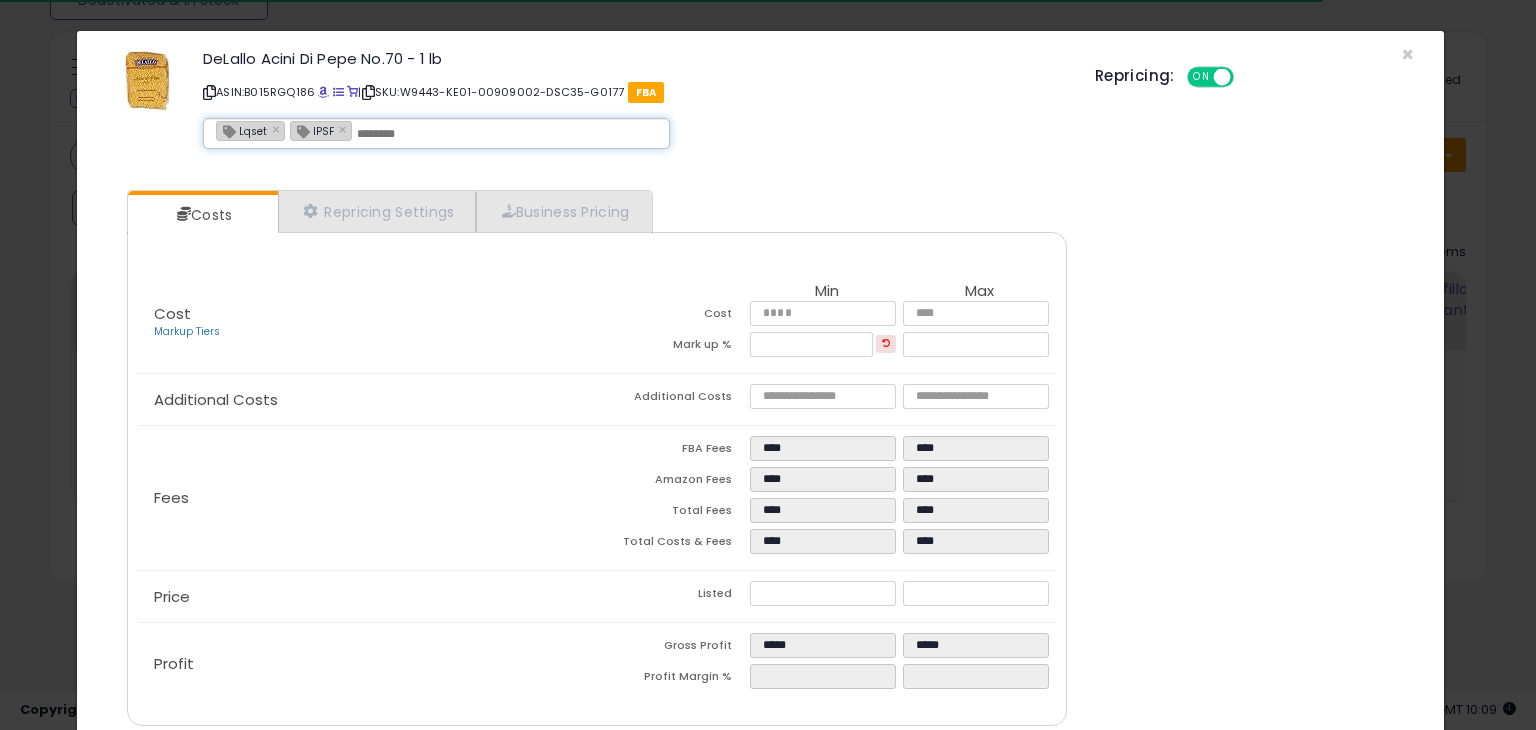 paste on "**********" 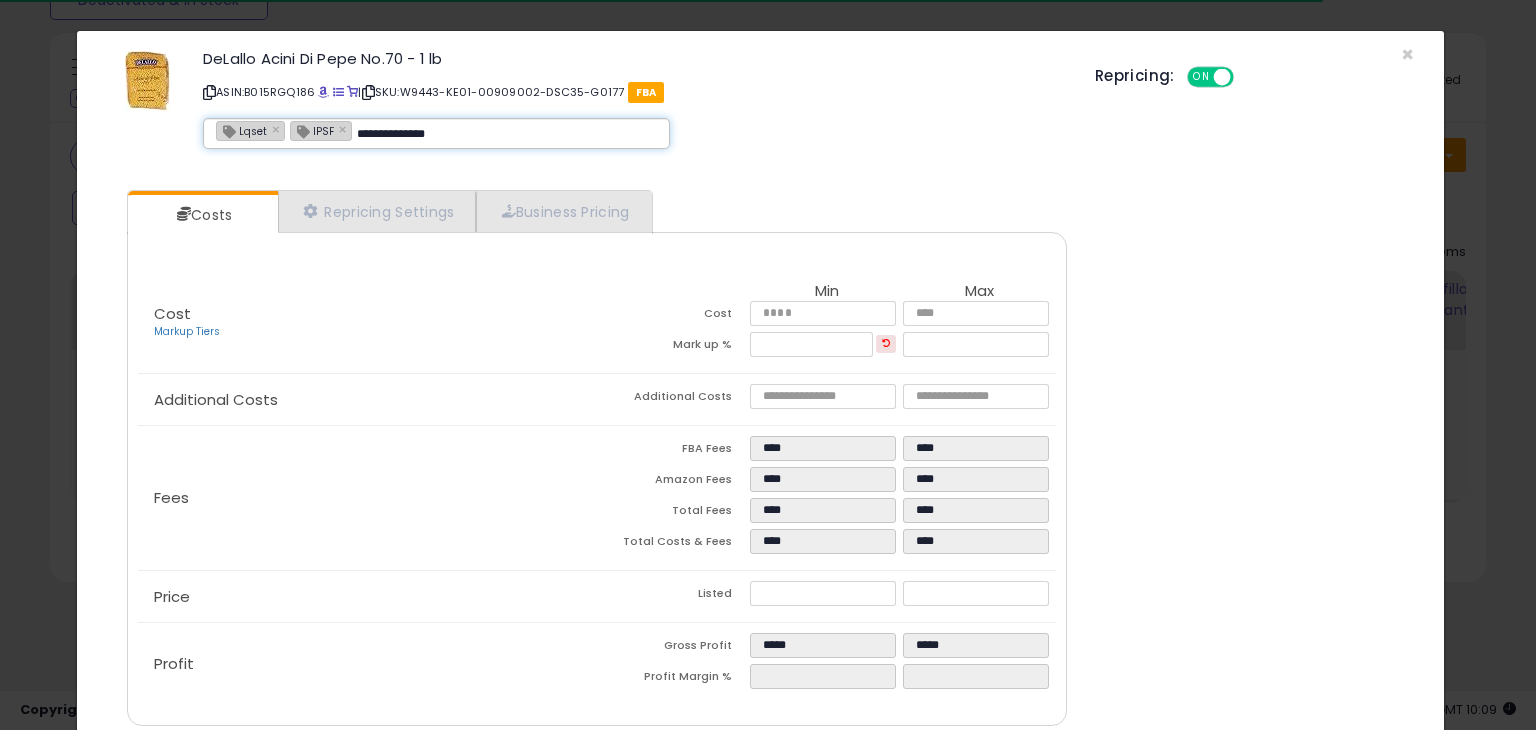 type on "**********" 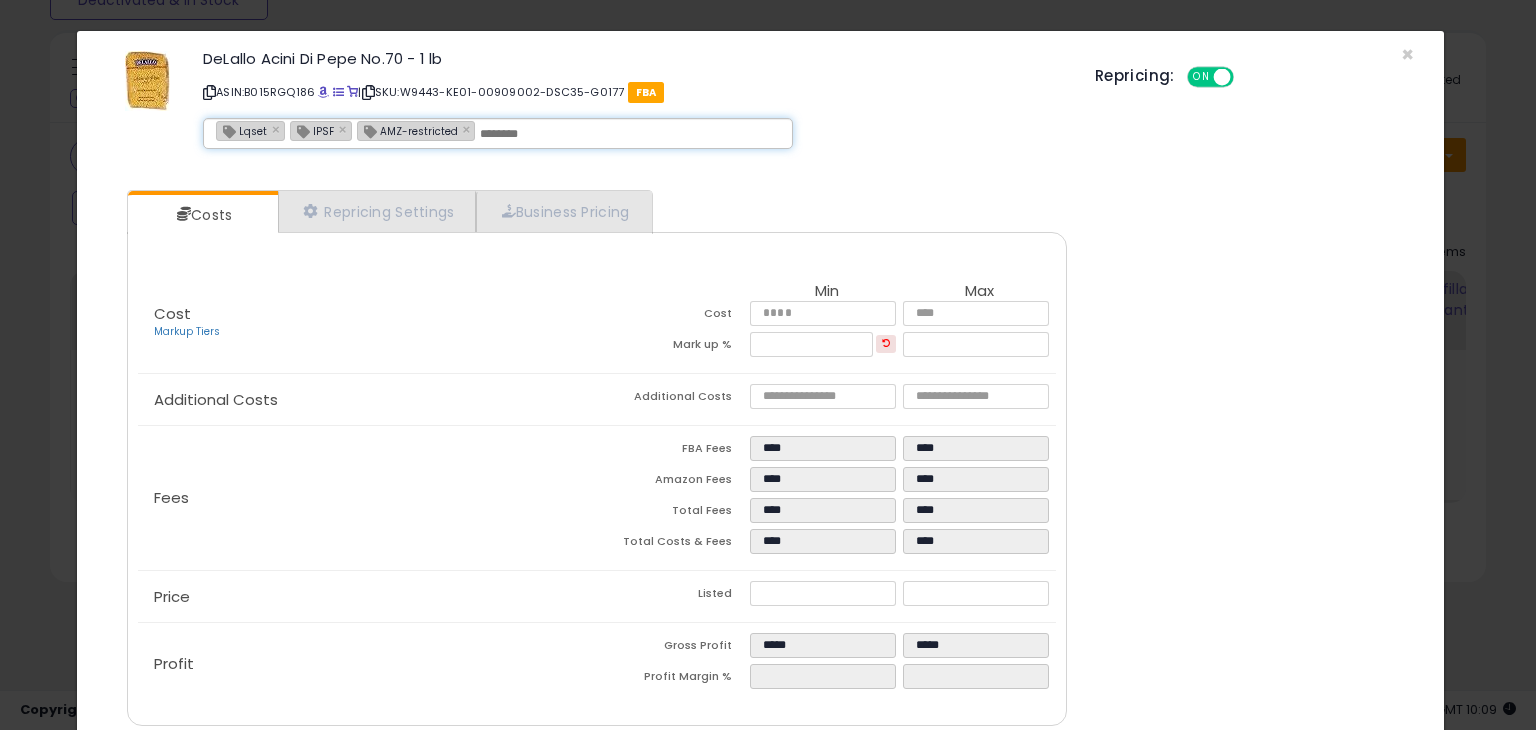 scroll, scrollTop: 79, scrollLeft: 0, axis: vertical 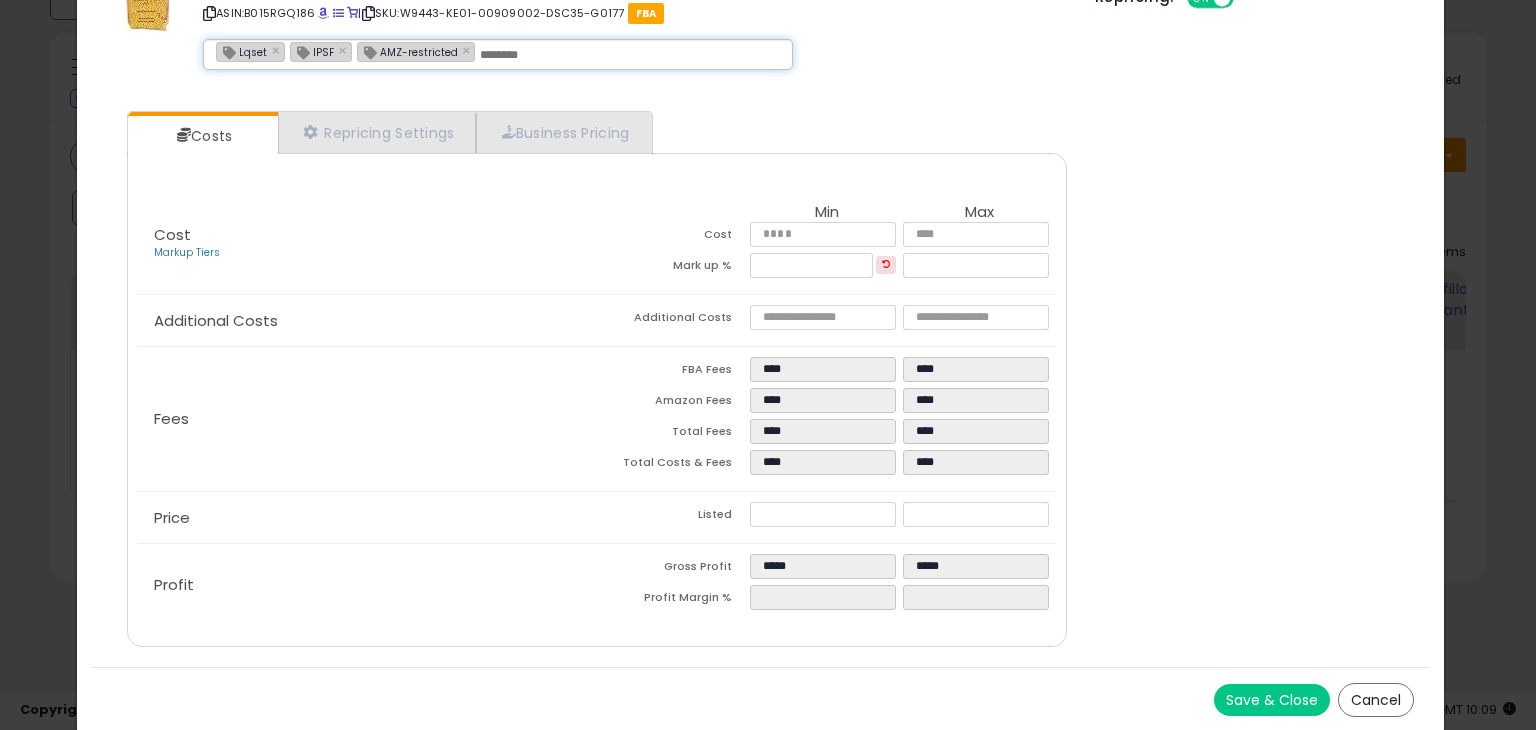 click on "Save & Close" at bounding box center [1272, 700] 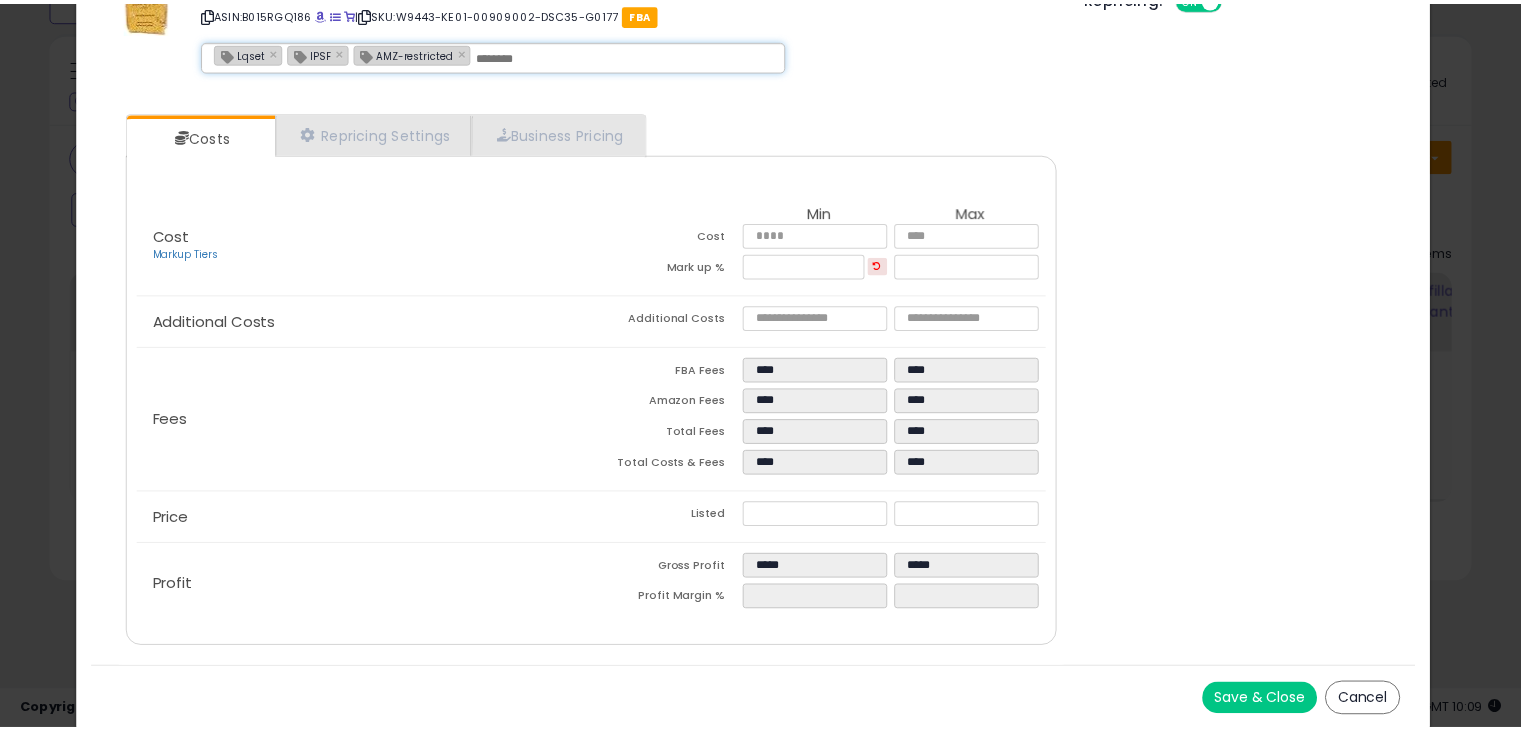 scroll, scrollTop: 0, scrollLeft: 0, axis: both 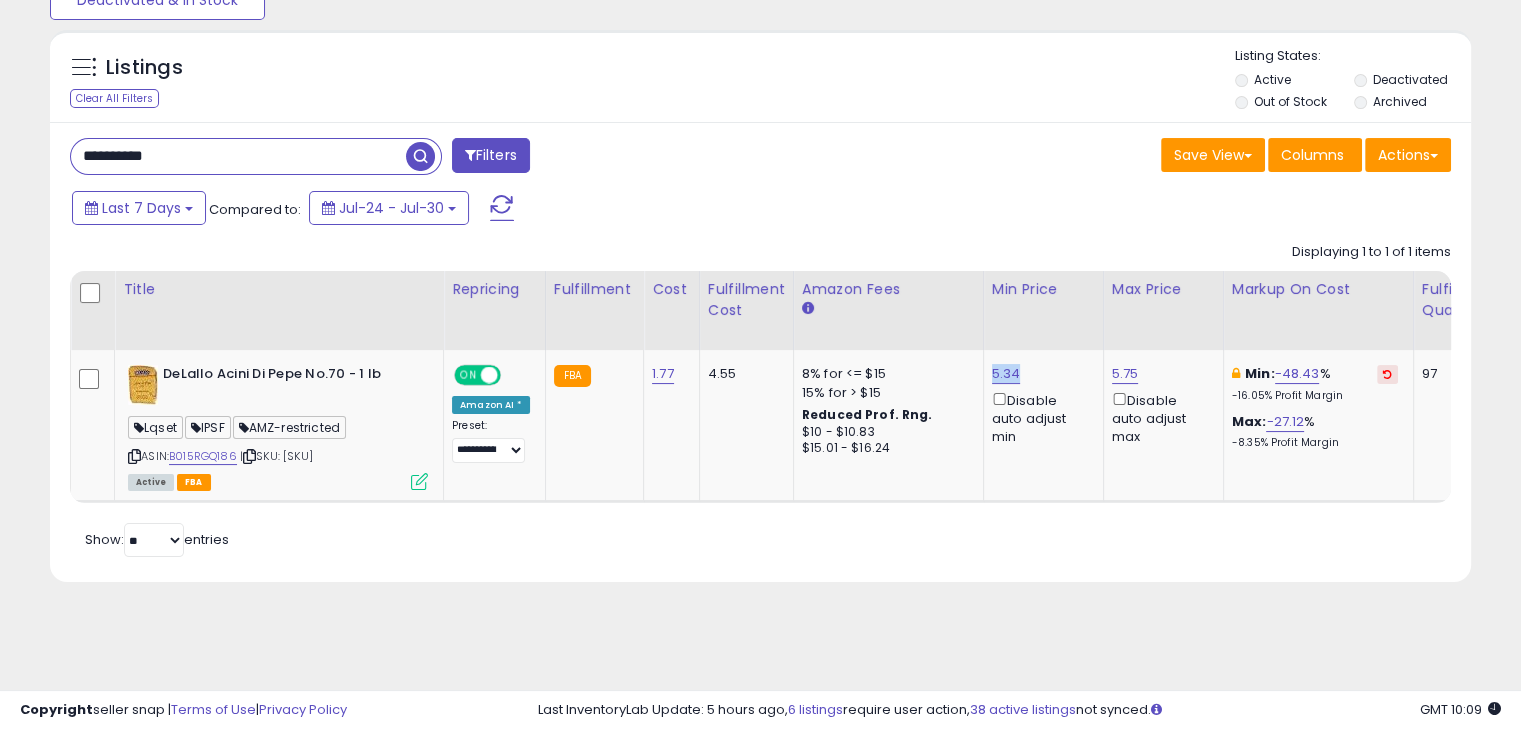 drag, startPoint x: 1029, startPoint y: 381, endPoint x: 973, endPoint y: 373, distance: 56.568542 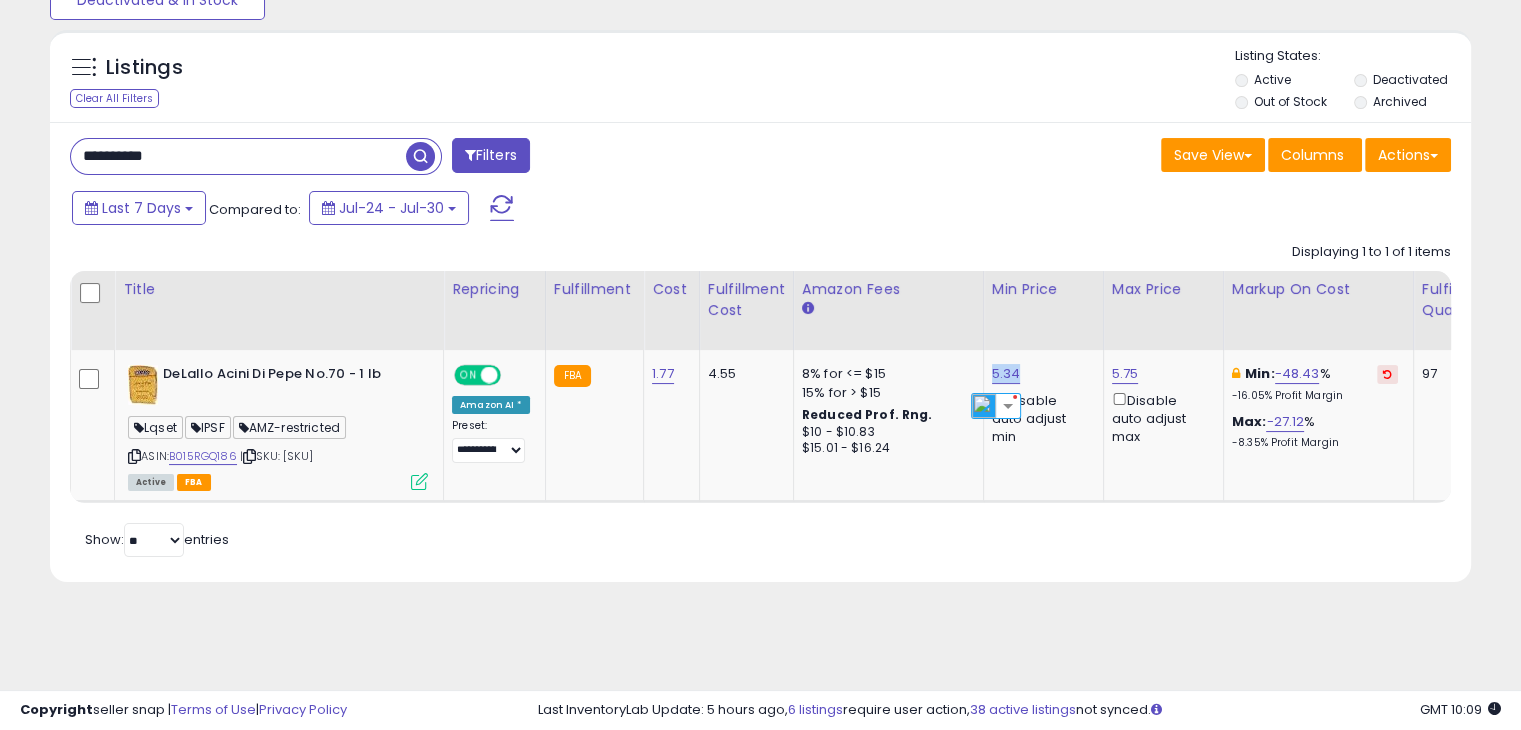 copy on "5.34" 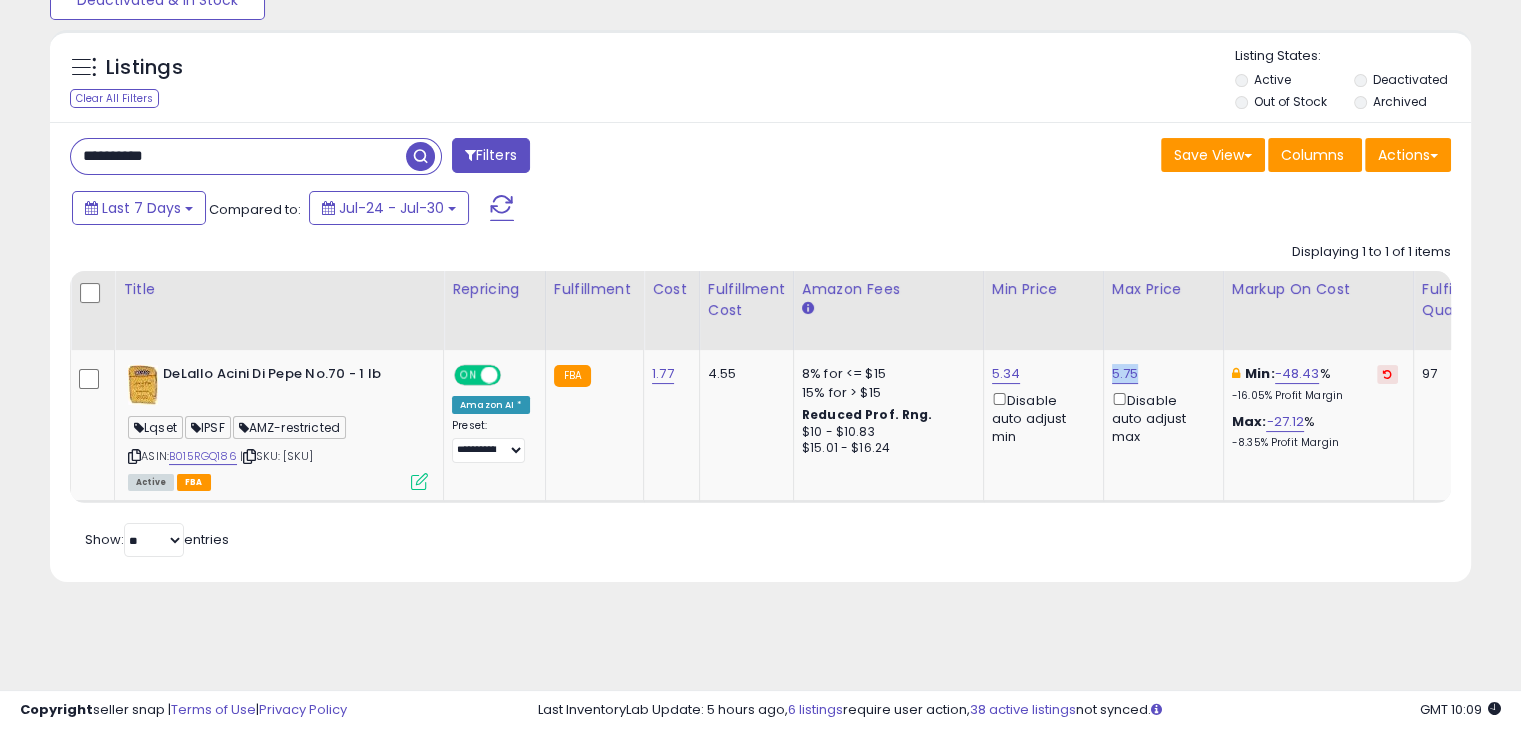 drag, startPoint x: 1148, startPoint y: 373, endPoint x: 1096, endPoint y: 377, distance: 52.153618 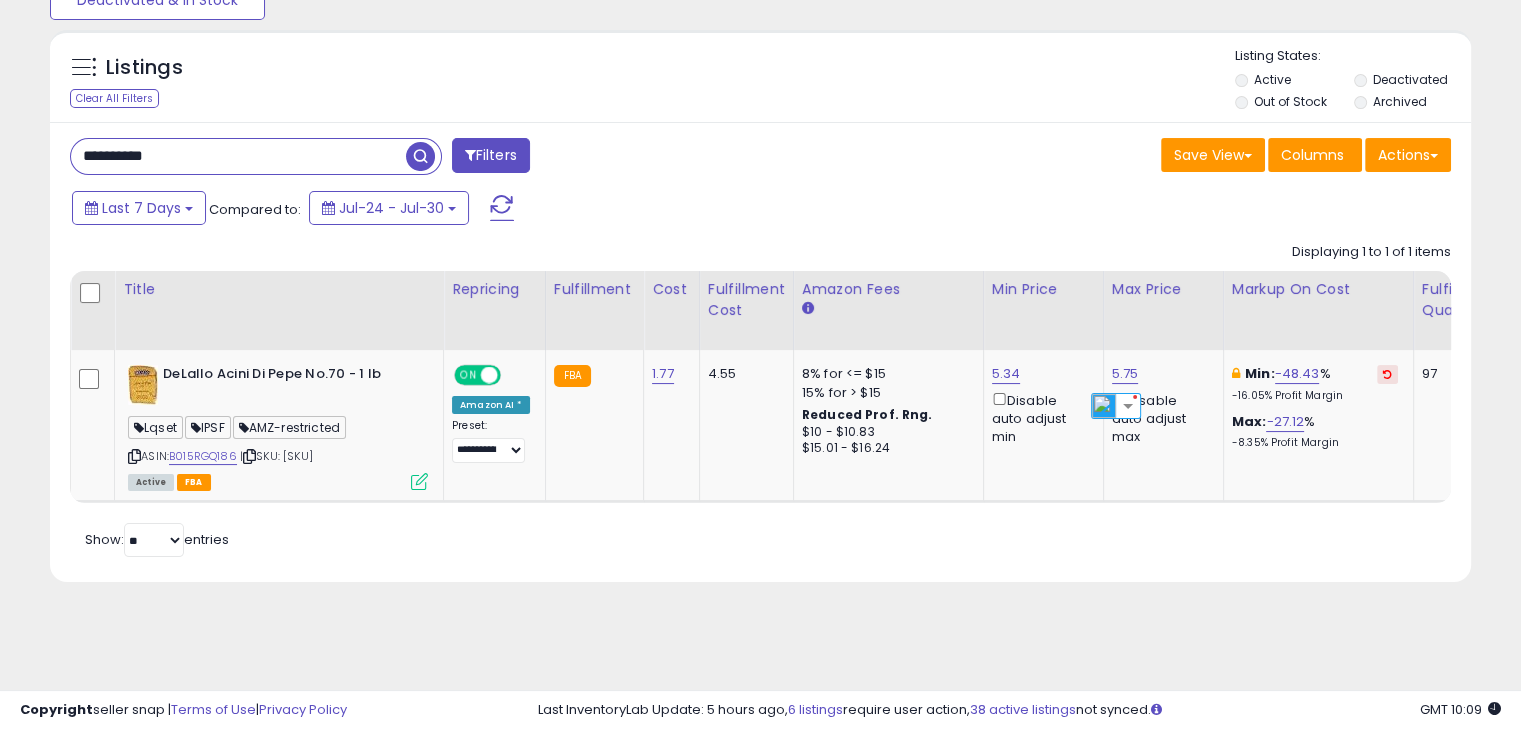 click on "**********" at bounding box center (238, 156) 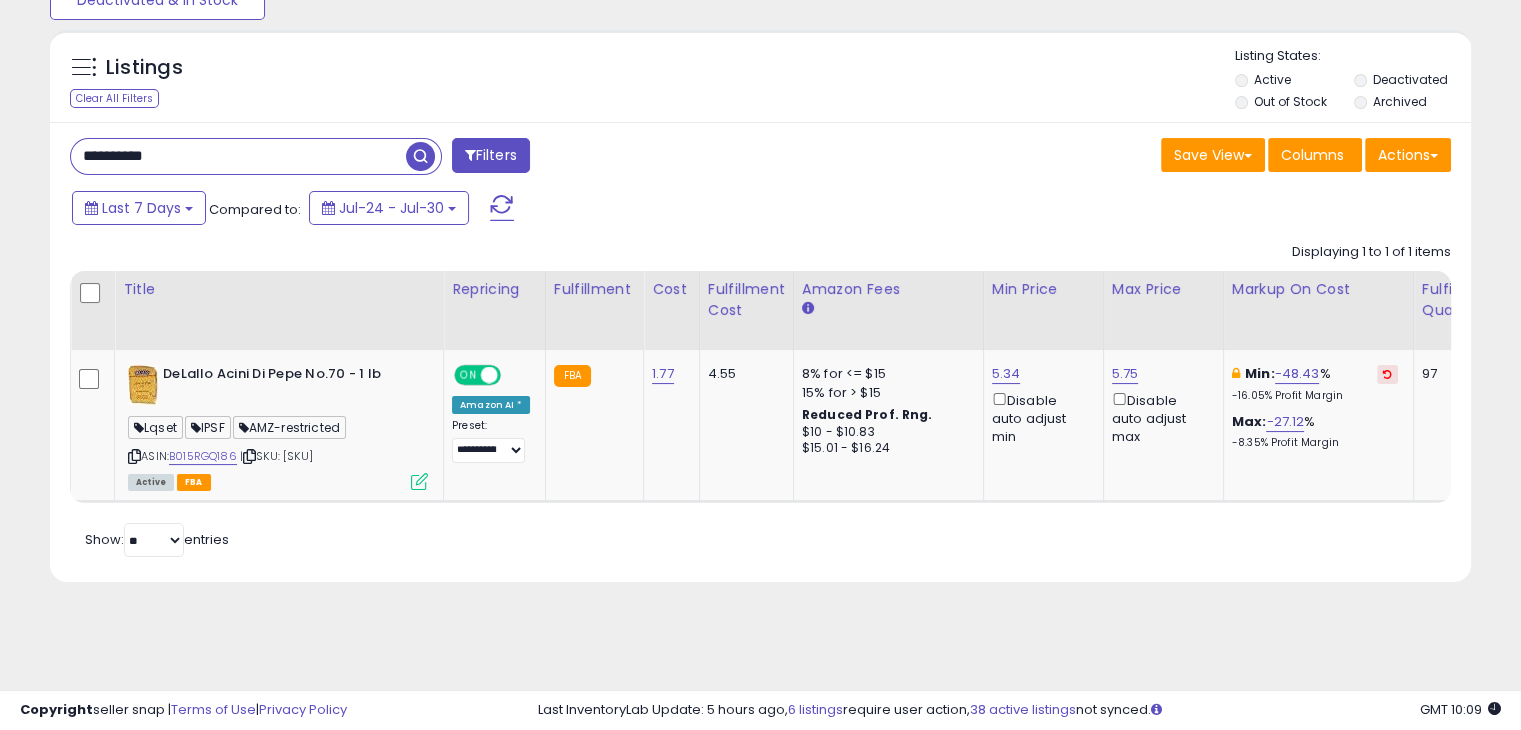 click on "**********" at bounding box center (238, 156) 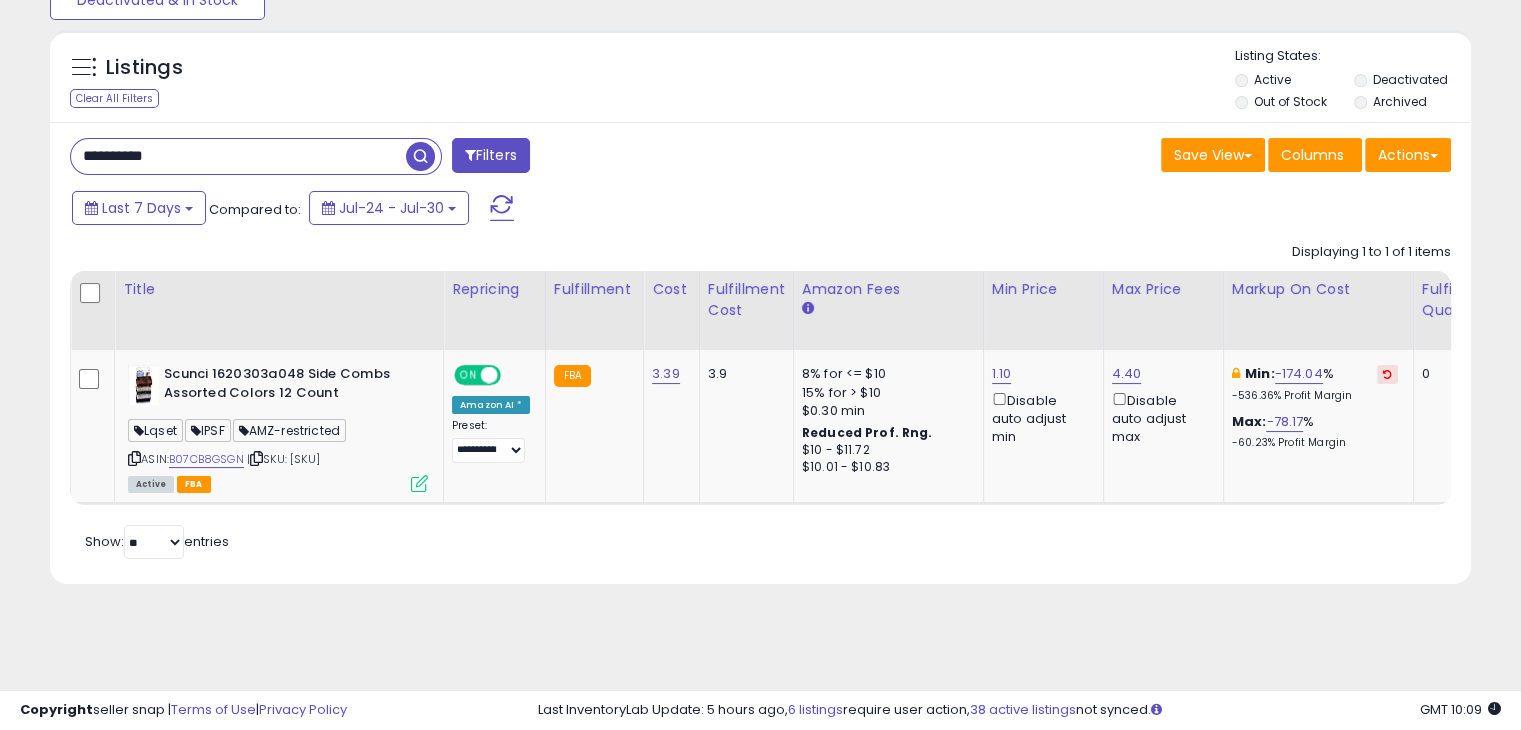 scroll, scrollTop: 0, scrollLeft: 113, axis: horizontal 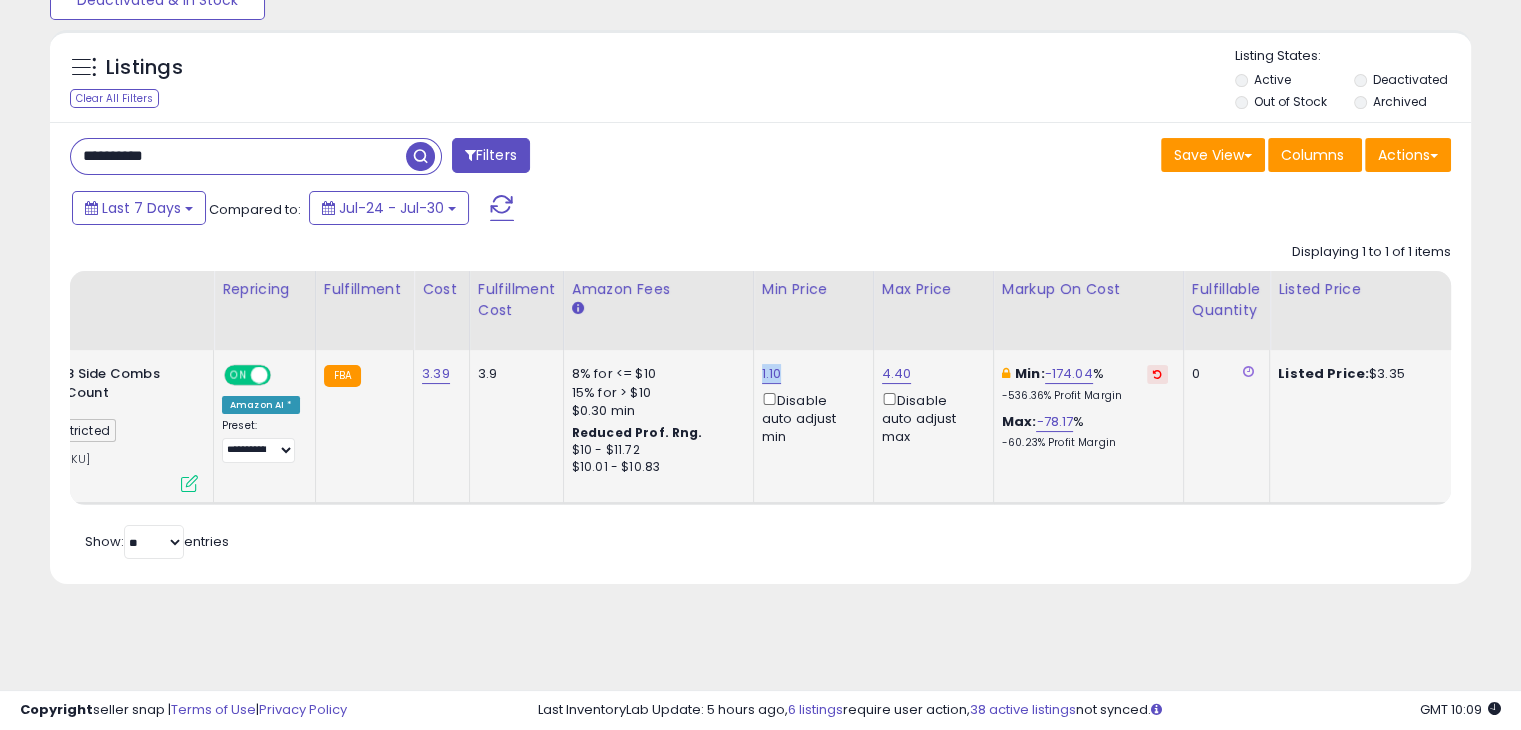 drag, startPoint x: 780, startPoint y: 371, endPoint x: 745, endPoint y: 370, distance: 35.014282 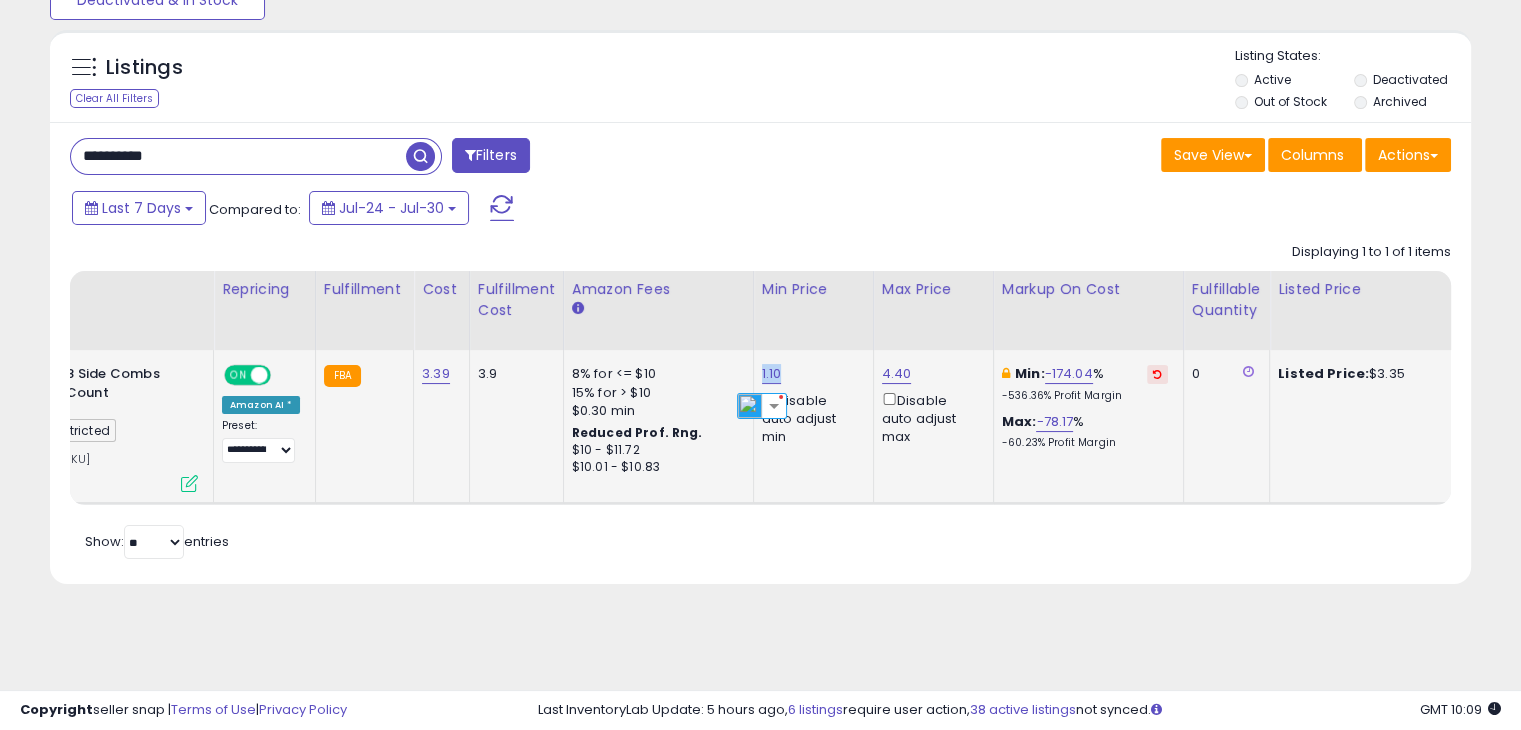 copy on "1.10" 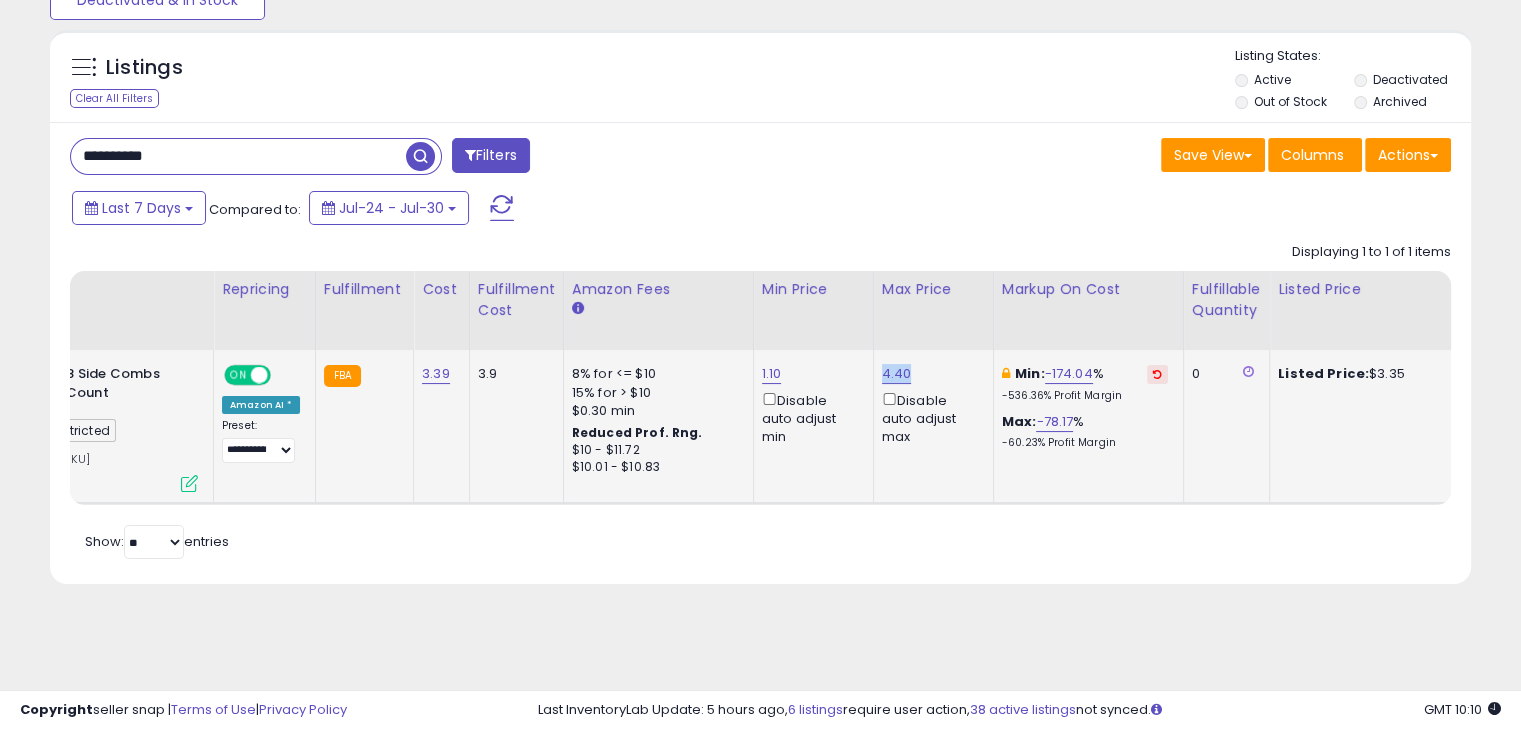 drag, startPoint x: 899, startPoint y: 372, endPoint x: 865, endPoint y: 368, distance: 34.234486 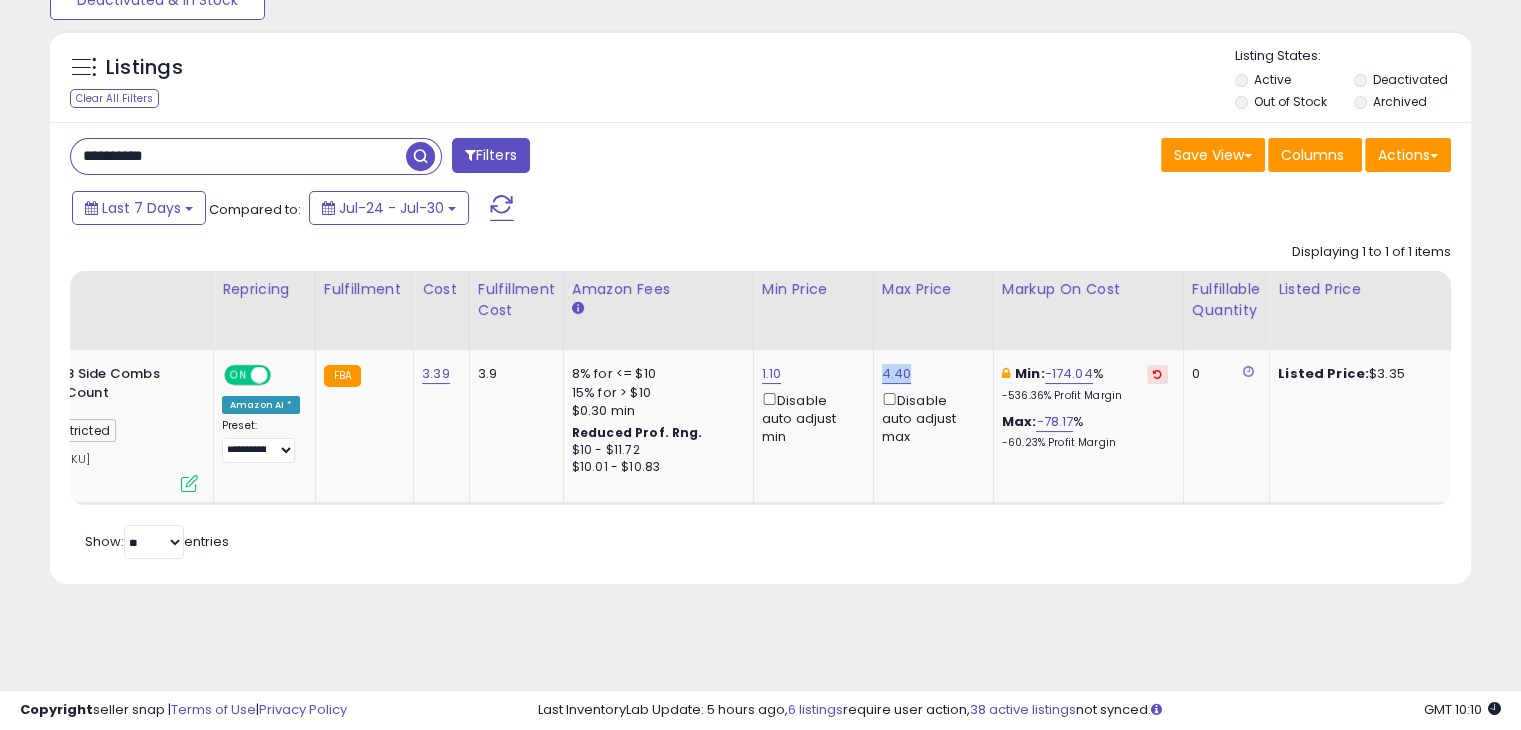 scroll, scrollTop: 0, scrollLeft: 51, axis: horizontal 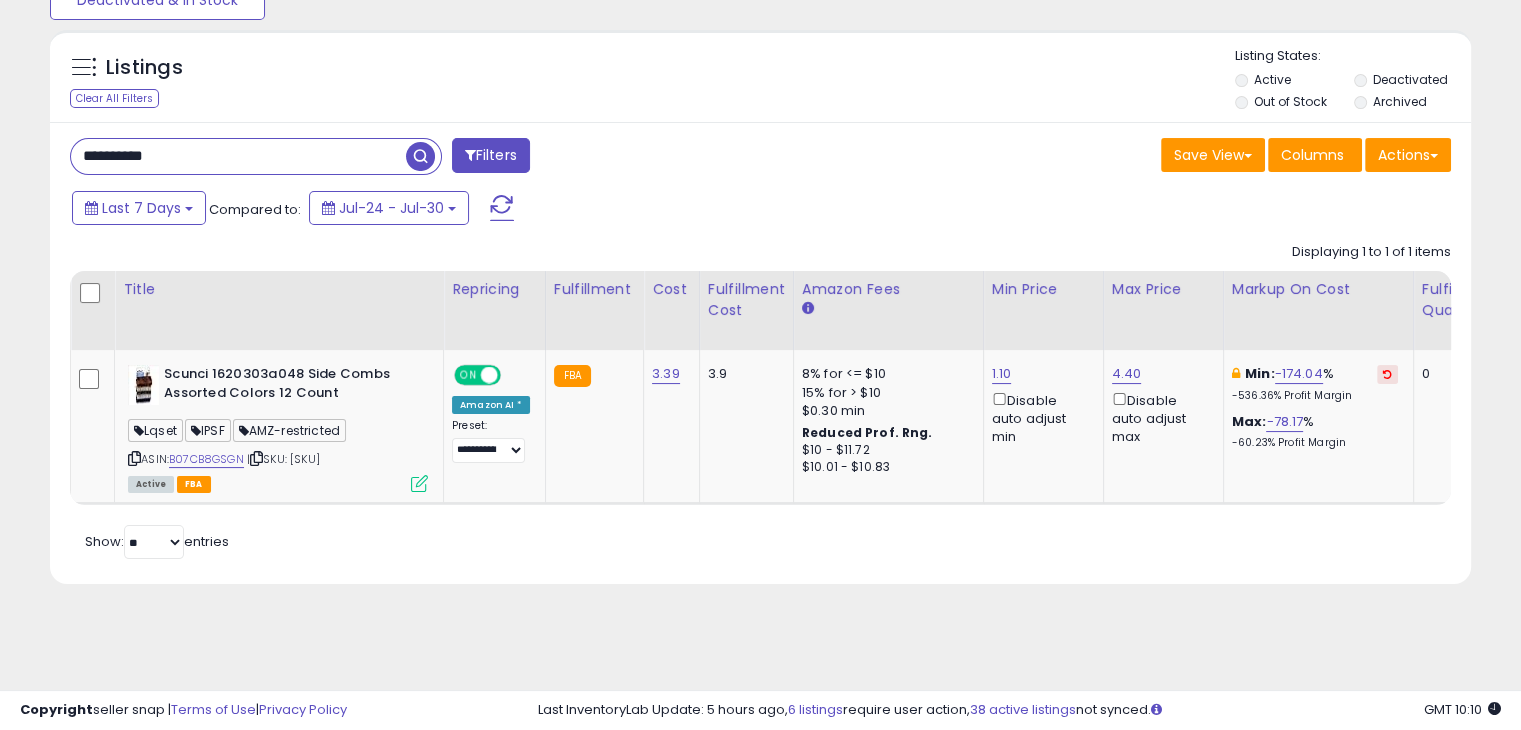 click on "**********" at bounding box center [238, 156] 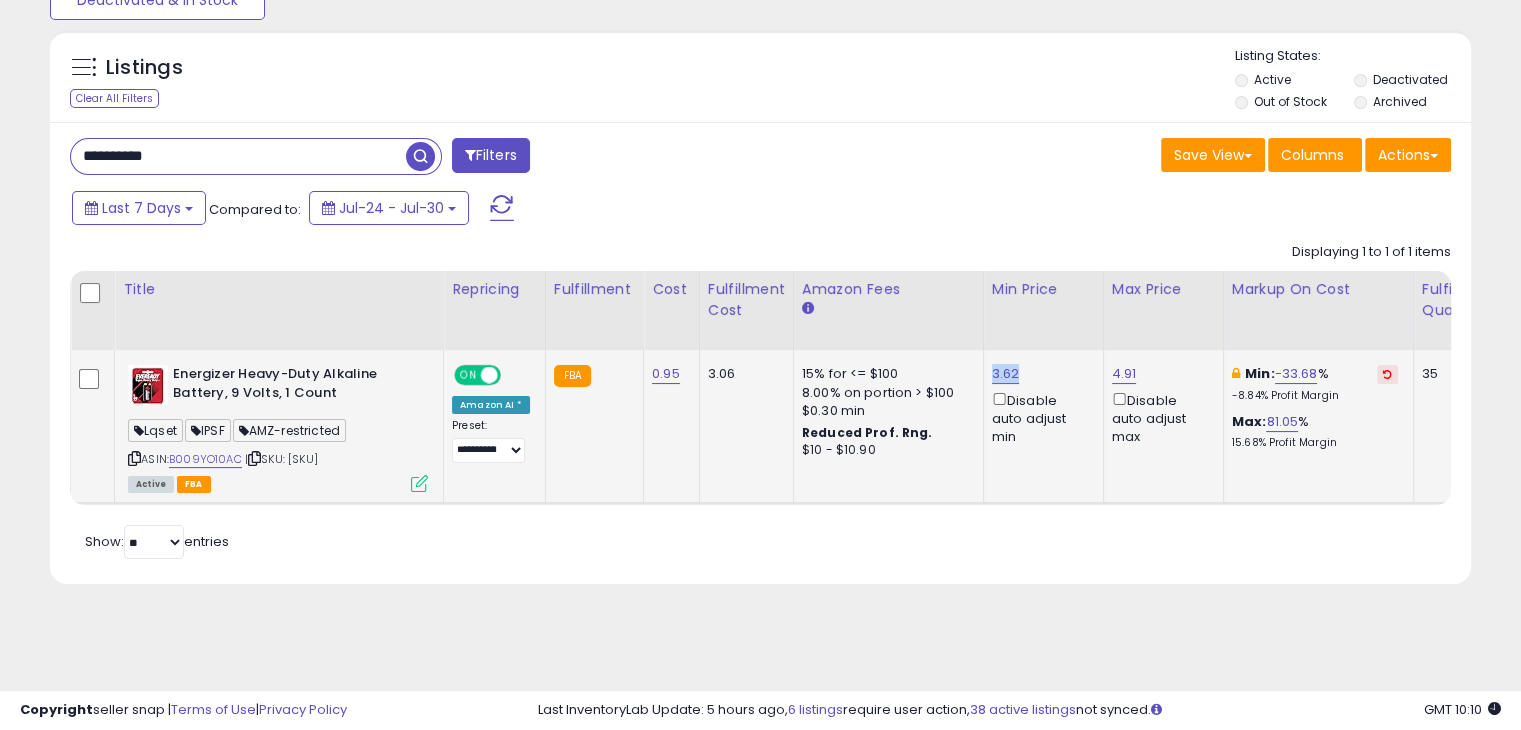 drag, startPoint x: 1014, startPoint y: 376, endPoint x: 982, endPoint y: 369, distance: 32.75668 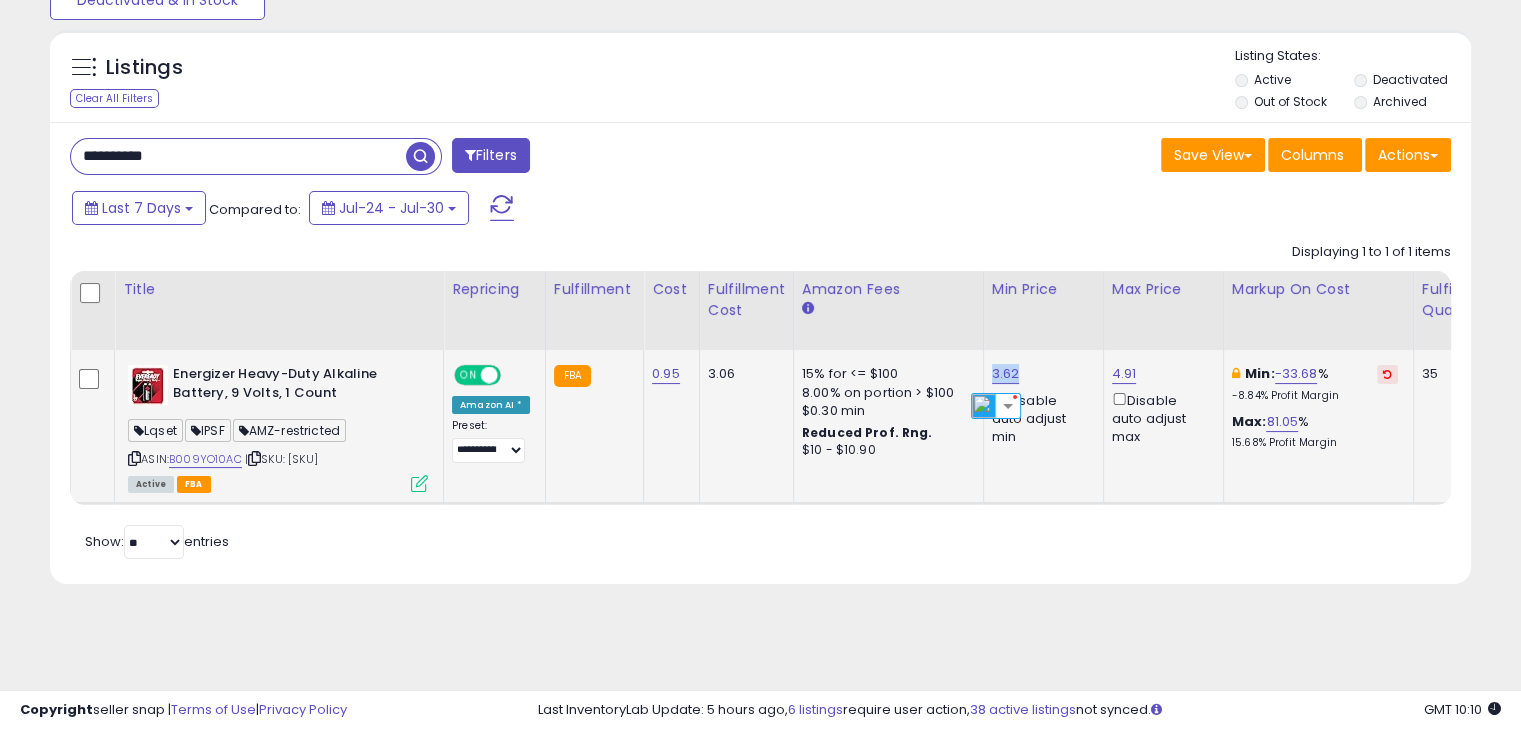 copy on "3.62" 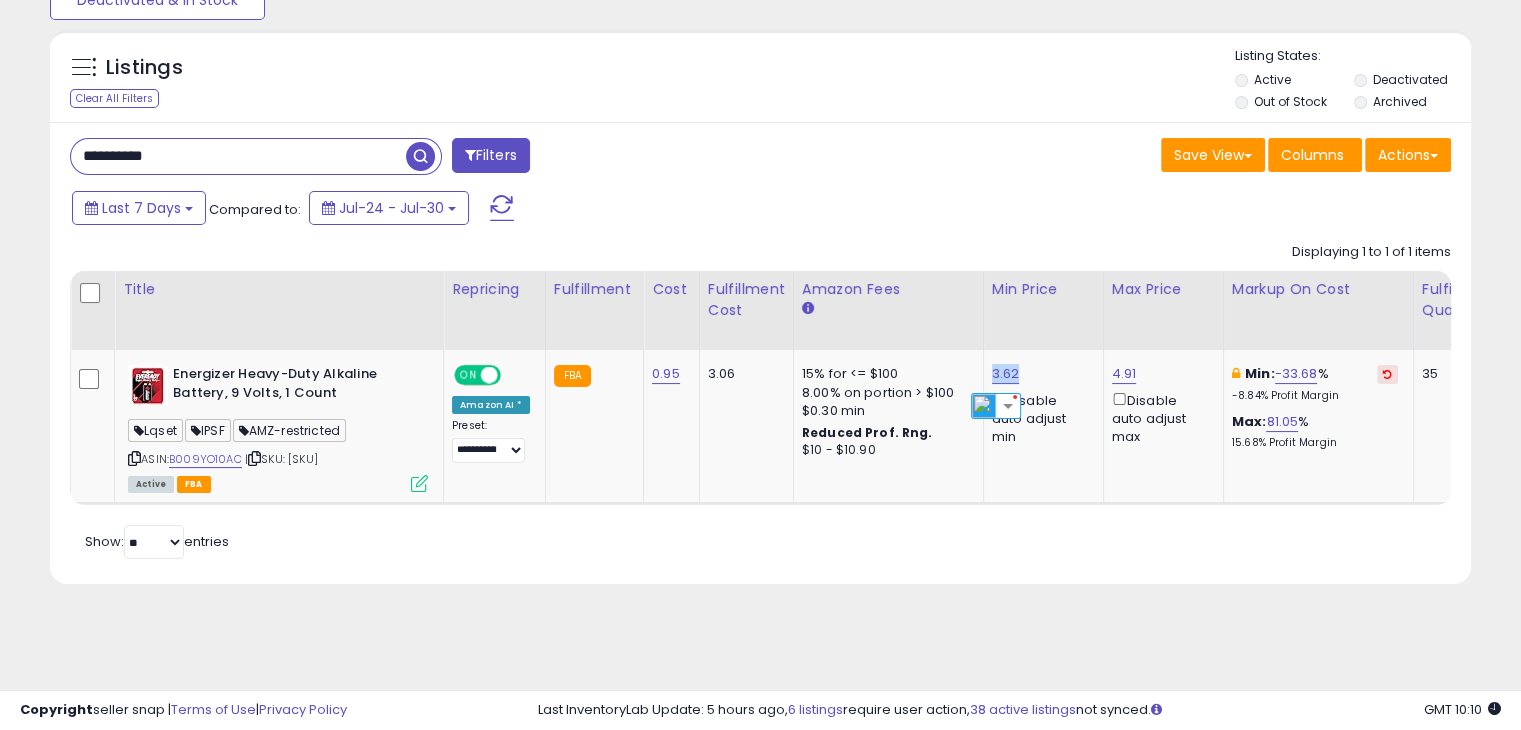 copy on "3.62" 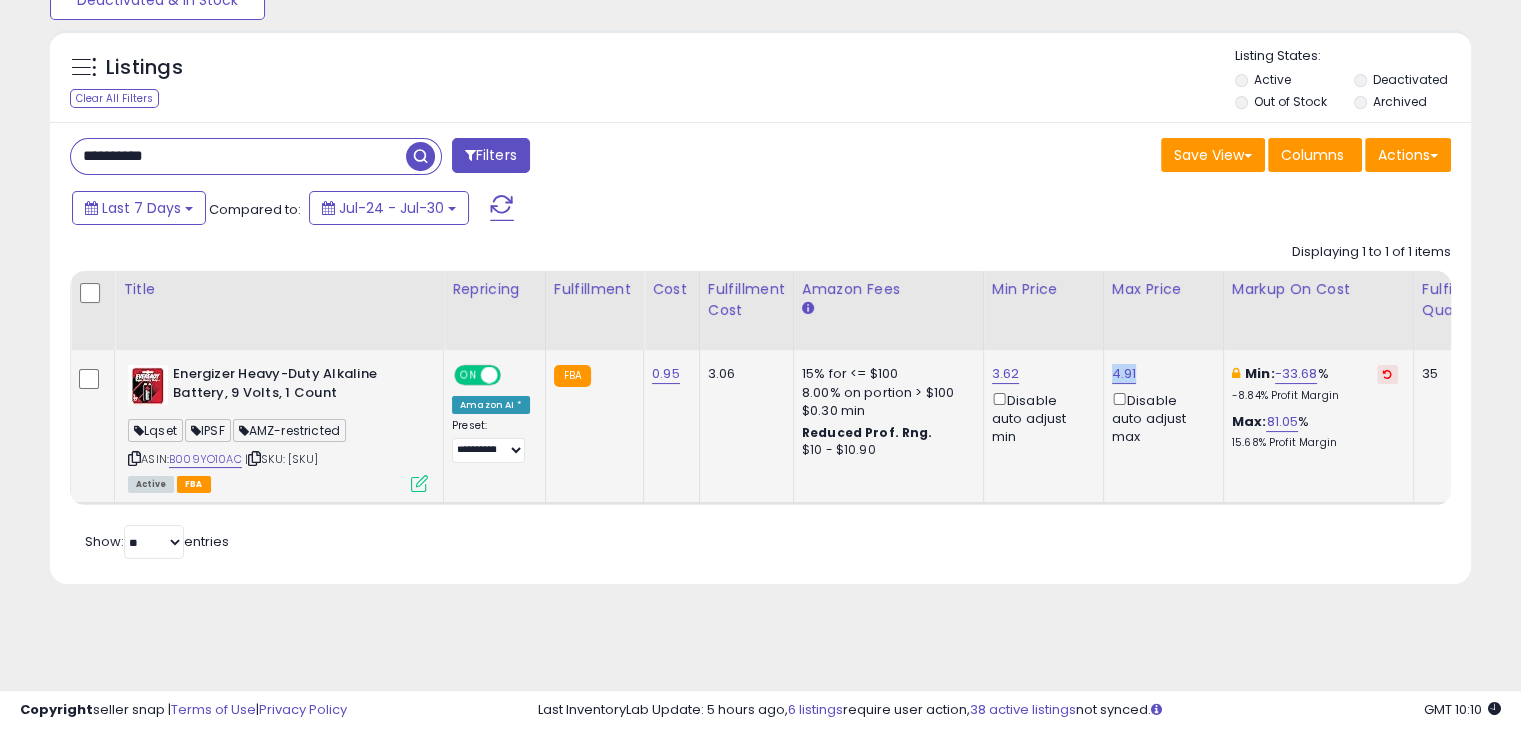drag, startPoint x: 1129, startPoint y: 369, endPoint x: 1105, endPoint y: 369, distance: 24 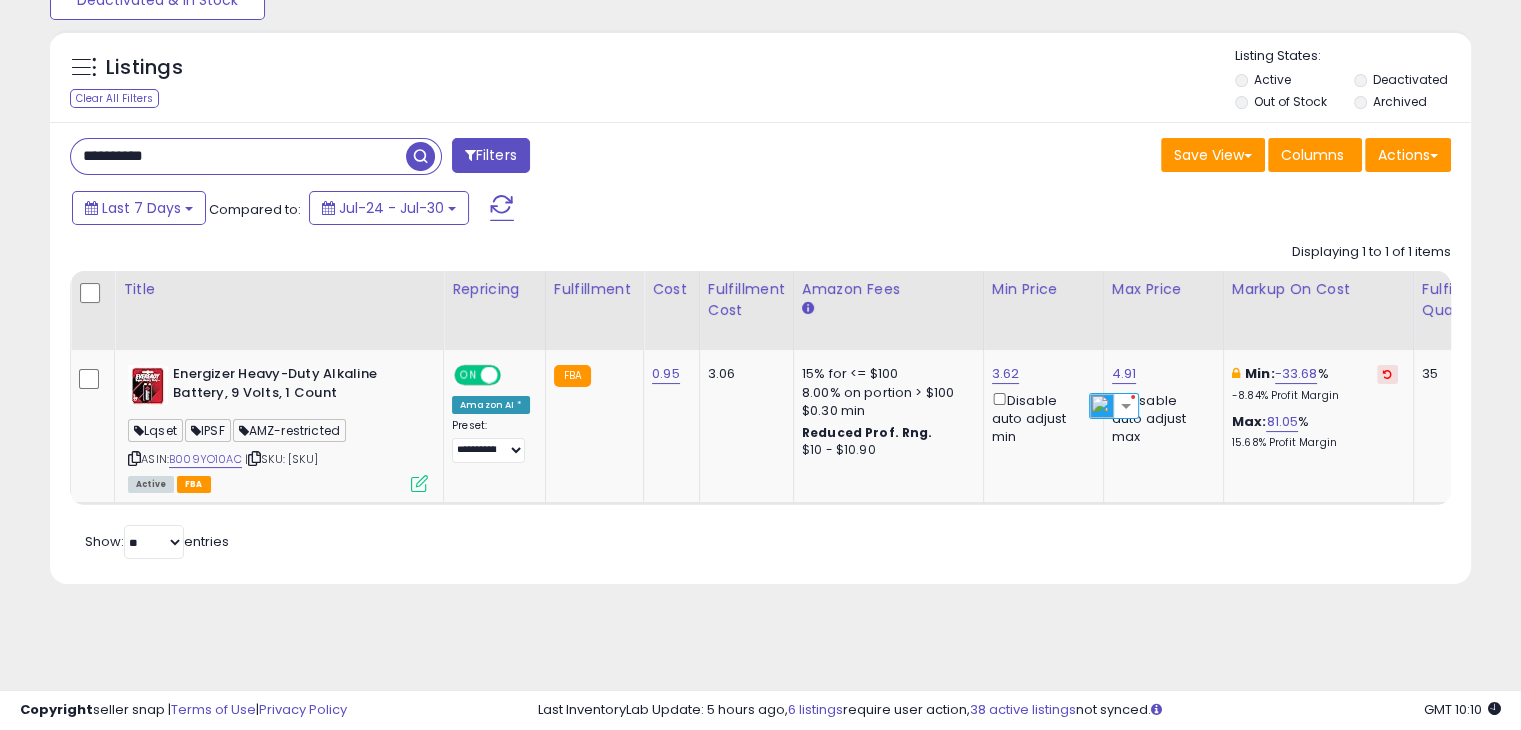 click on "**********" at bounding box center [238, 156] 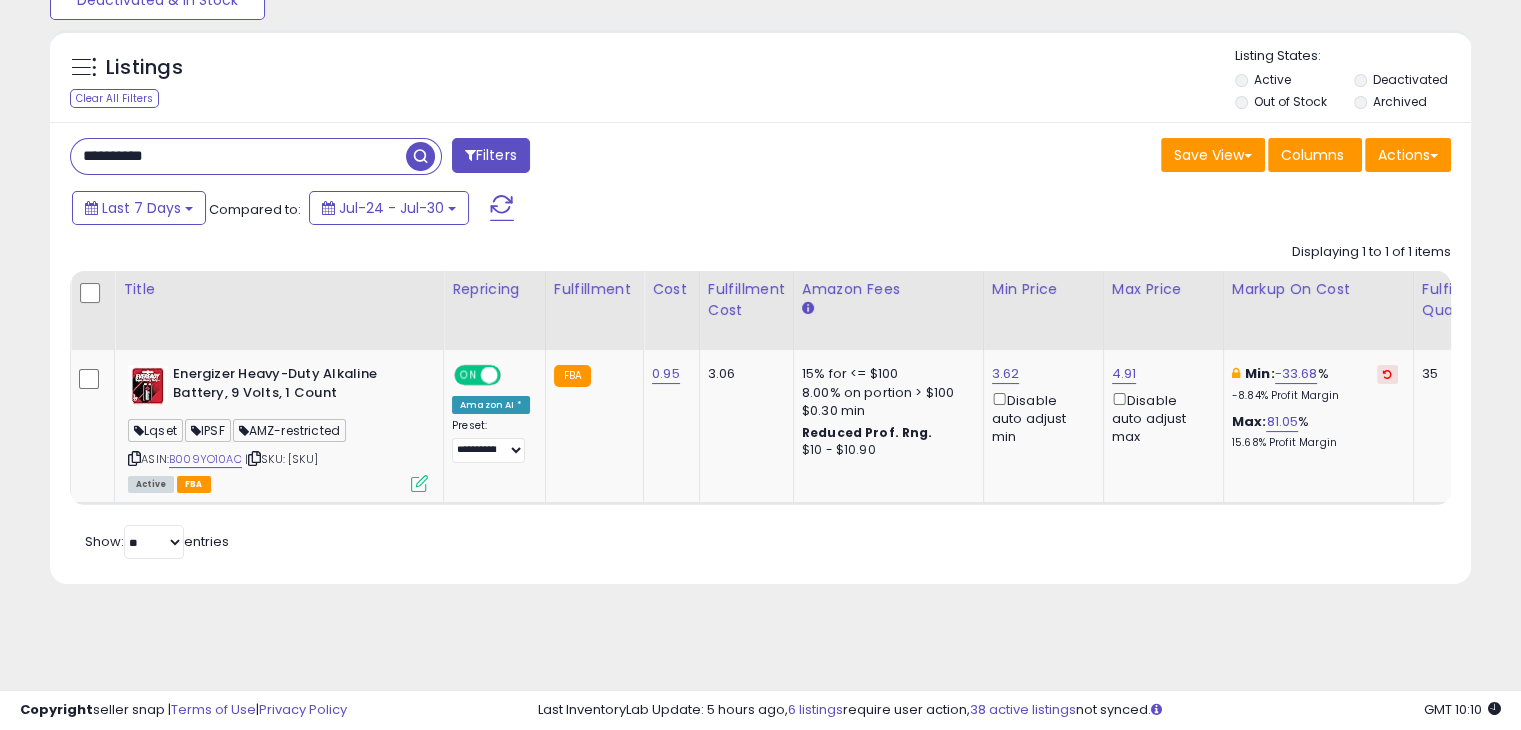 click on "**********" at bounding box center (238, 156) 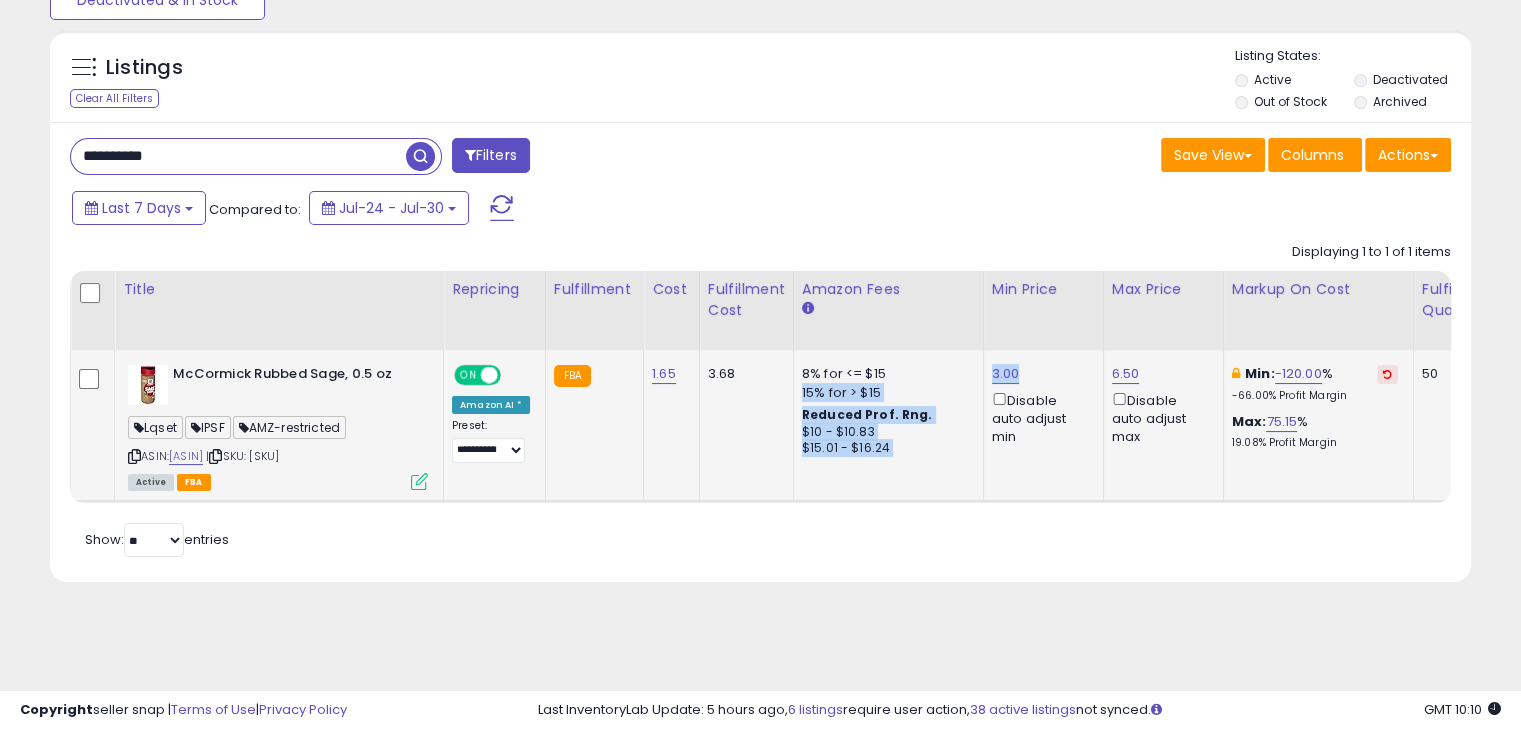 drag, startPoint x: 1020, startPoint y: 367, endPoint x: 971, endPoint y: 375, distance: 49.648766 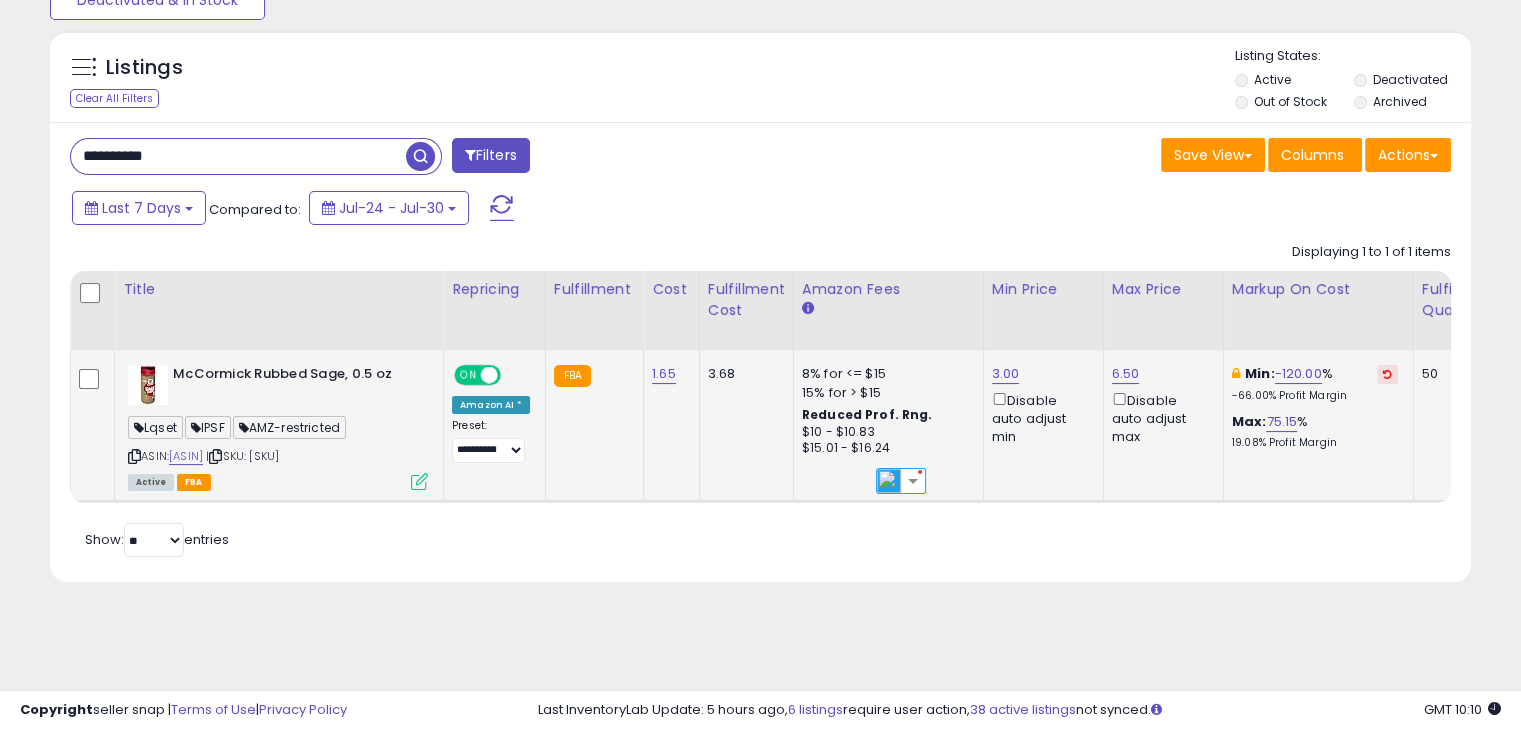 click on "3.00  Disable auto adjust min" 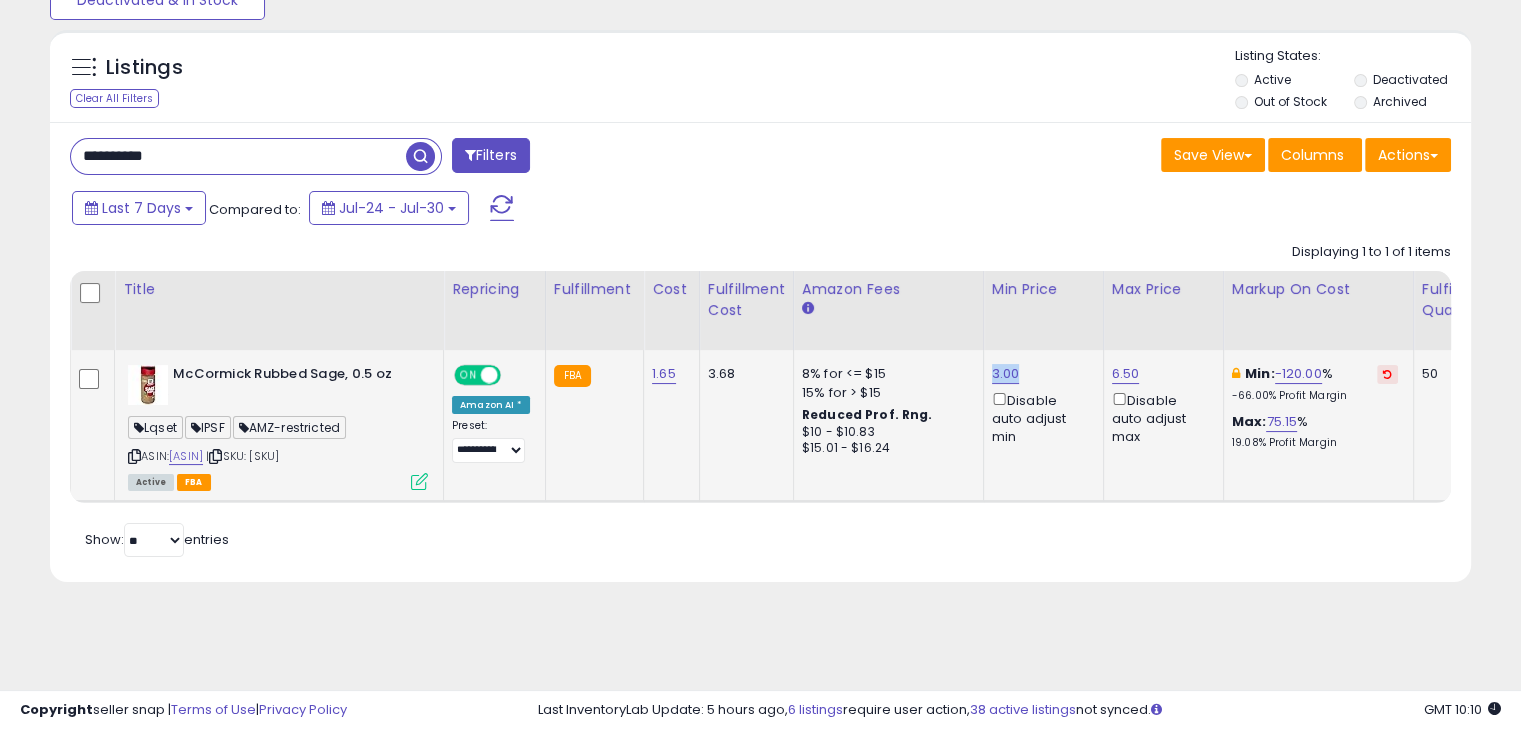 drag, startPoint x: 1028, startPoint y: 380, endPoint x: 980, endPoint y: 366, distance: 50 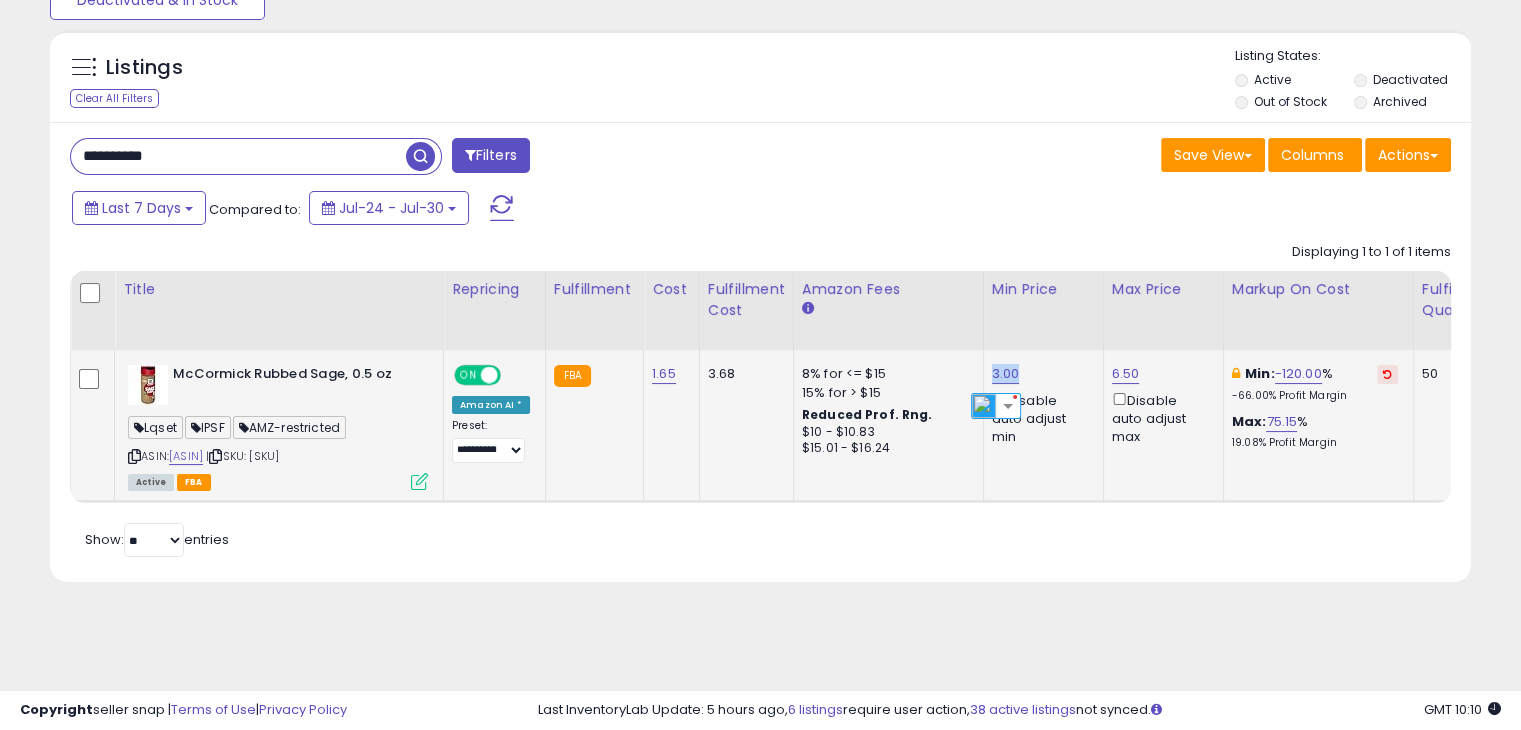 copy on "3.00" 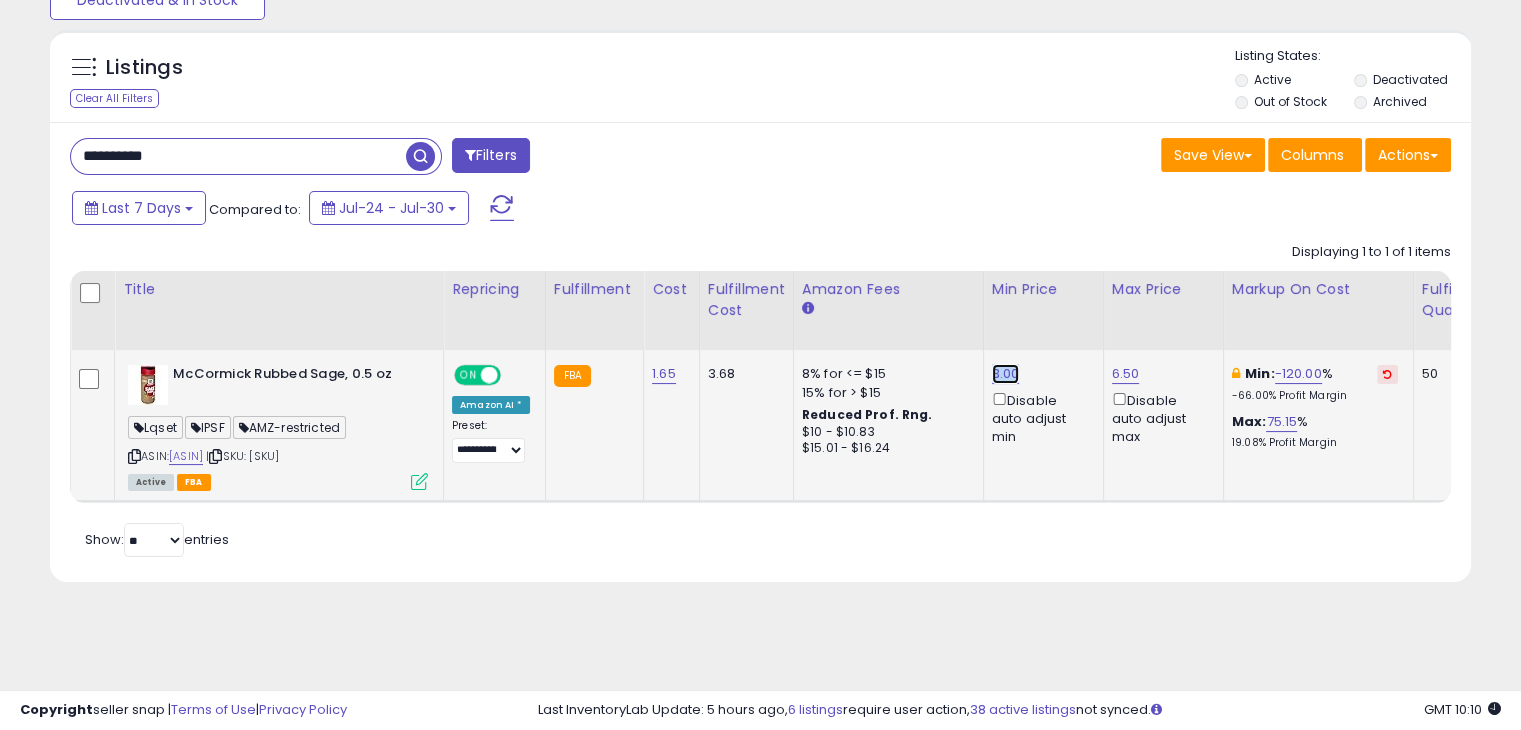 click on "3.00" at bounding box center [1006, 374] 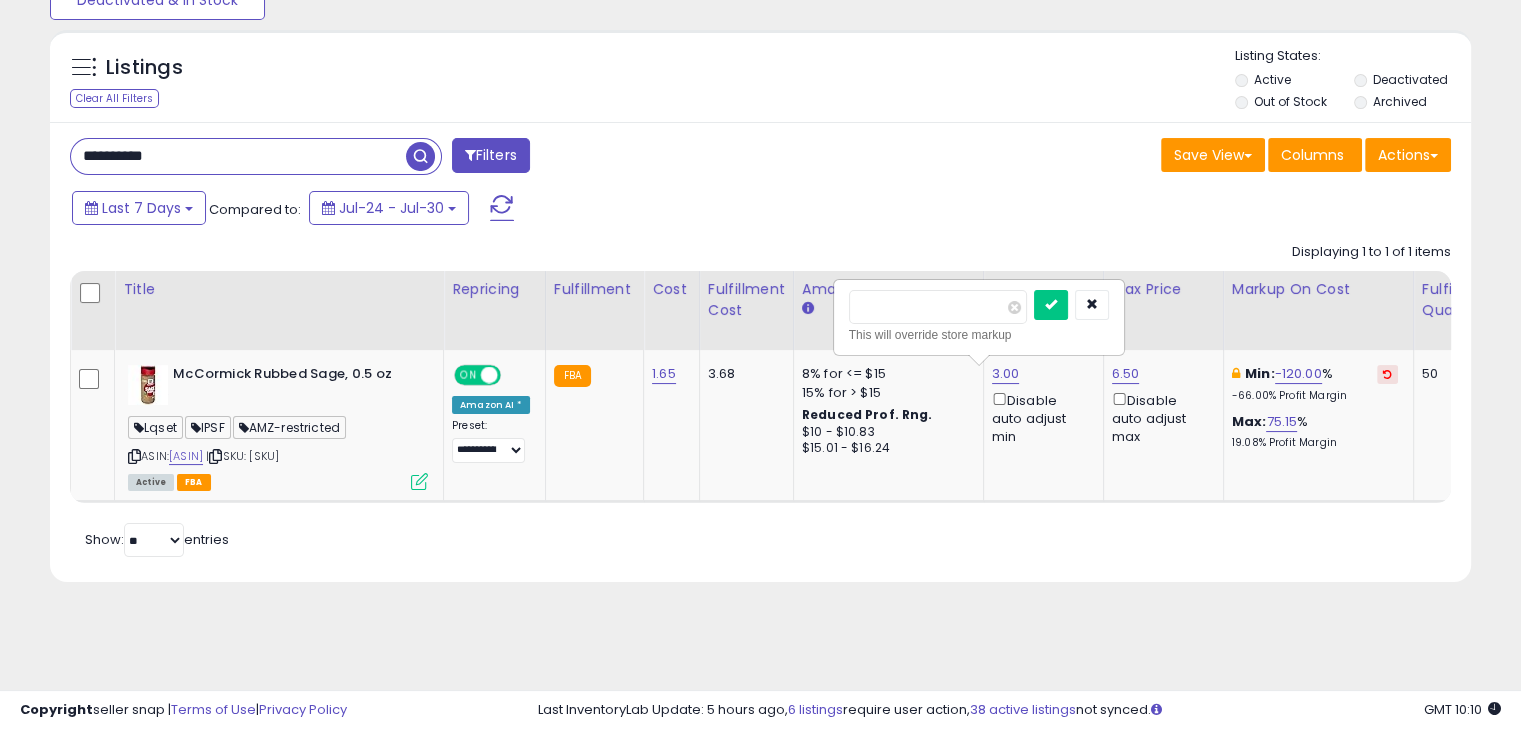 drag, startPoint x: 876, startPoint y: 315, endPoint x: 787, endPoint y: 311, distance: 89.08984 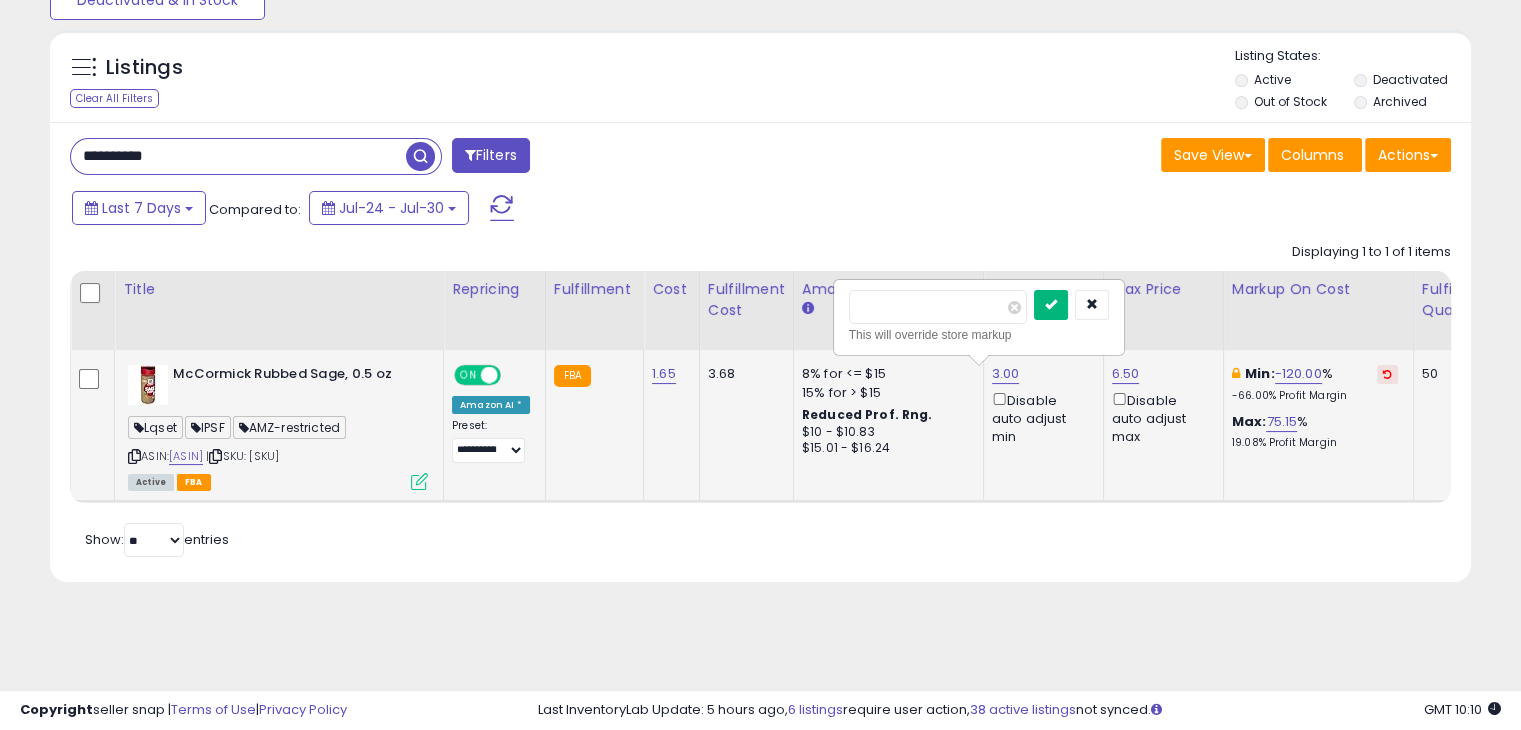 type on "****" 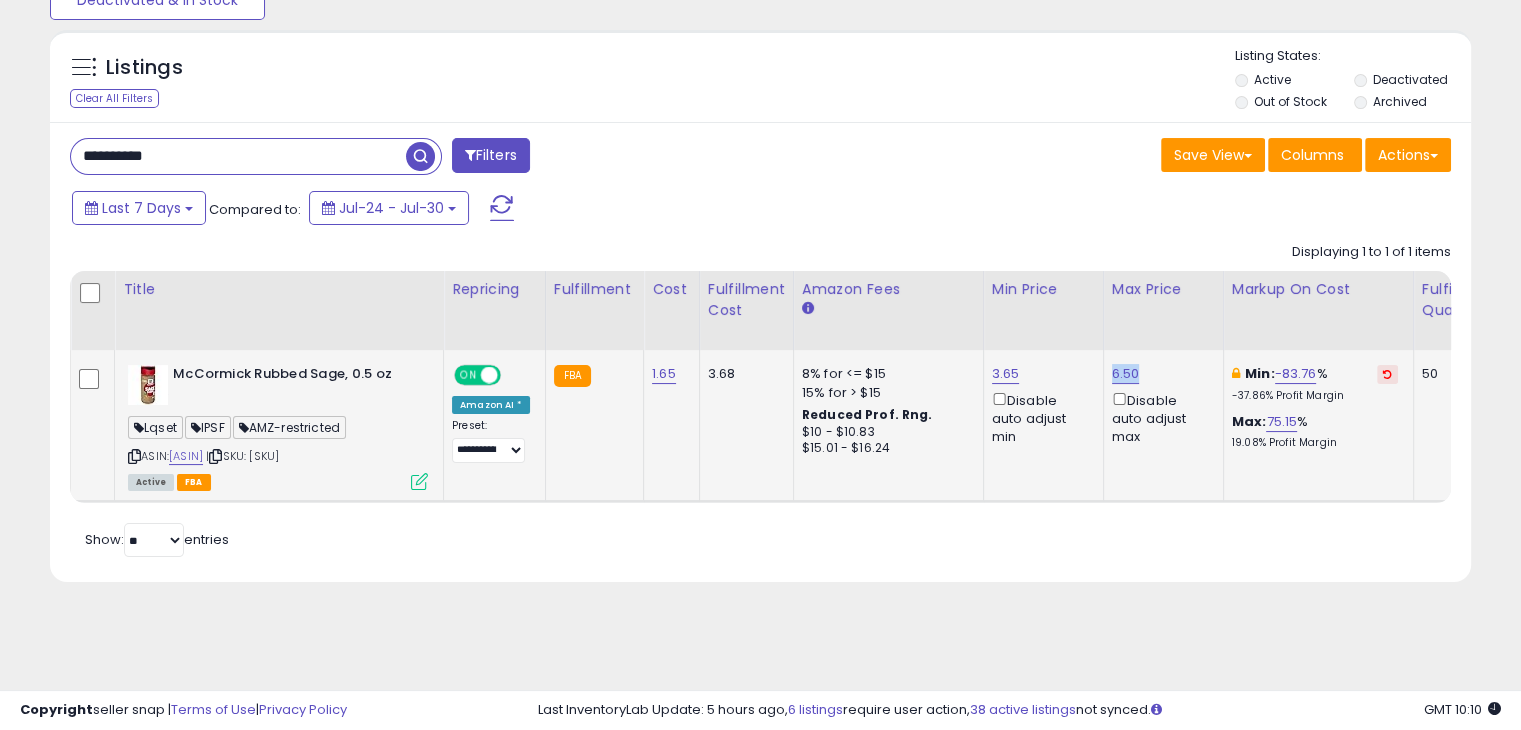 drag, startPoint x: 1141, startPoint y: 375, endPoint x: 1095, endPoint y: 374, distance: 46.010868 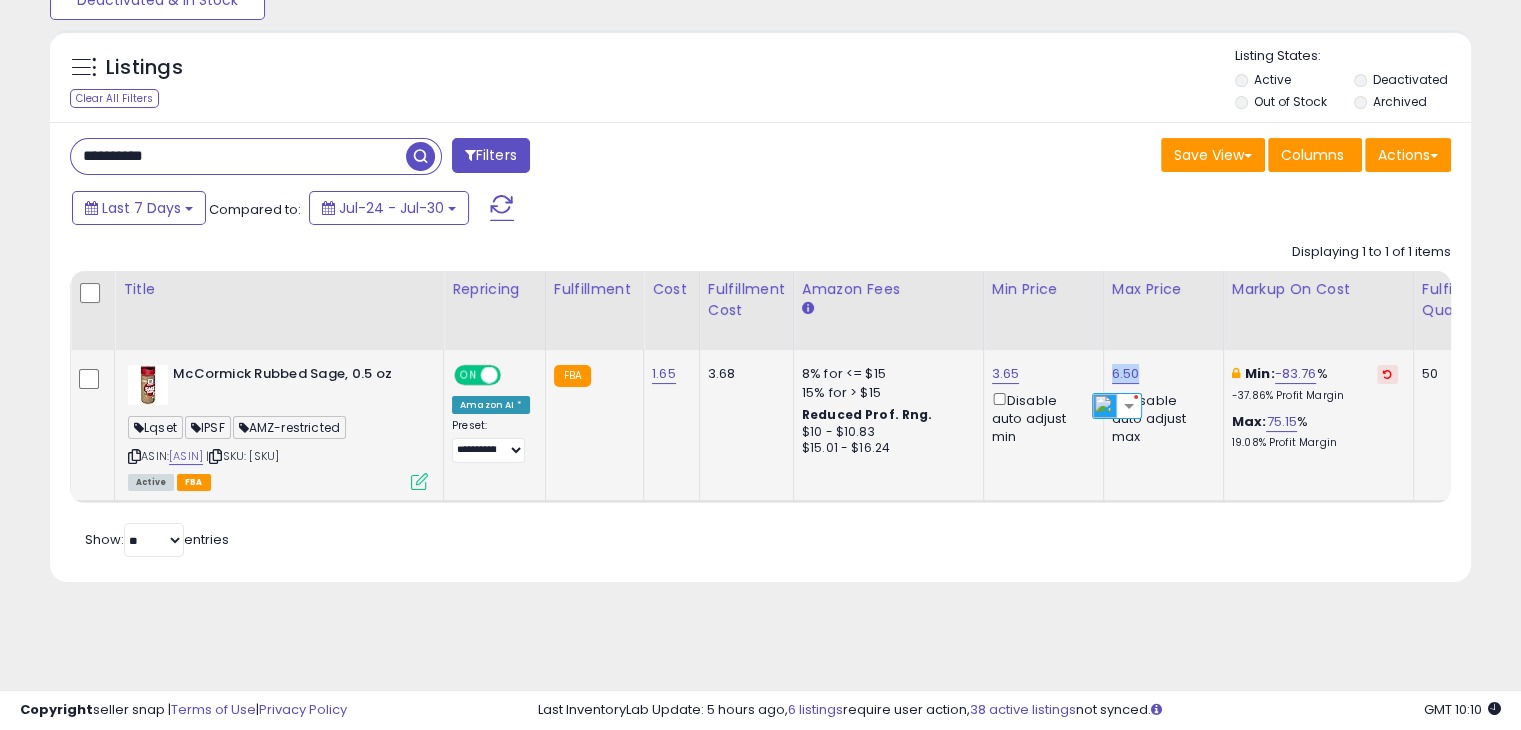 copy on "6.50" 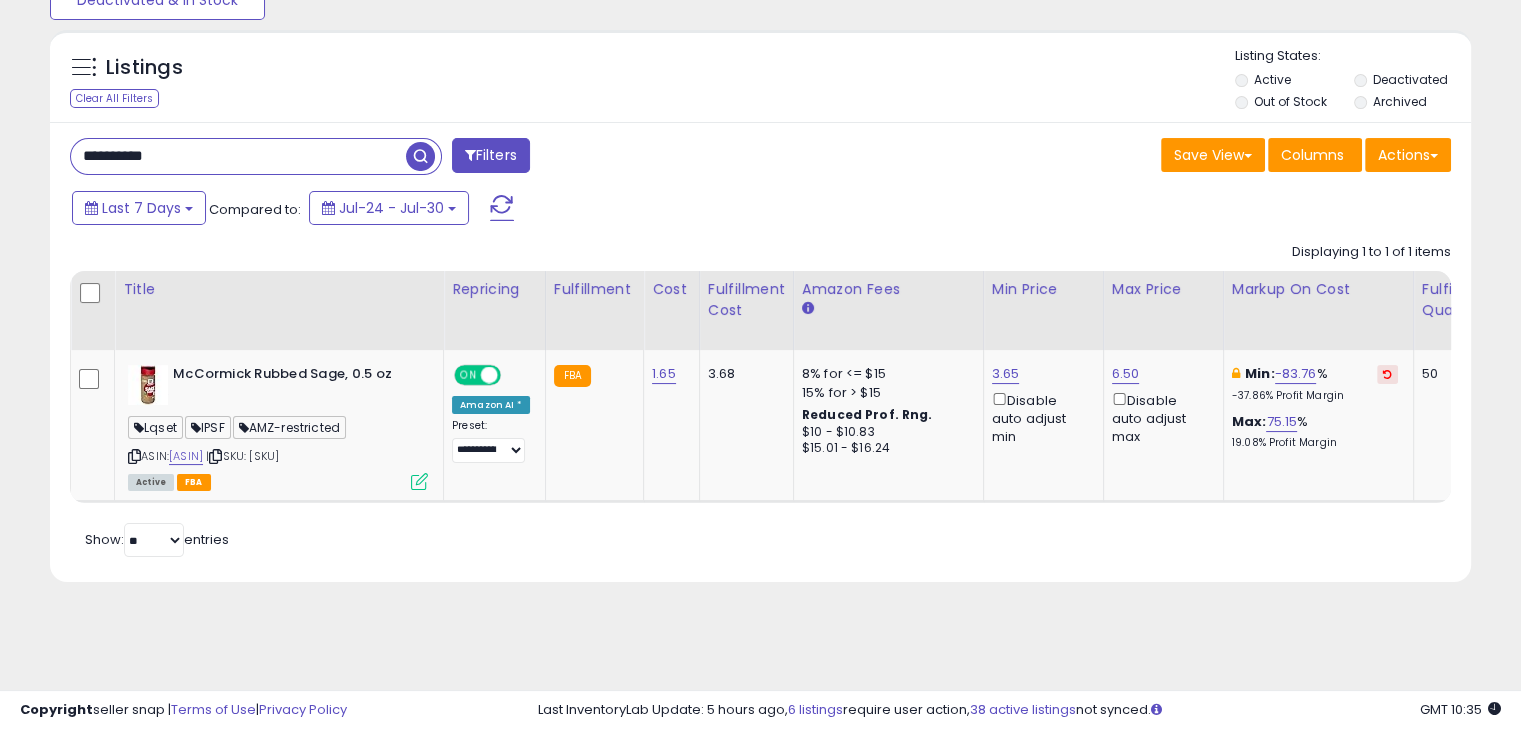 click on "**********" at bounding box center [238, 156] 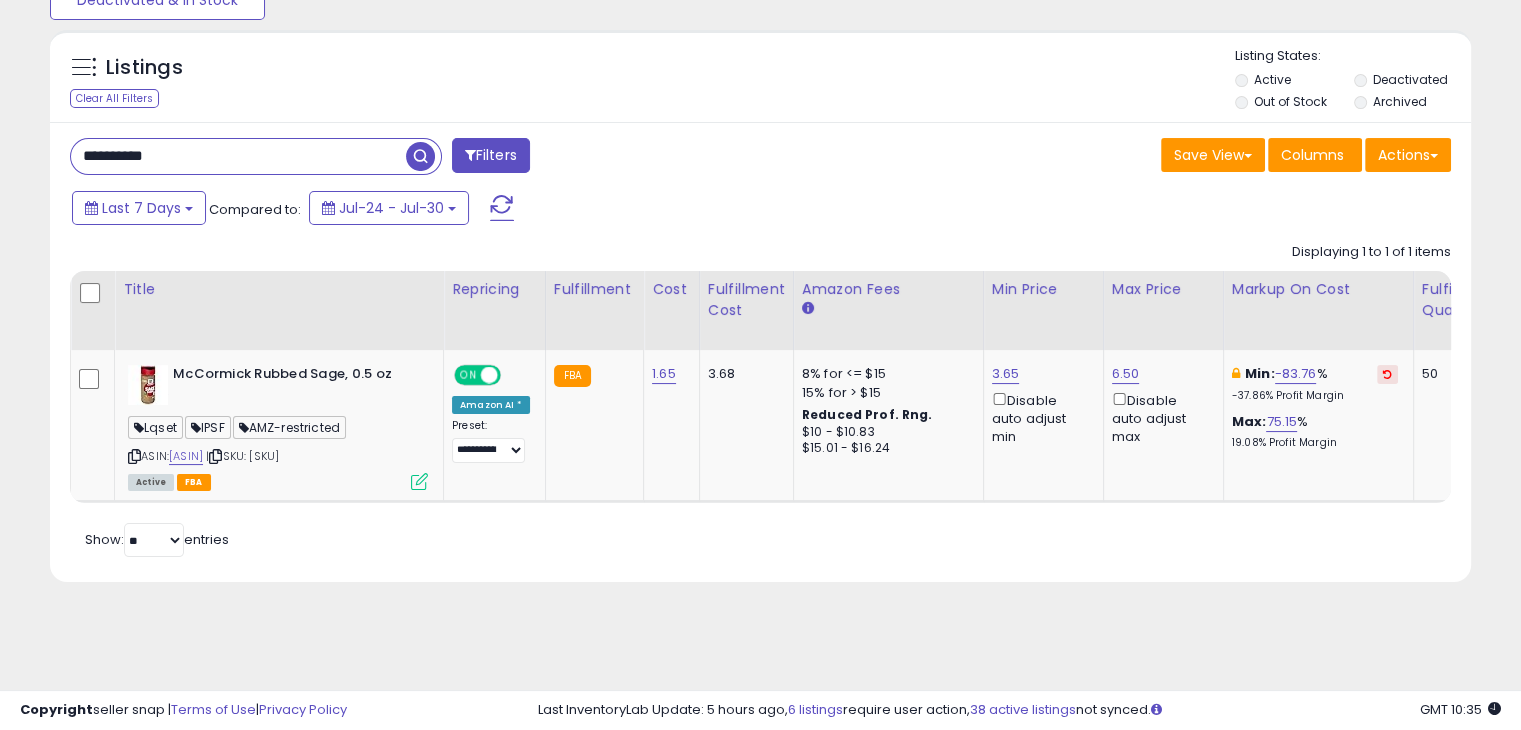 click on "**********" at bounding box center (238, 156) 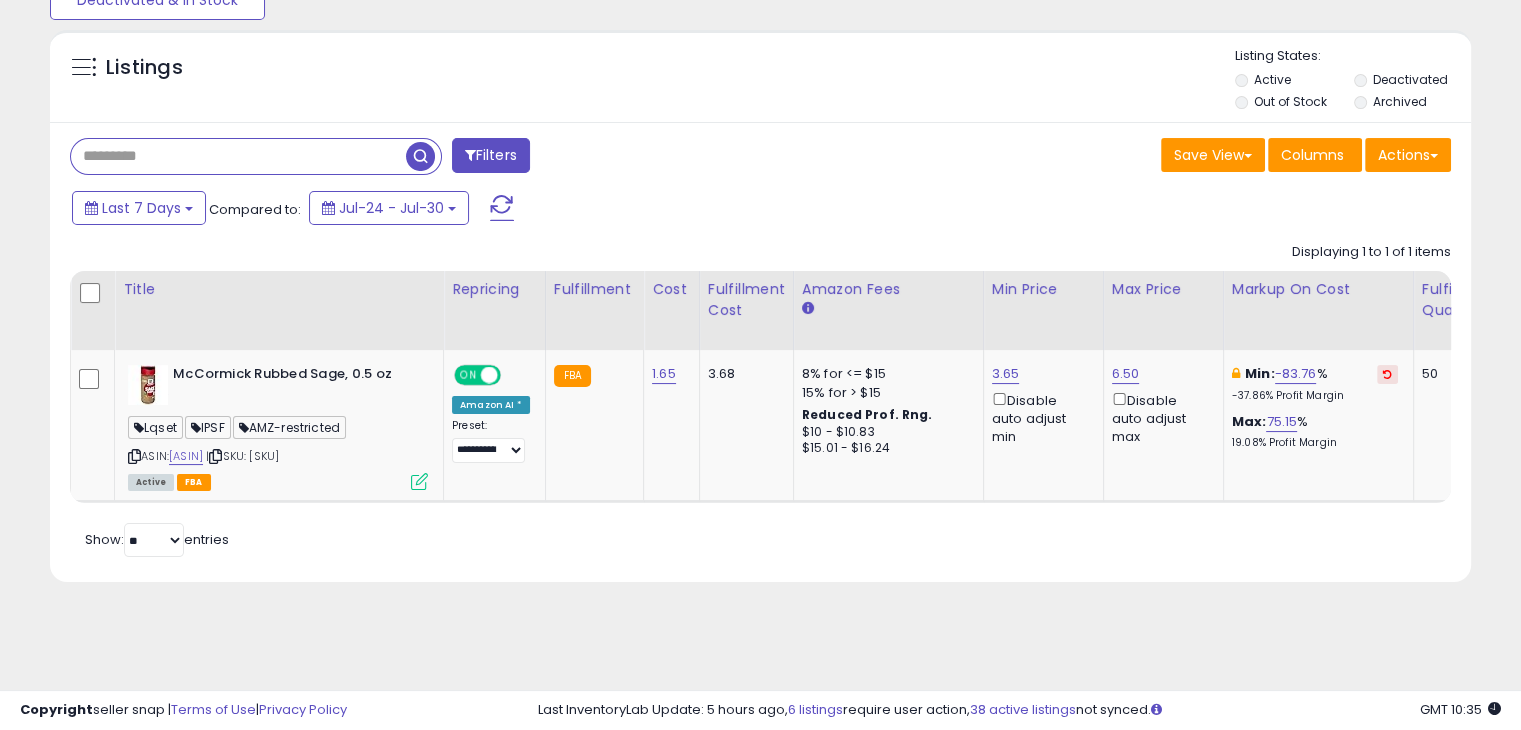 paste on "**********" 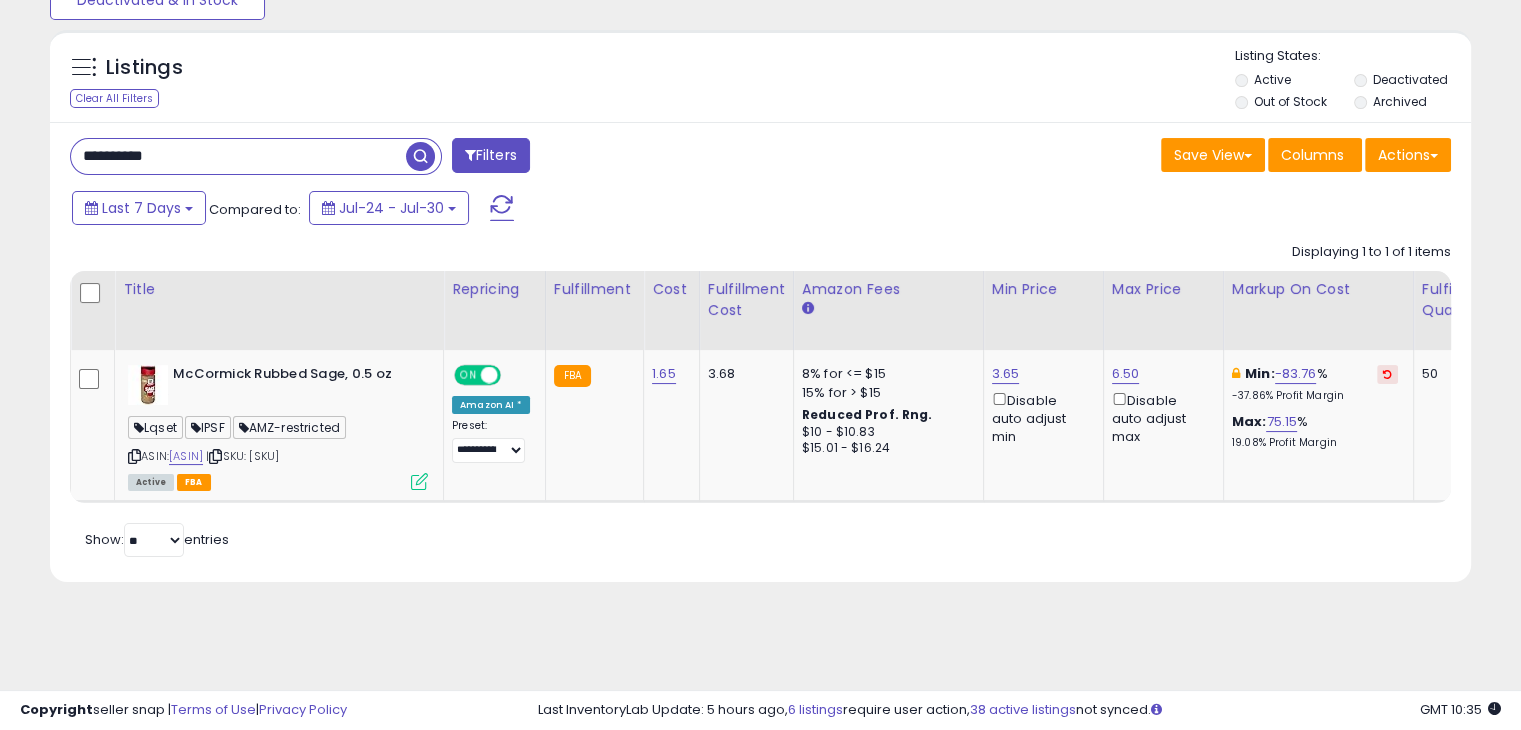 type on "**********" 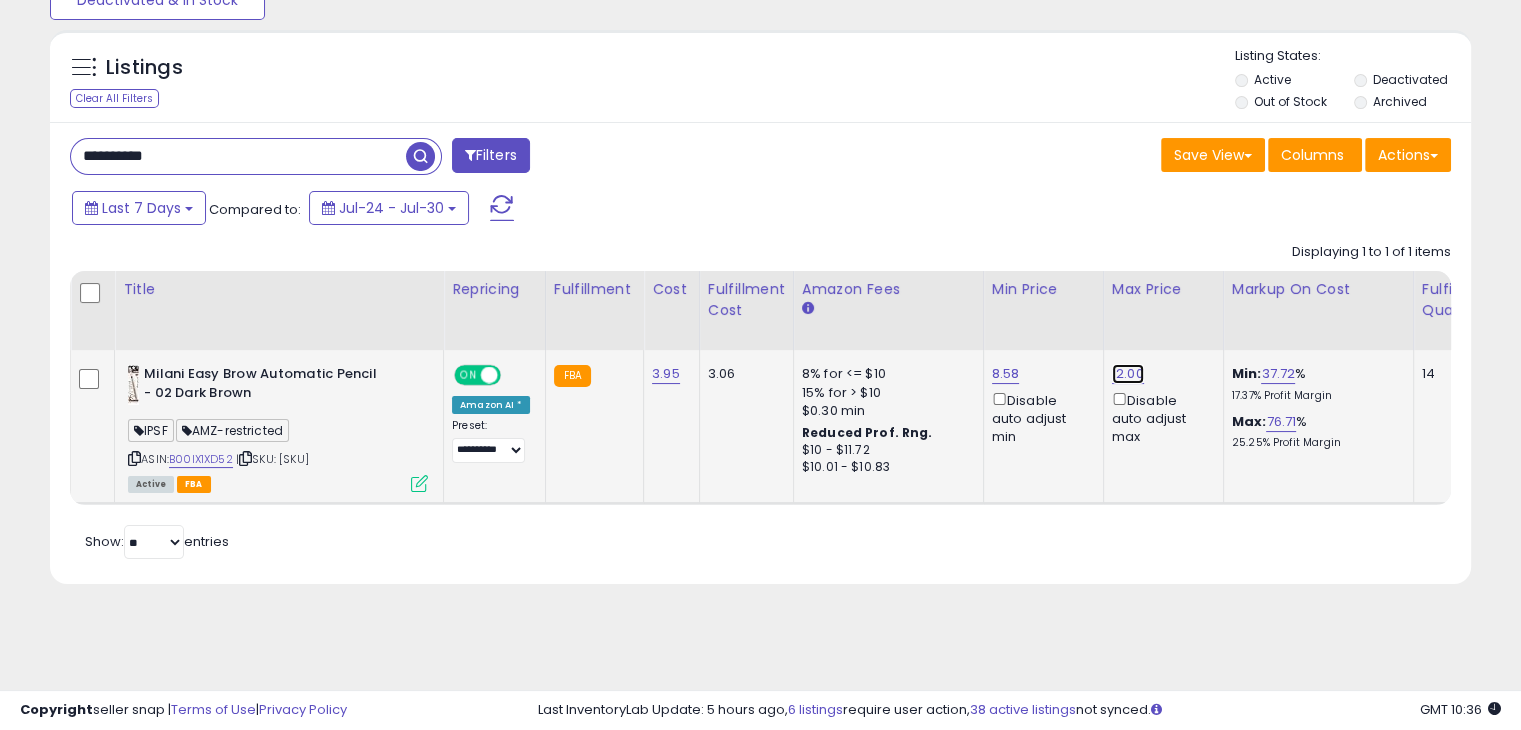 click on "12.00" at bounding box center (1128, 374) 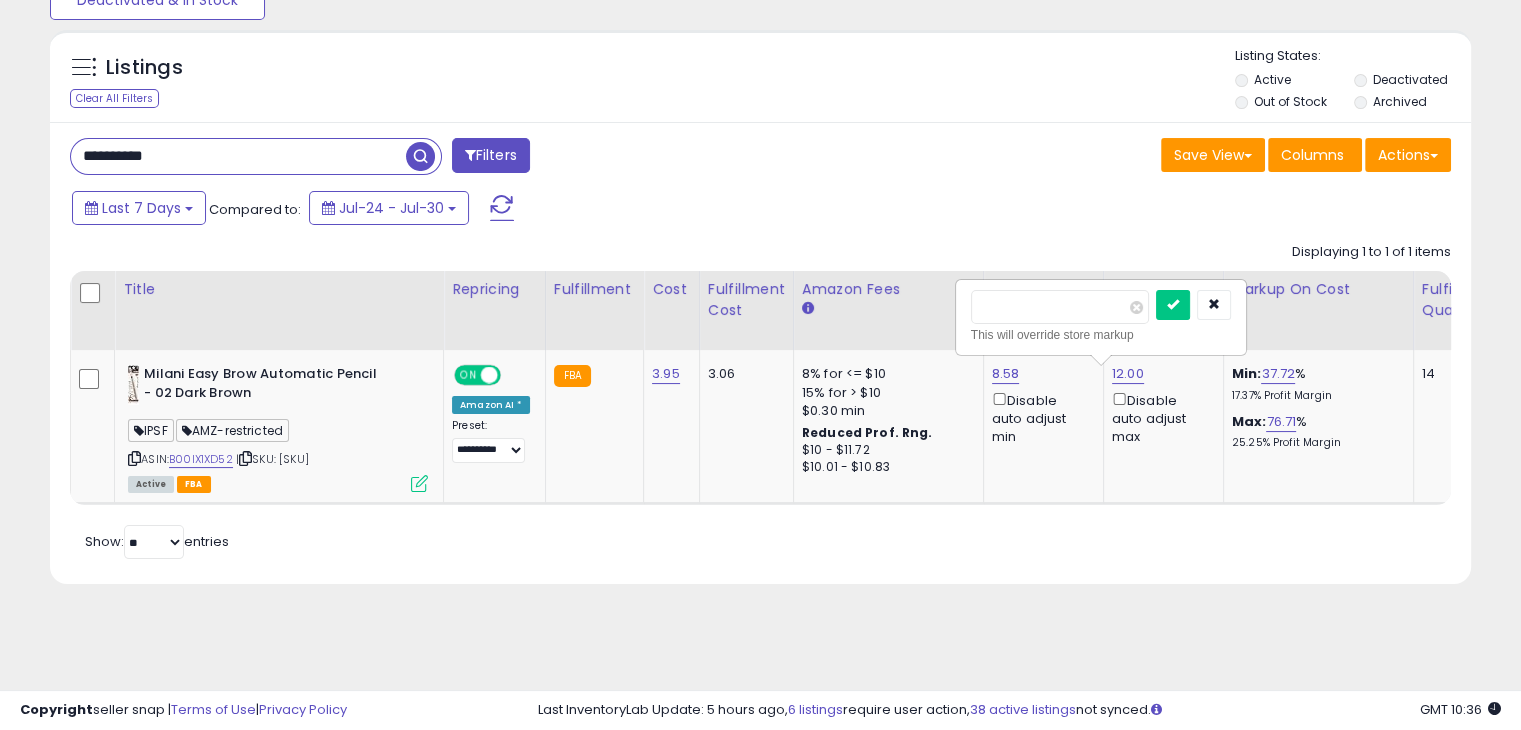 drag, startPoint x: 1040, startPoint y: 295, endPoint x: 922, endPoint y: 281, distance: 118.82761 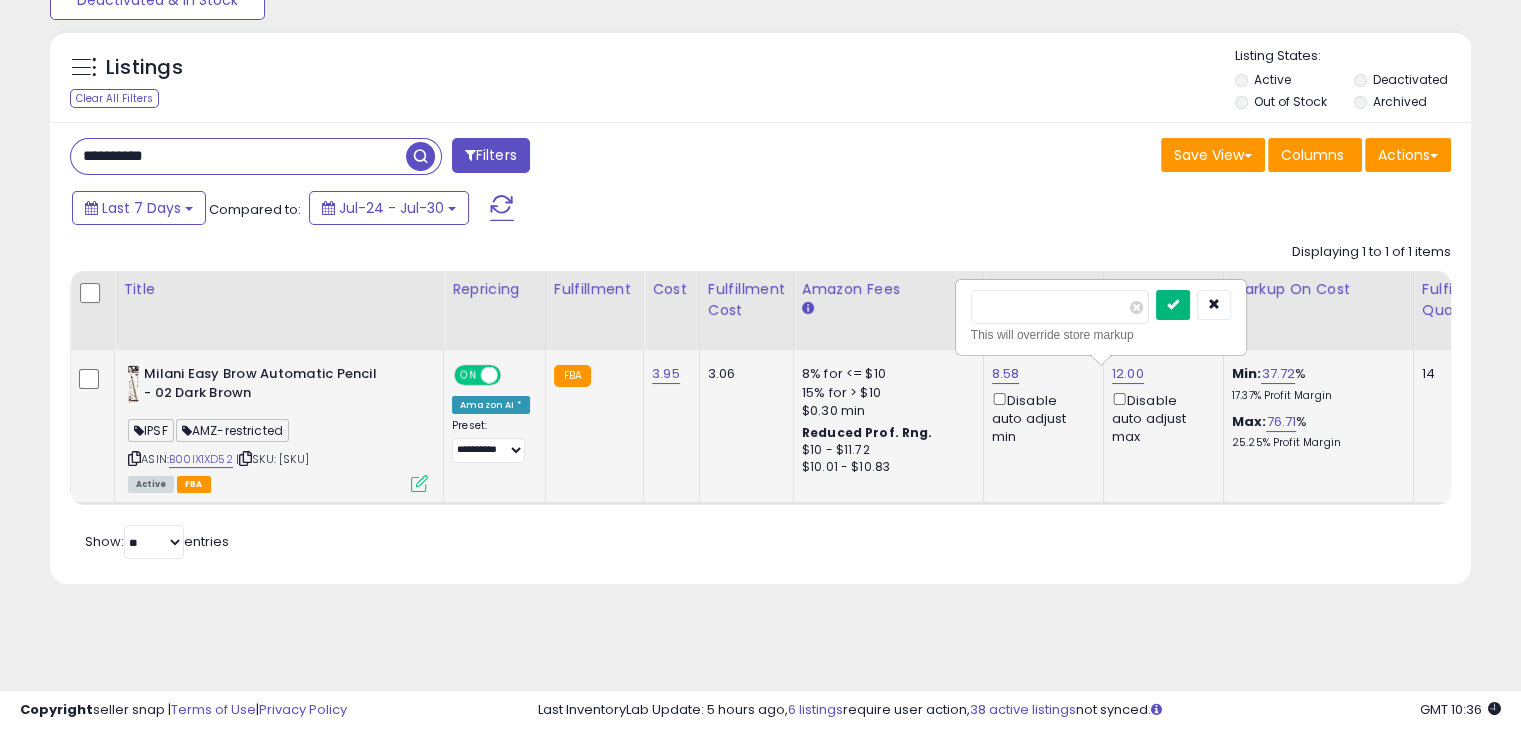 type on "****" 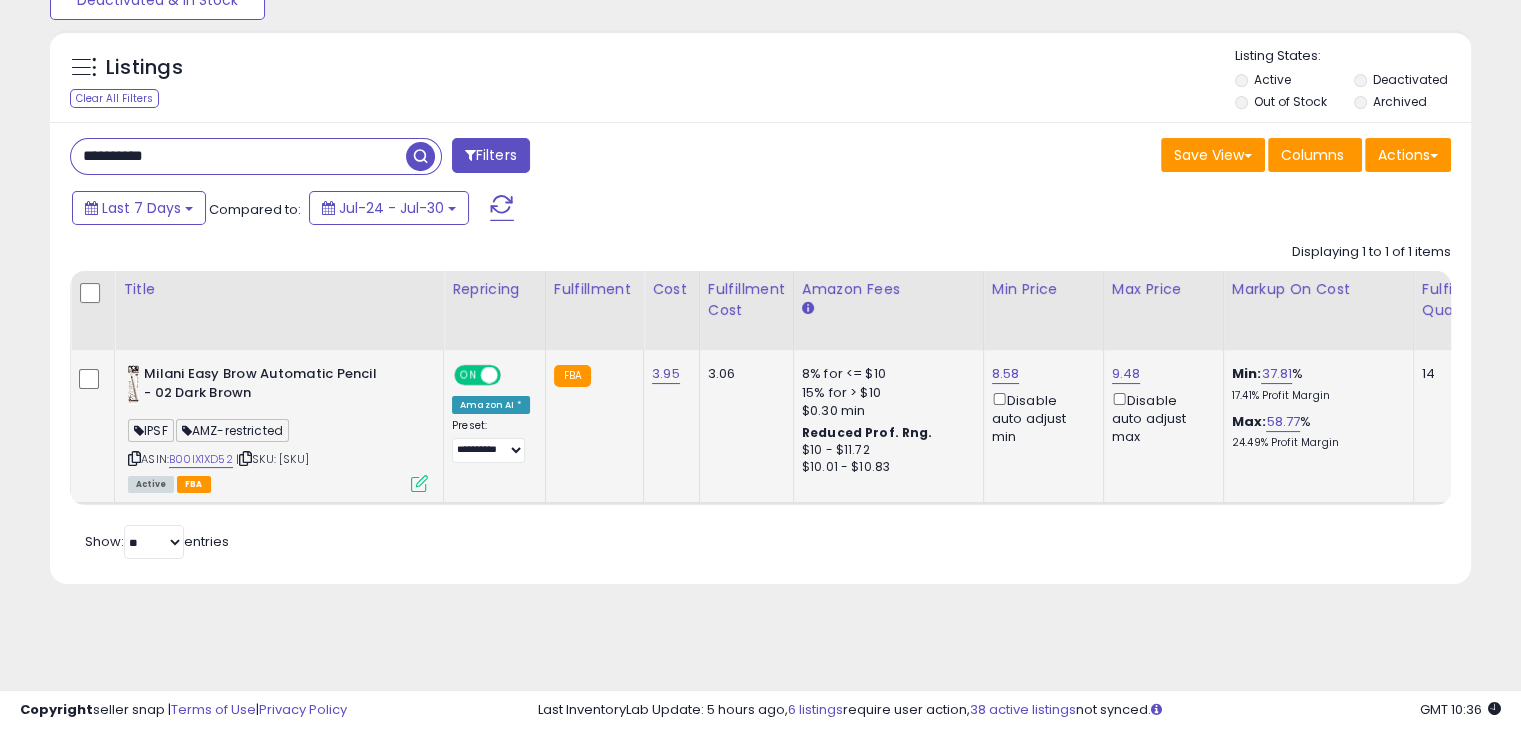 click on "Last 7 Days
Compared to:
Jul-24 - Jul-30" at bounding box center (585, 210) 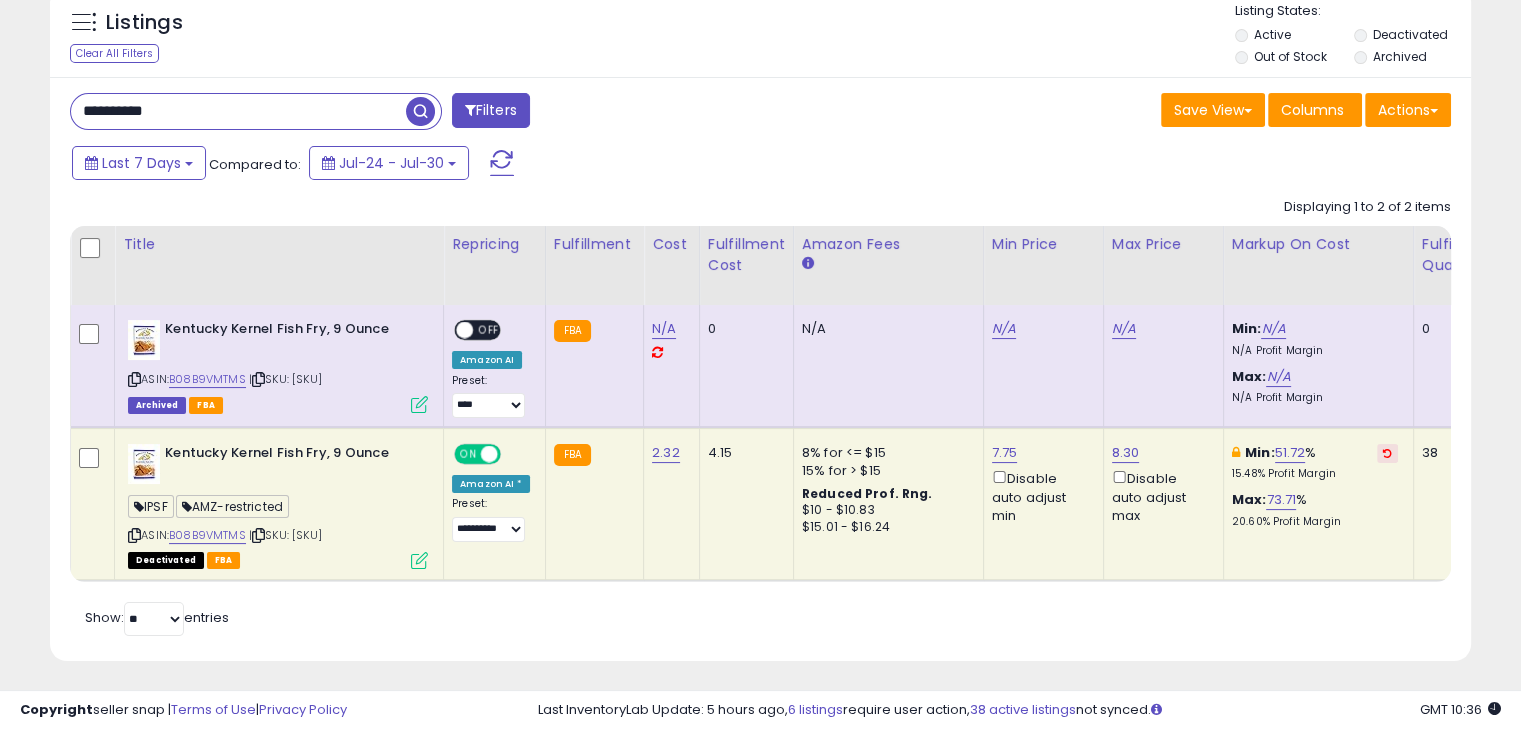 scroll, scrollTop: 244, scrollLeft: 0, axis: vertical 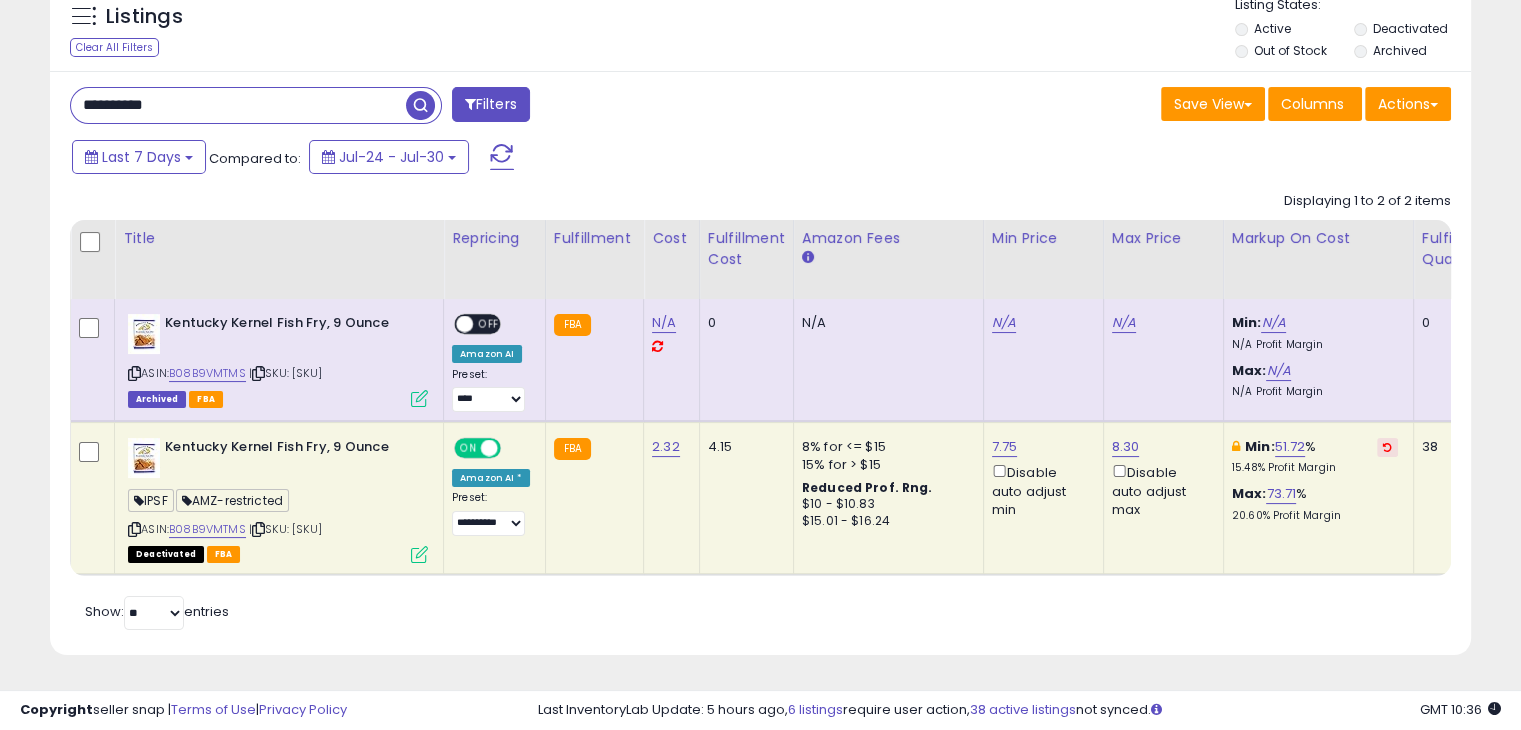 click on "**********" at bounding box center (238, 105) 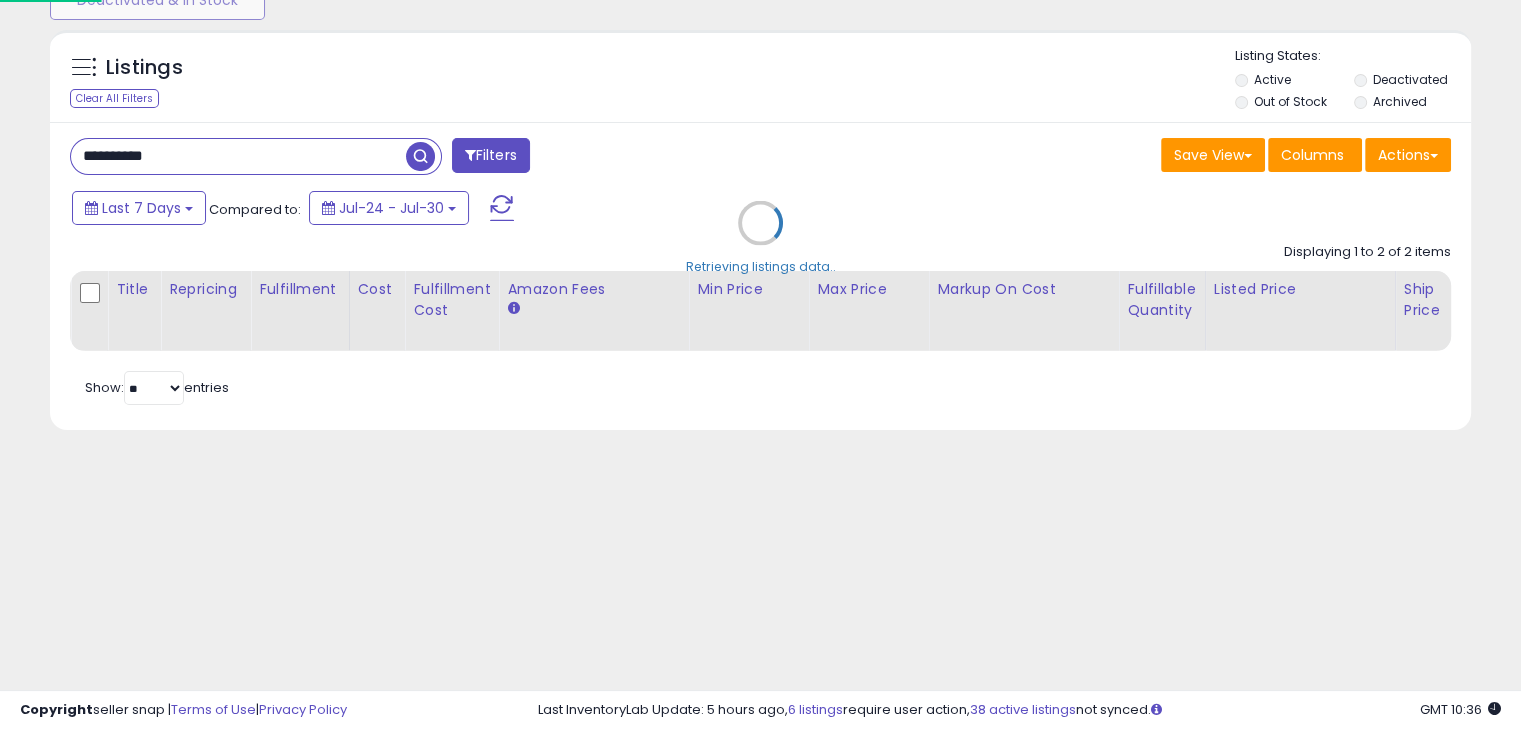 scroll, scrollTop: 165, scrollLeft: 0, axis: vertical 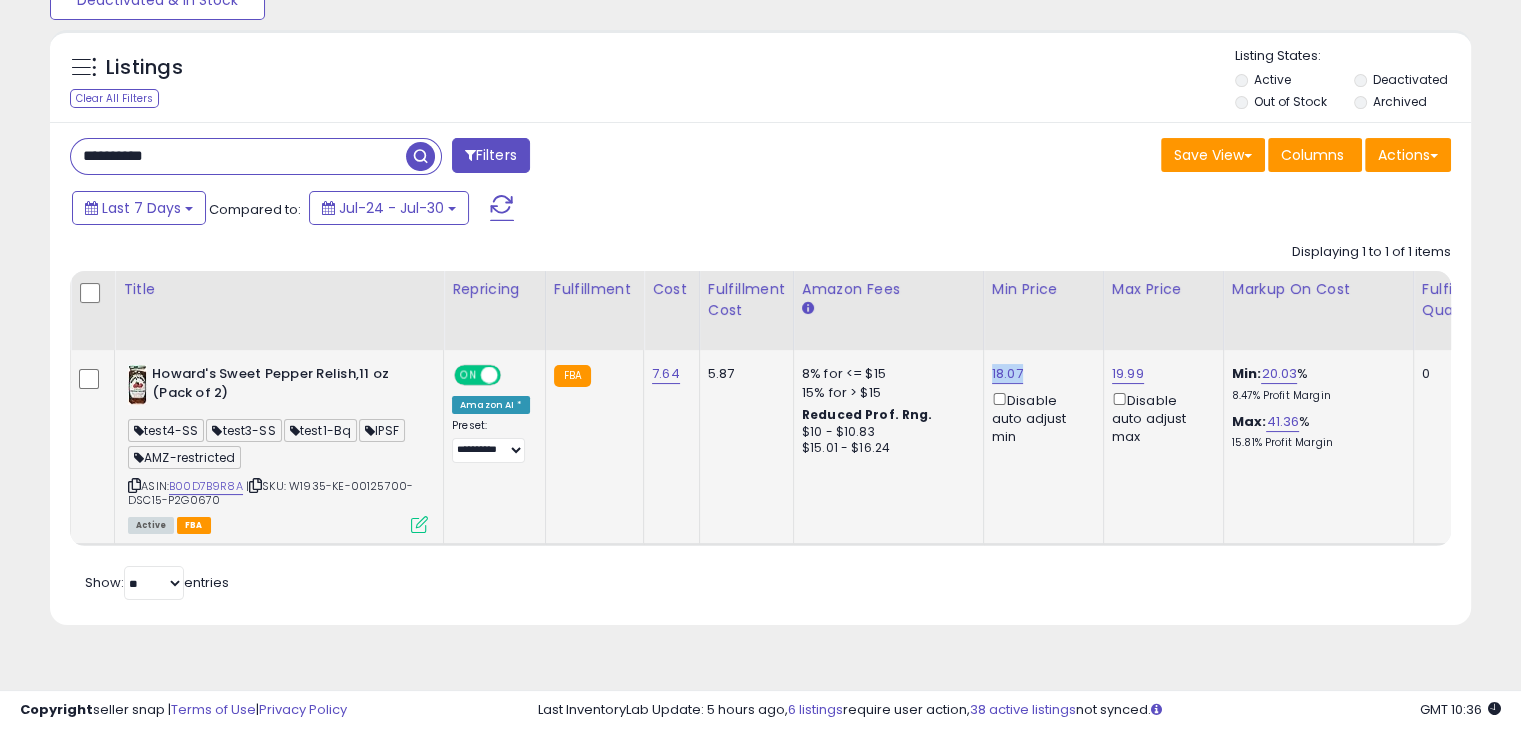 drag, startPoint x: 1028, startPoint y: 373, endPoint x: 979, endPoint y: 373, distance: 49 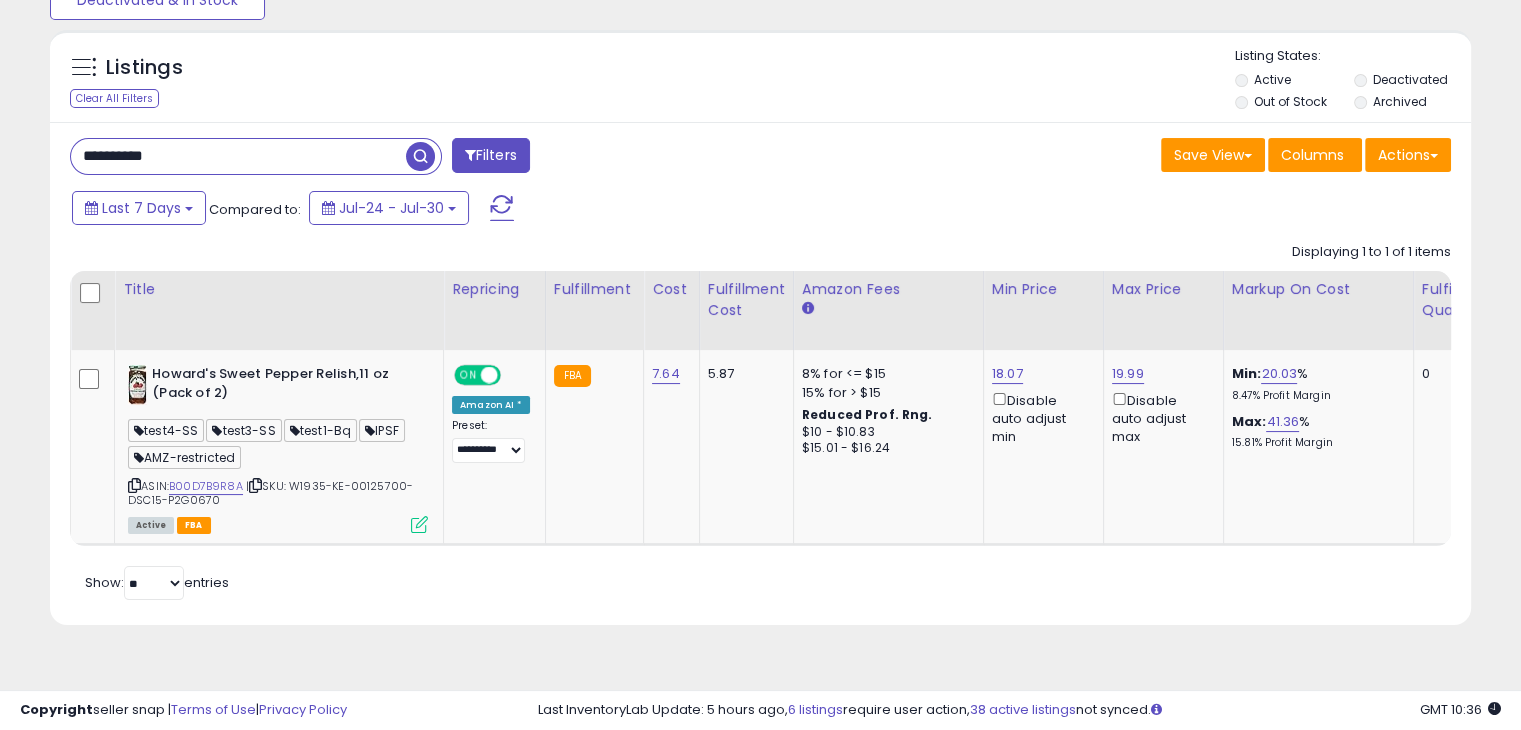 click on "**********" at bounding box center (238, 156) 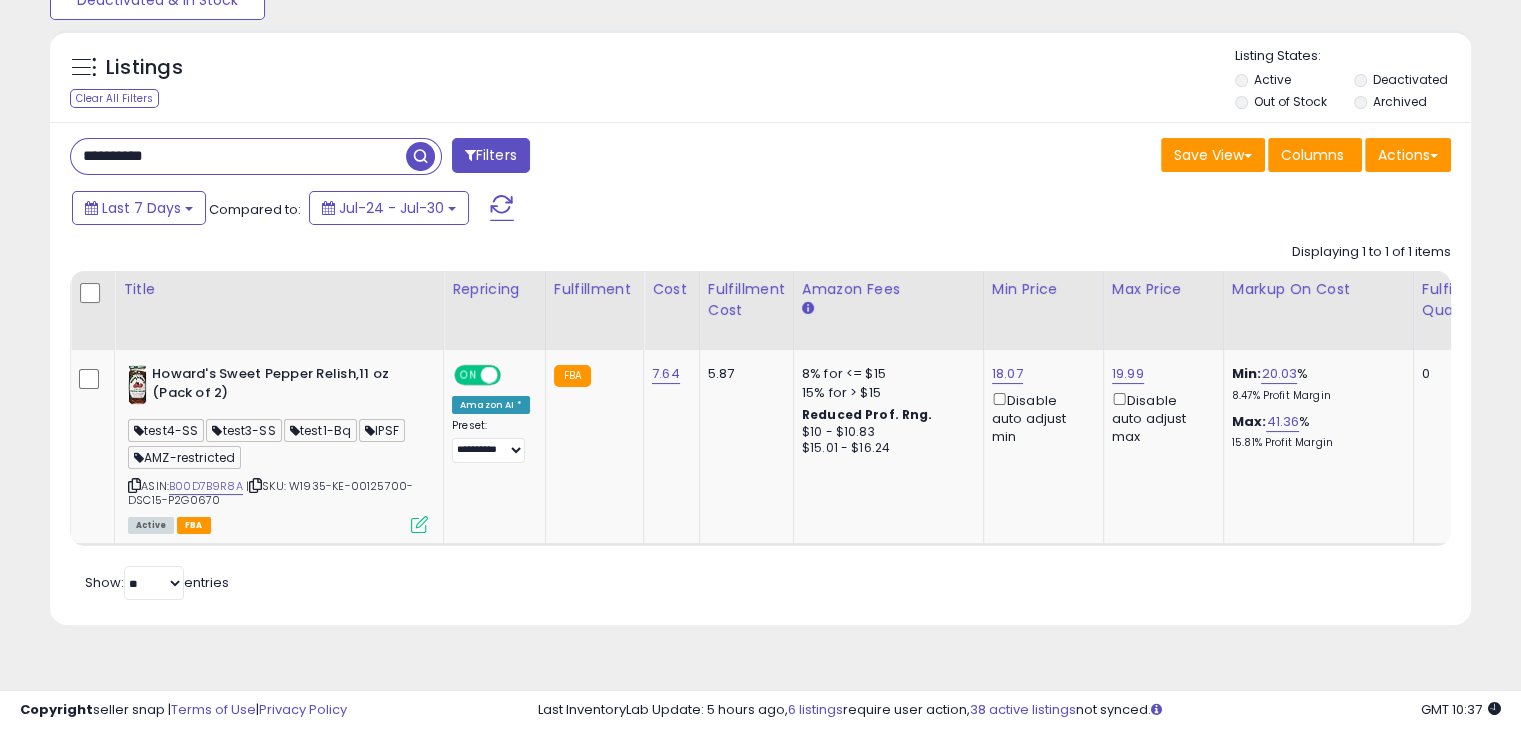 paste 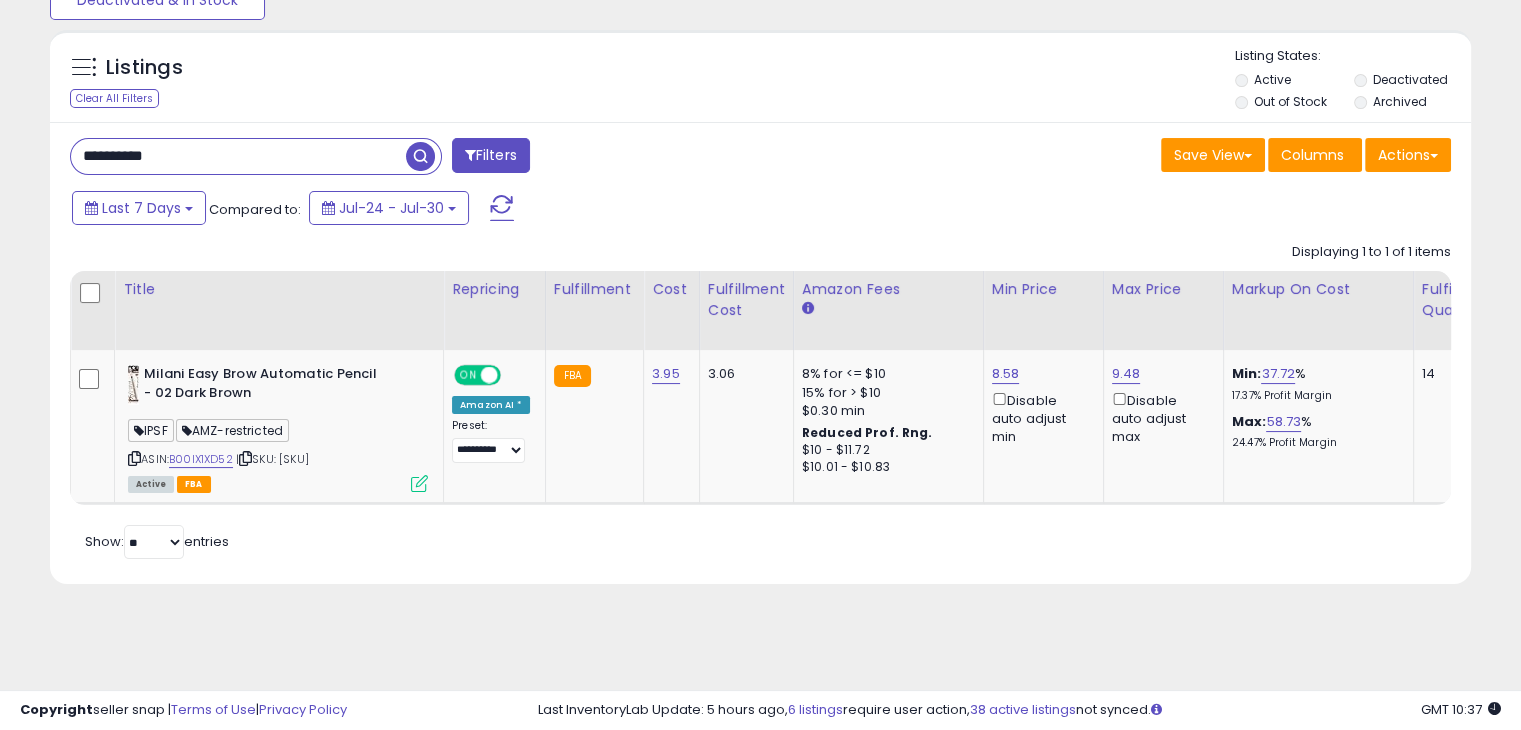 click on "**********" at bounding box center [238, 156] 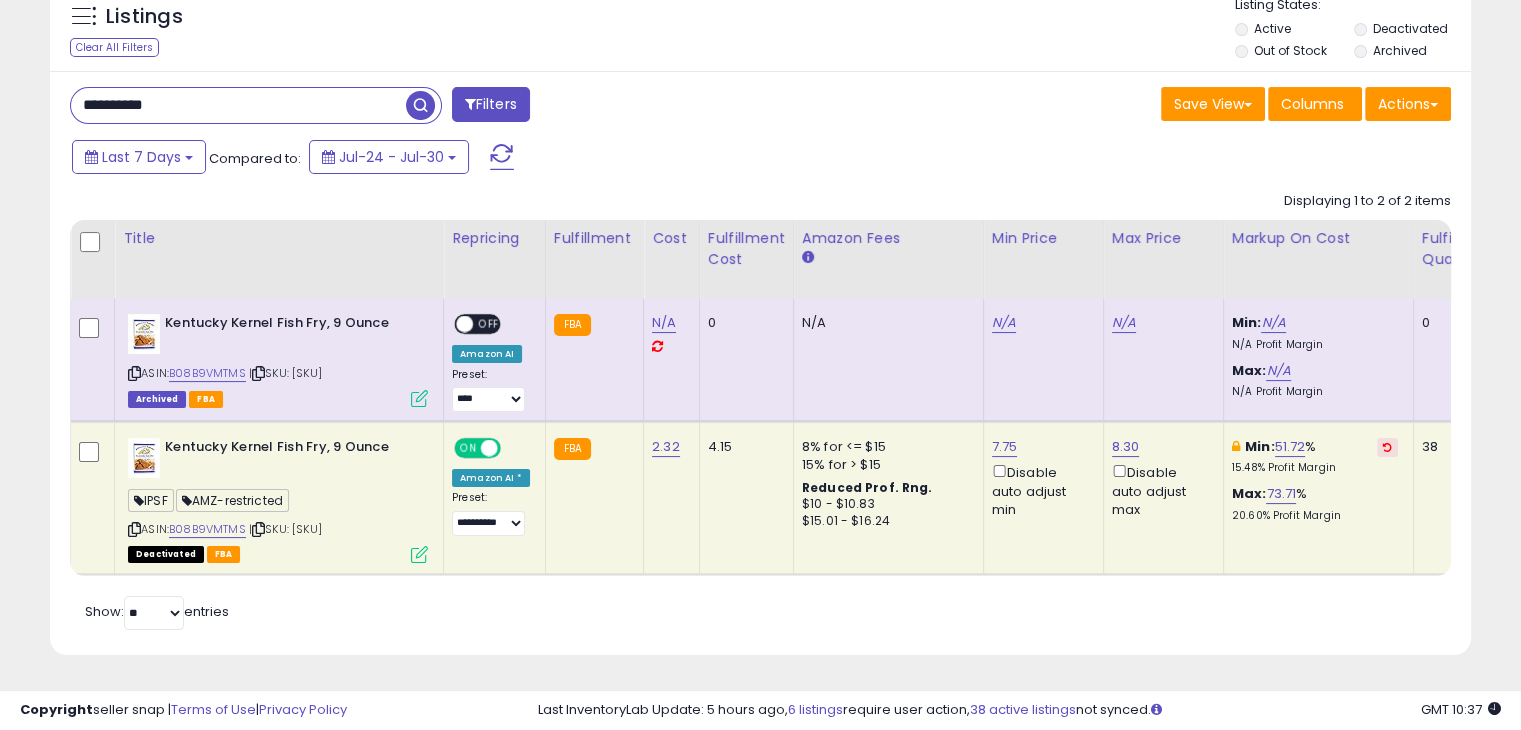 scroll, scrollTop: 244, scrollLeft: 0, axis: vertical 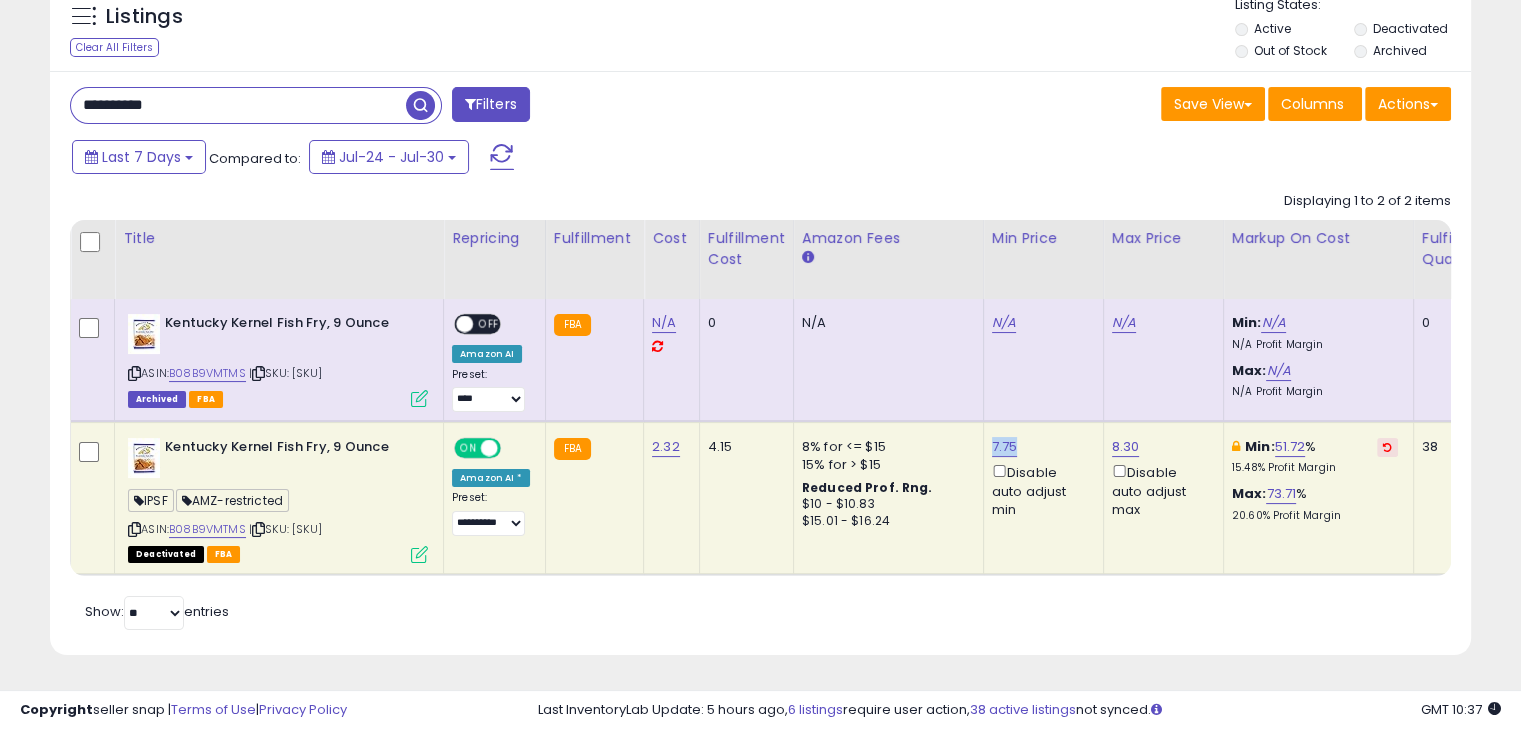 drag, startPoint x: 1010, startPoint y: 404, endPoint x: 976, endPoint y: 410, distance: 34.525352 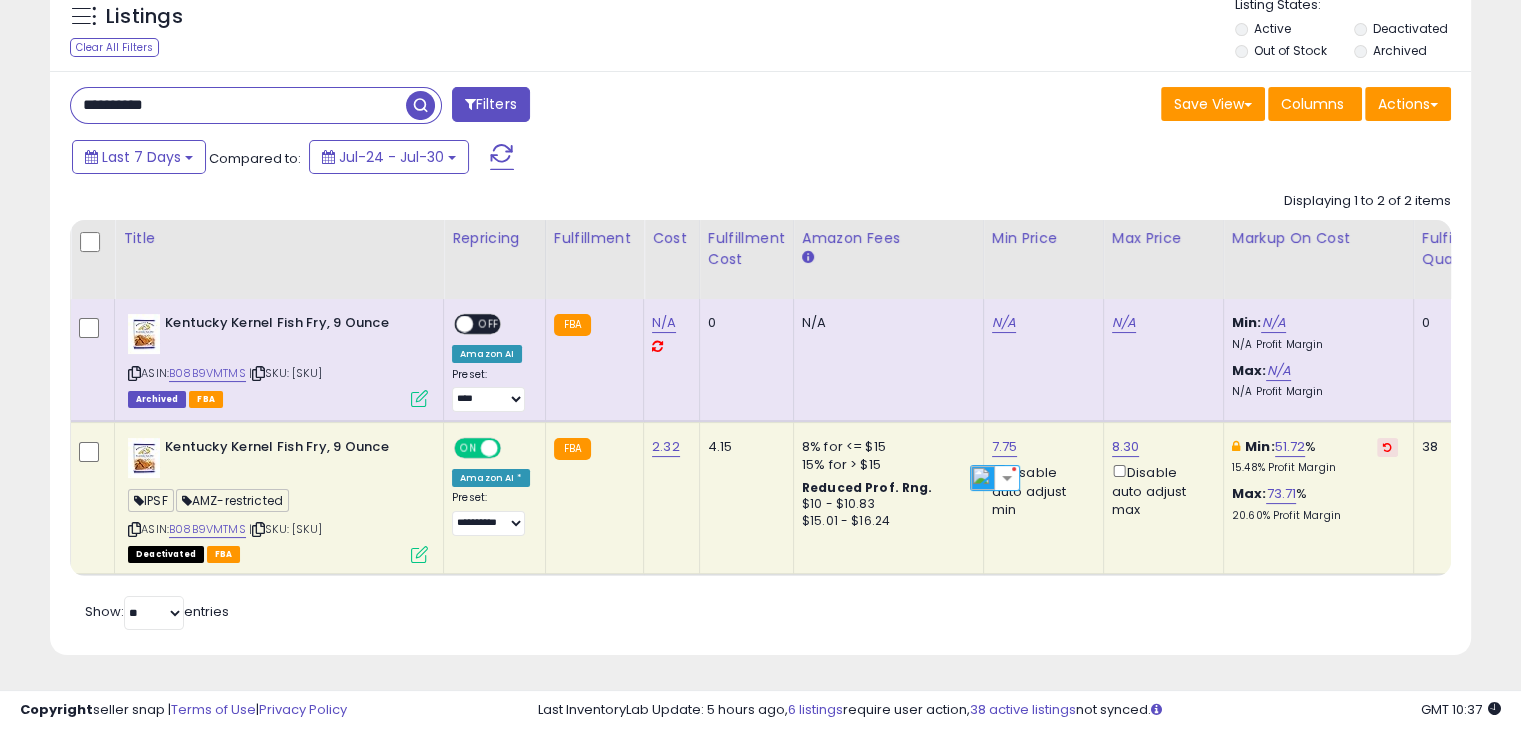 drag, startPoint x: 187, startPoint y: 45, endPoint x: 192, endPoint y: 56, distance: 12.083046 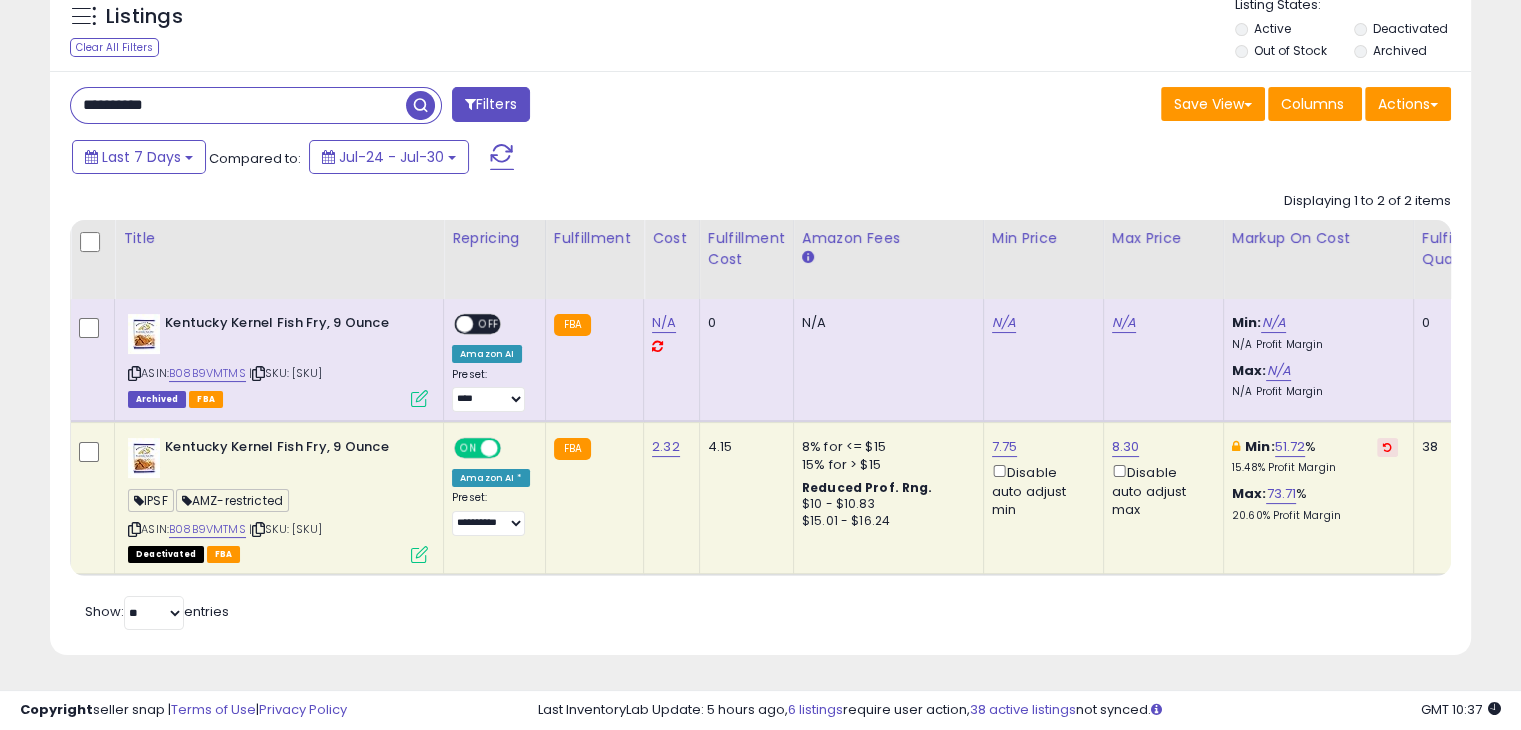 click on "**********" at bounding box center (238, 105) 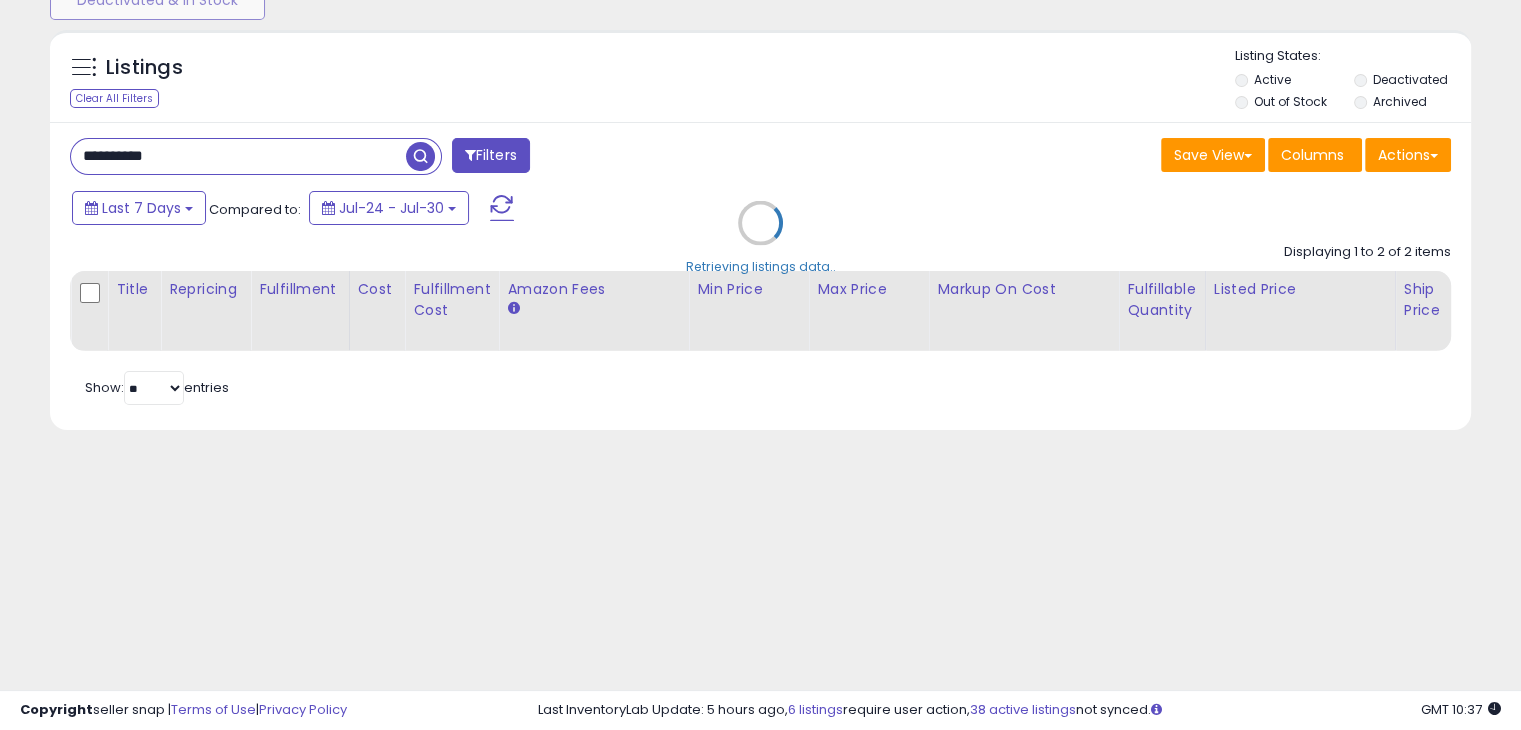scroll, scrollTop: 165, scrollLeft: 0, axis: vertical 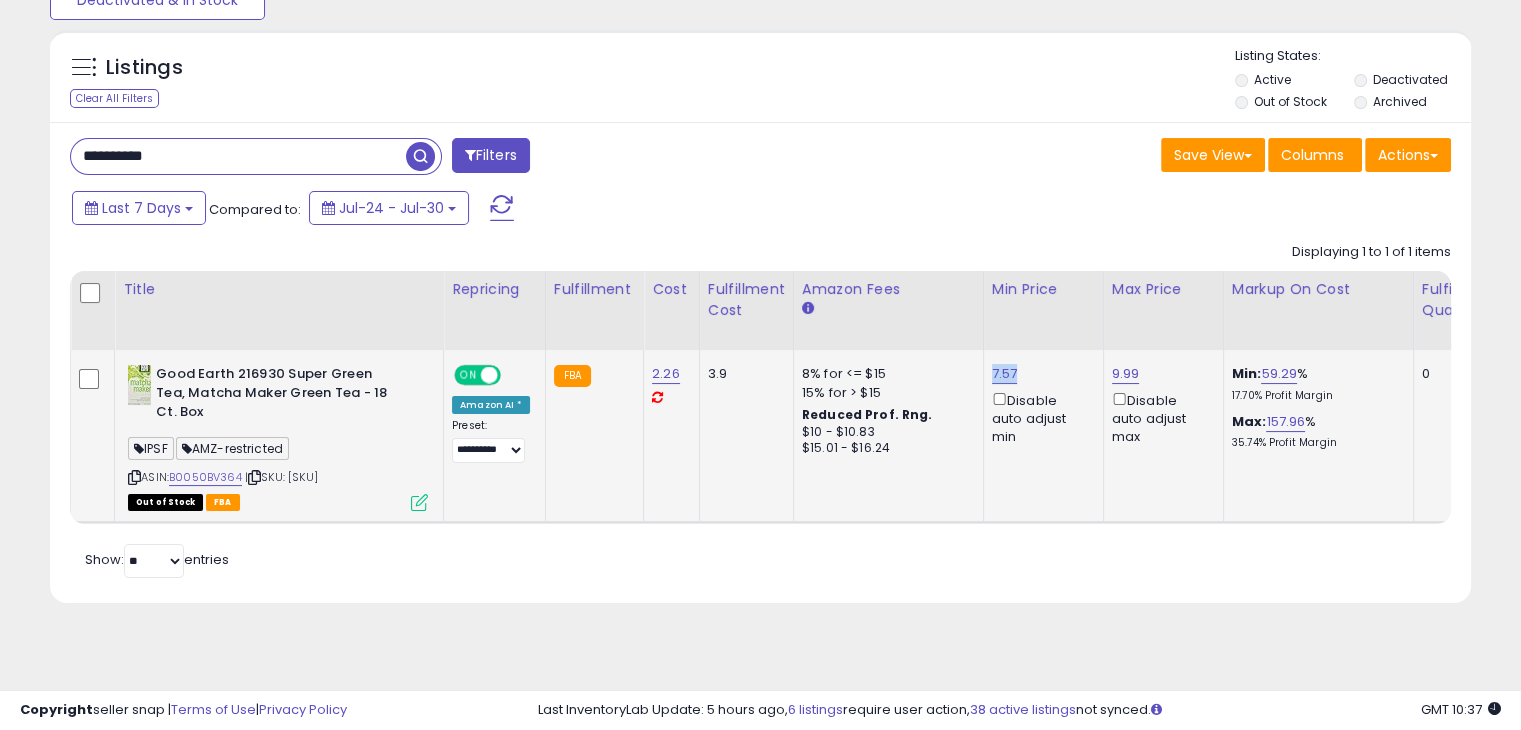drag, startPoint x: 1021, startPoint y: 368, endPoint x: 977, endPoint y: 359, distance: 44.911022 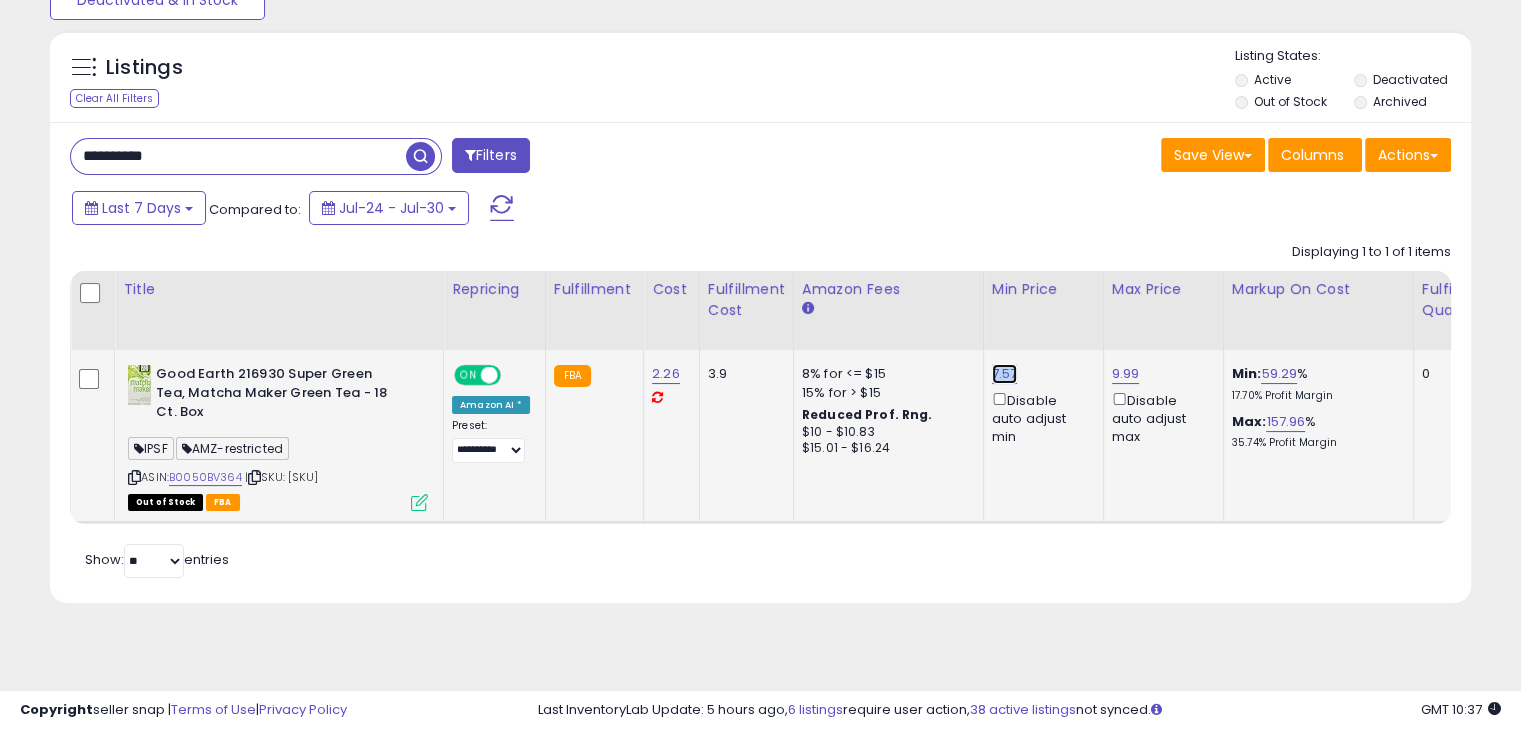 click on "7.57" at bounding box center [1005, 374] 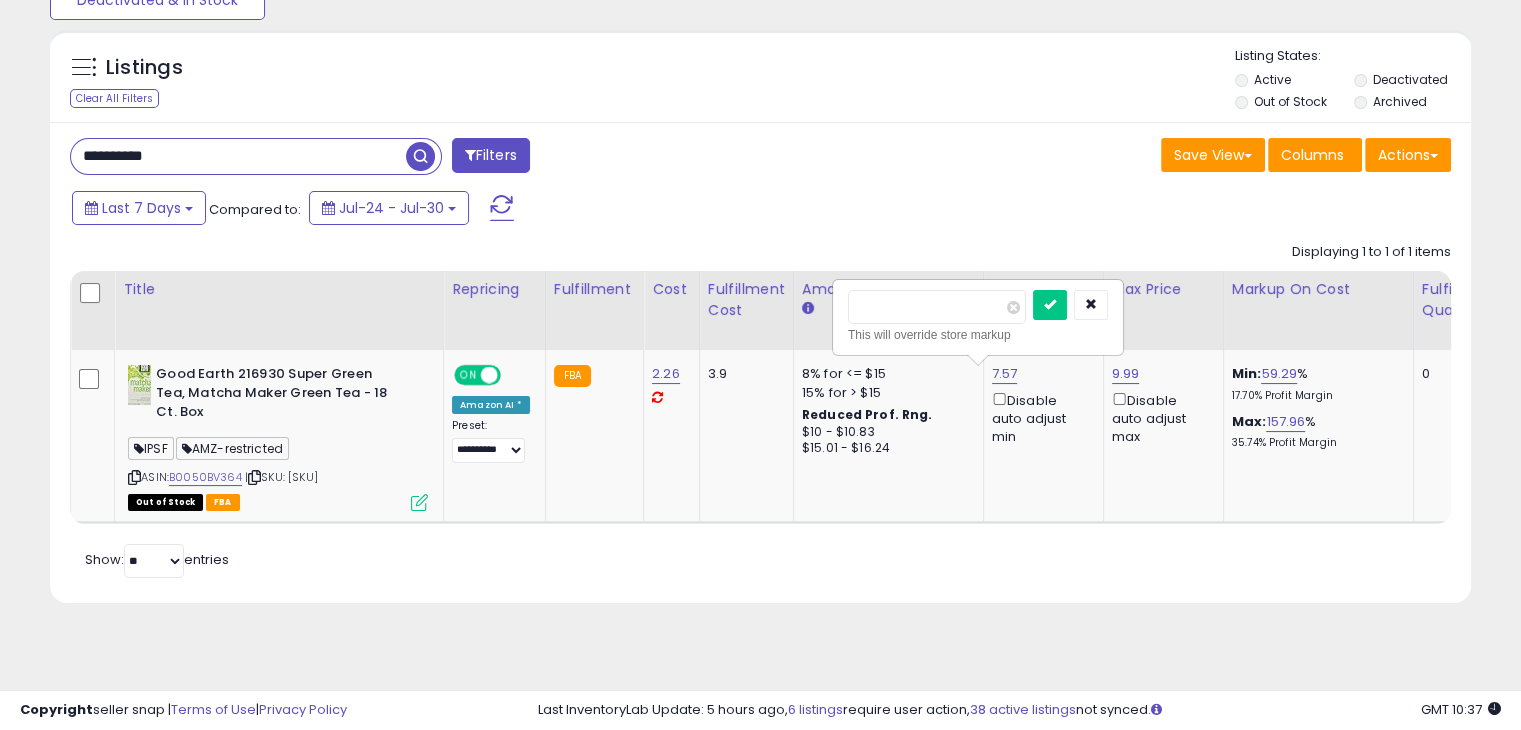 drag, startPoint x: 946, startPoint y: 299, endPoint x: 805, endPoint y: 310, distance: 141.42842 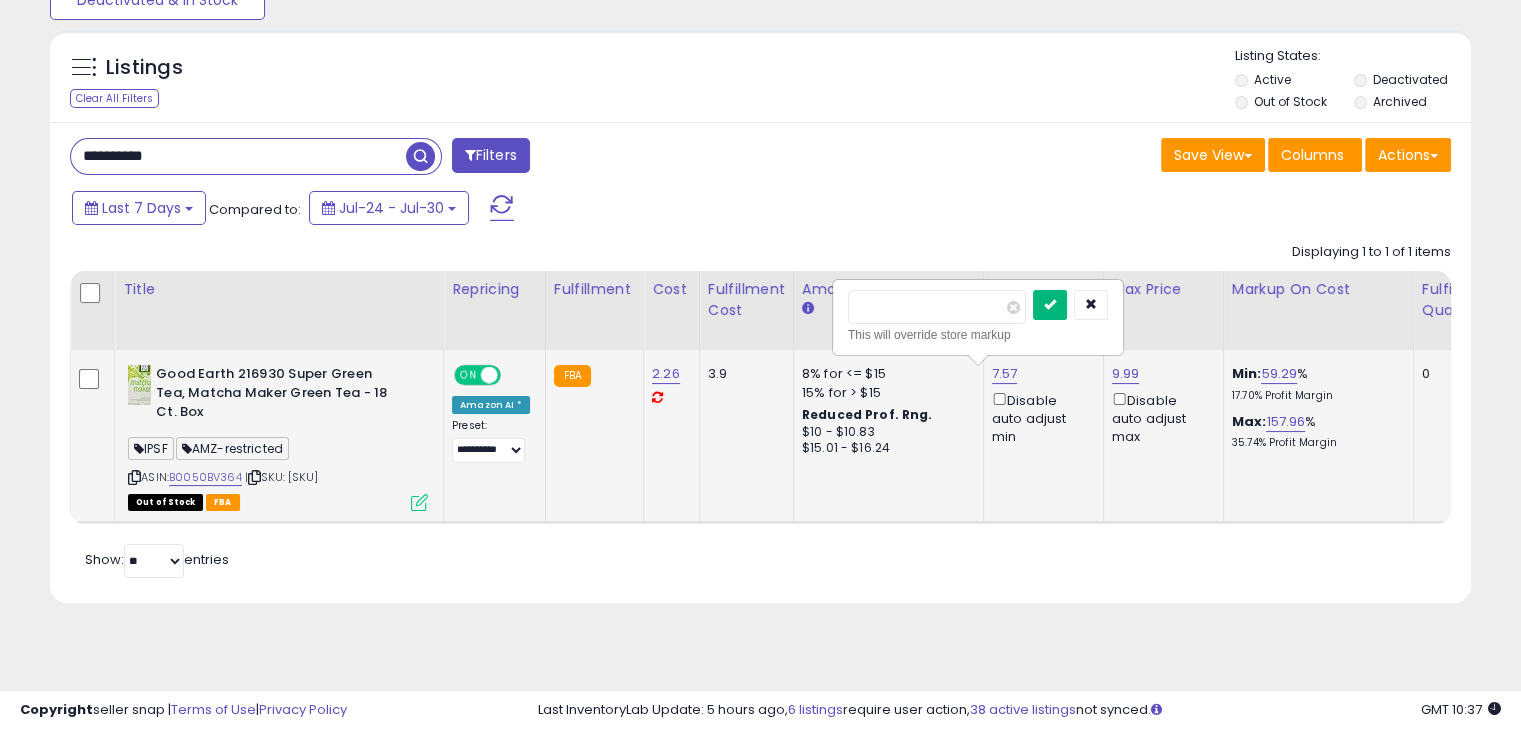 type on "****" 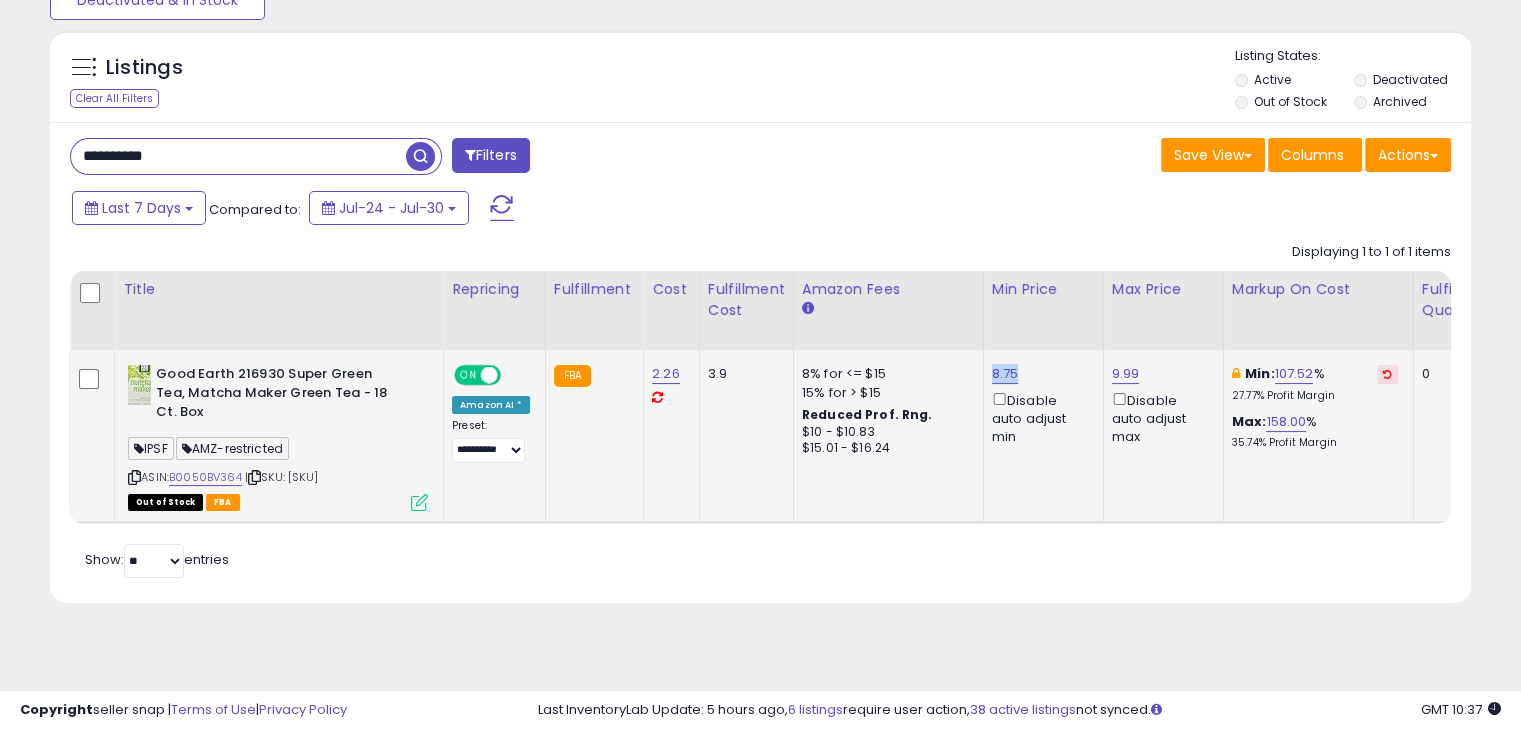 drag, startPoint x: 1000, startPoint y: 375, endPoint x: 976, endPoint y: 375, distance: 24 